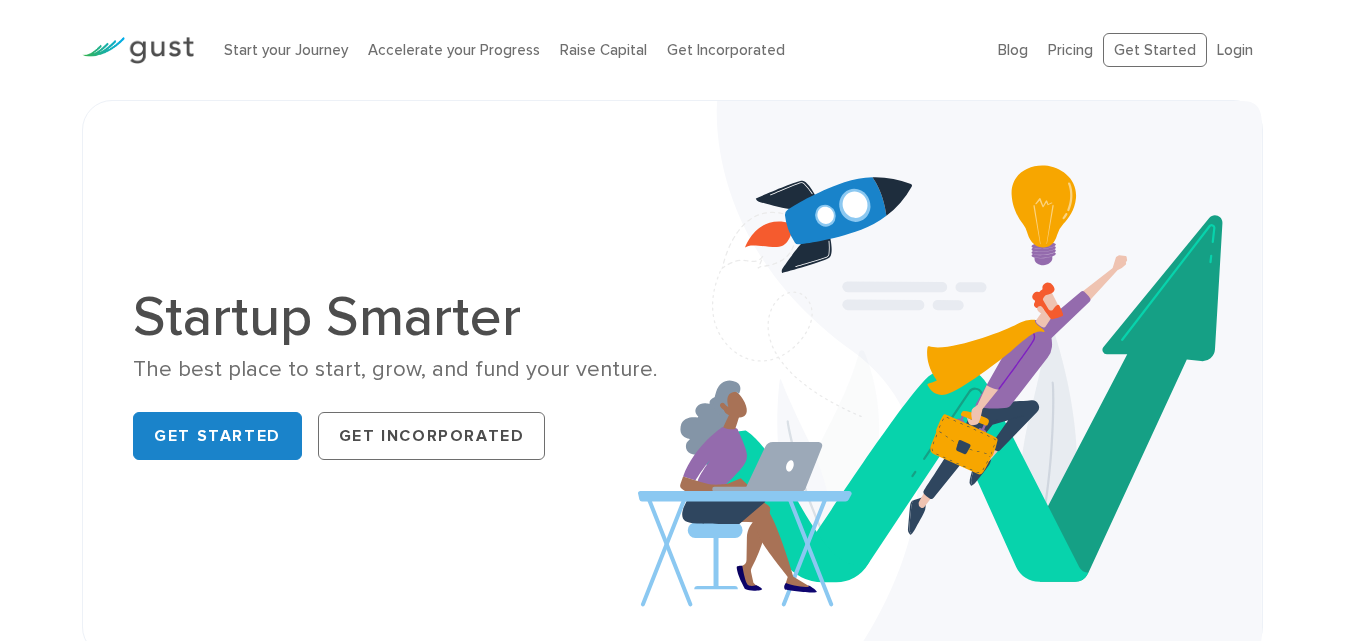 scroll, scrollTop: 0, scrollLeft: 0, axis: both 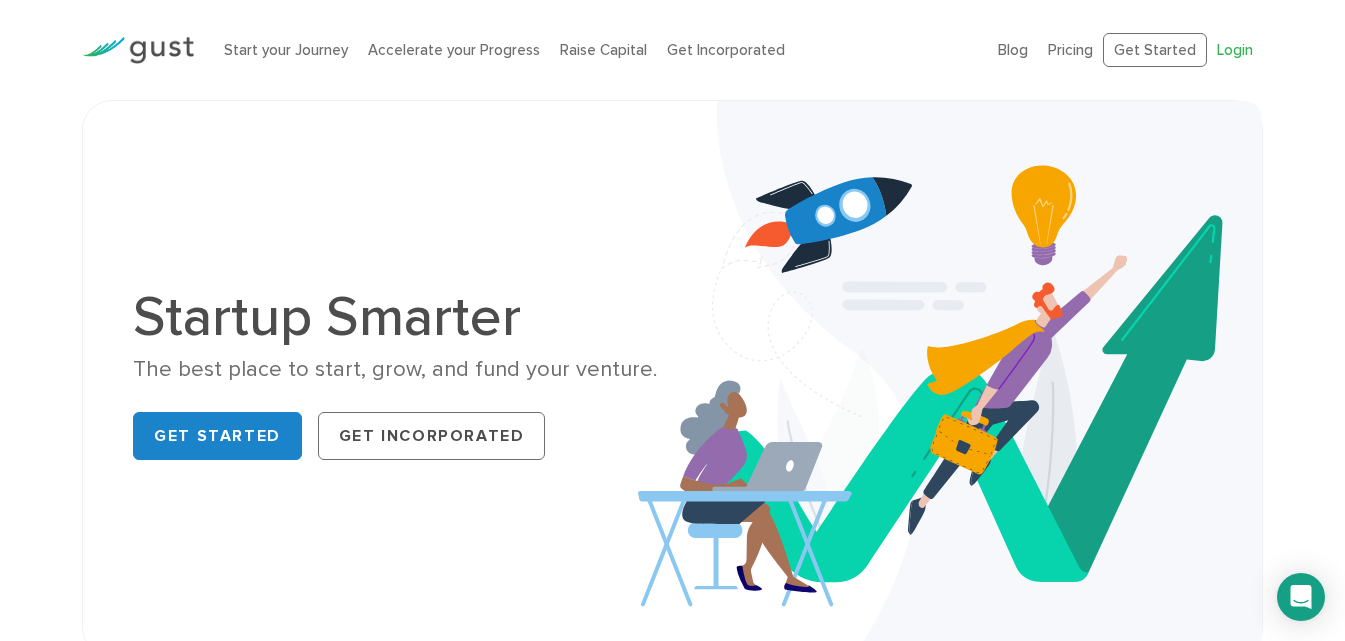 click on "Login" at bounding box center (1235, 50) 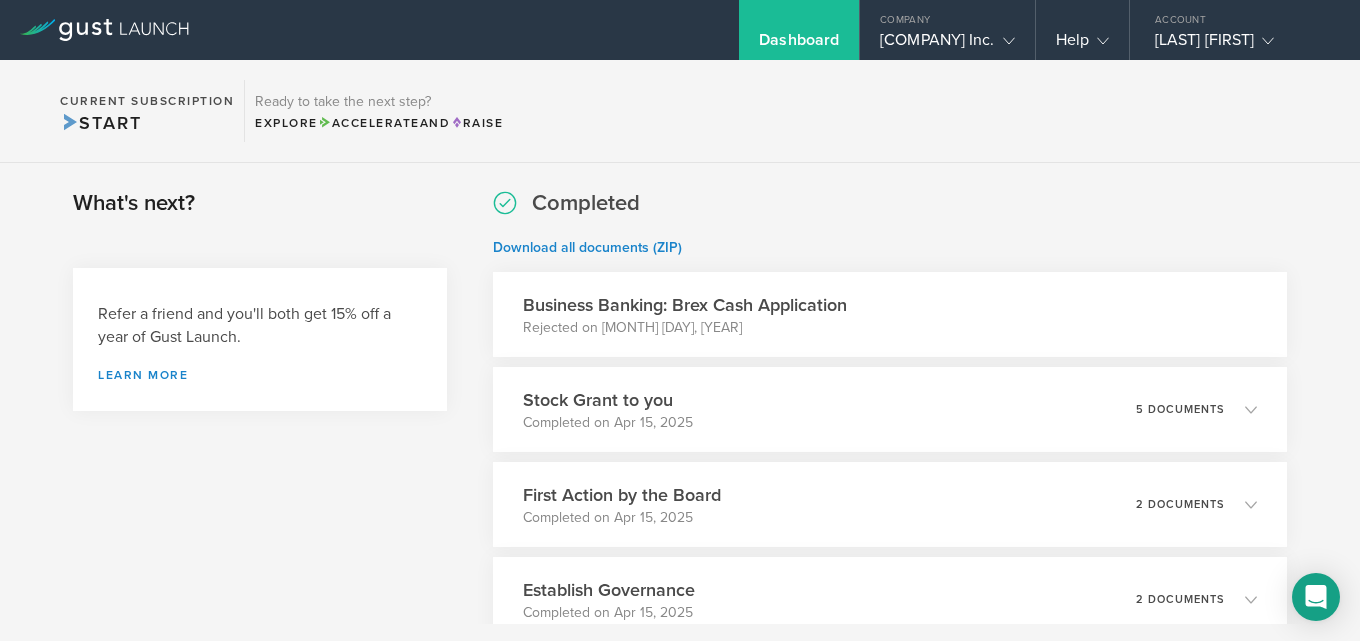 scroll, scrollTop: 0, scrollLeft: 0, axis: both 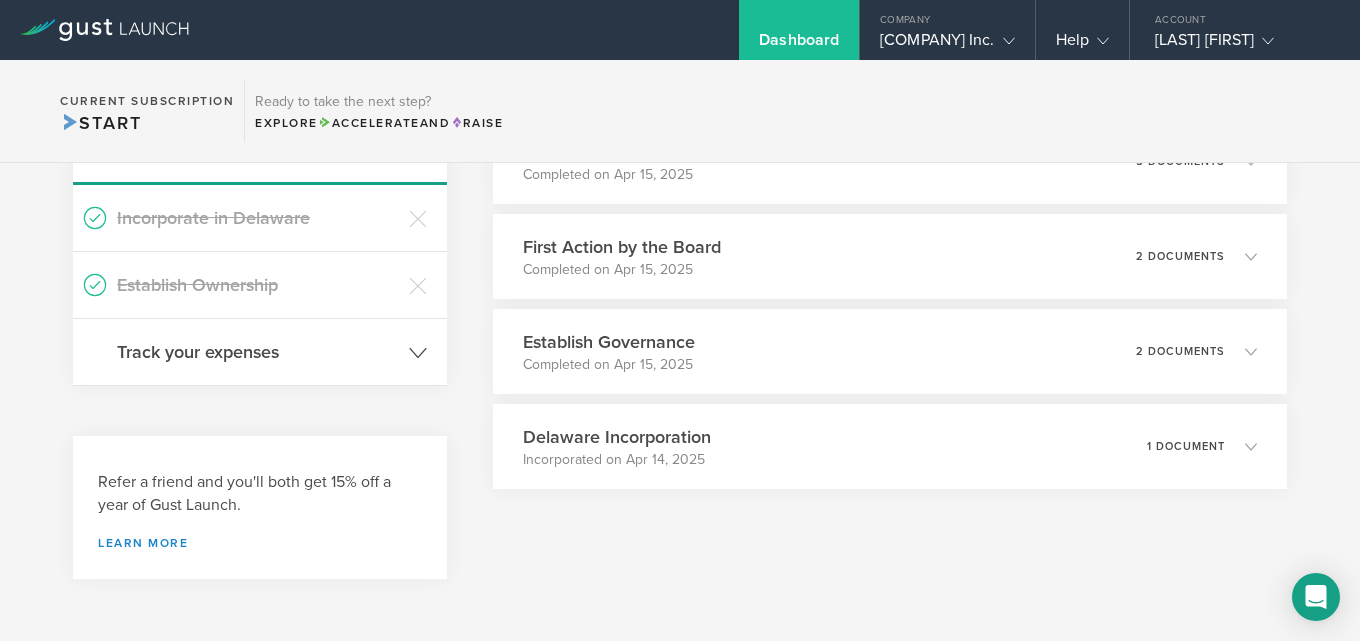 click on "Track your expenses" 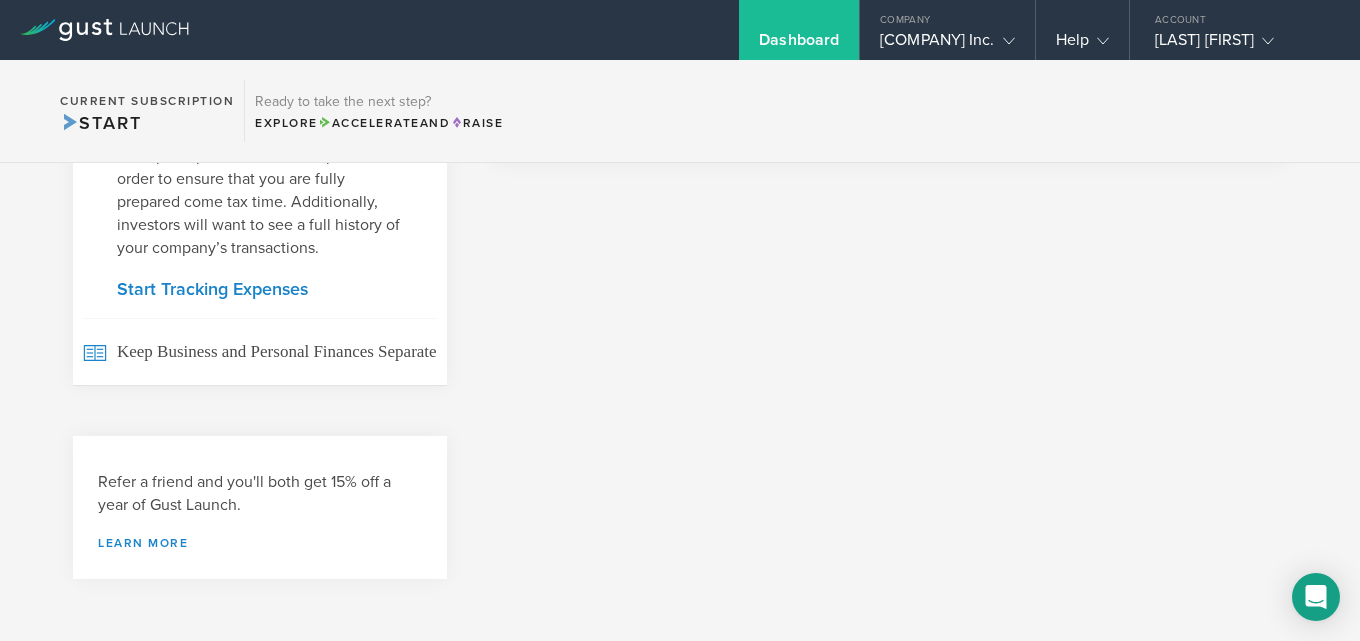 scroll, scrollTop: 0, scrollLeft: 0, axis: both 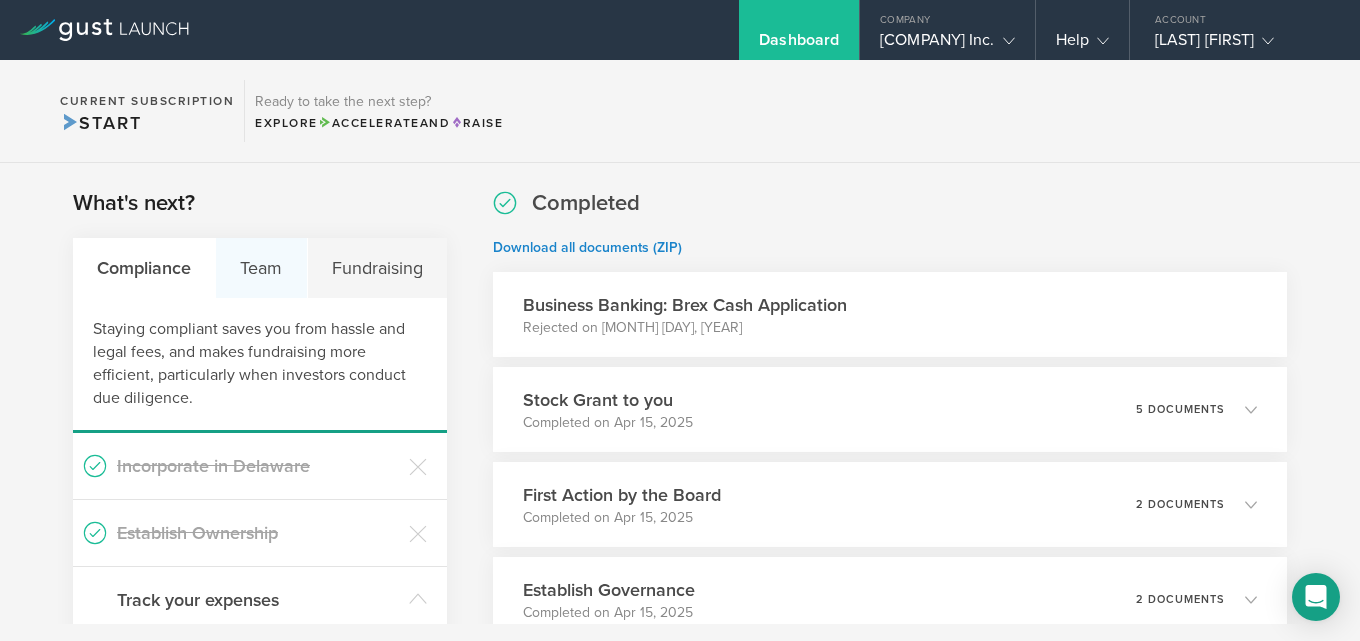 click on "Team" at bounding box center [261, 268] 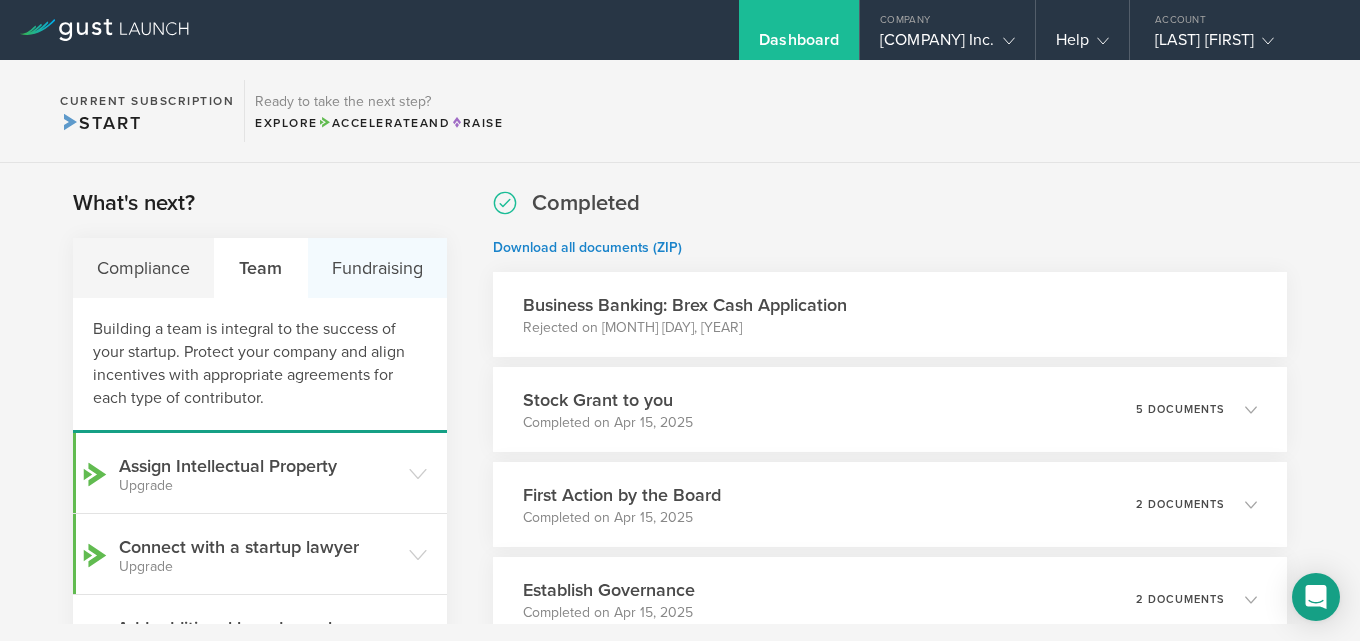 click on "Fundraising" at bounding box center [377, 268] 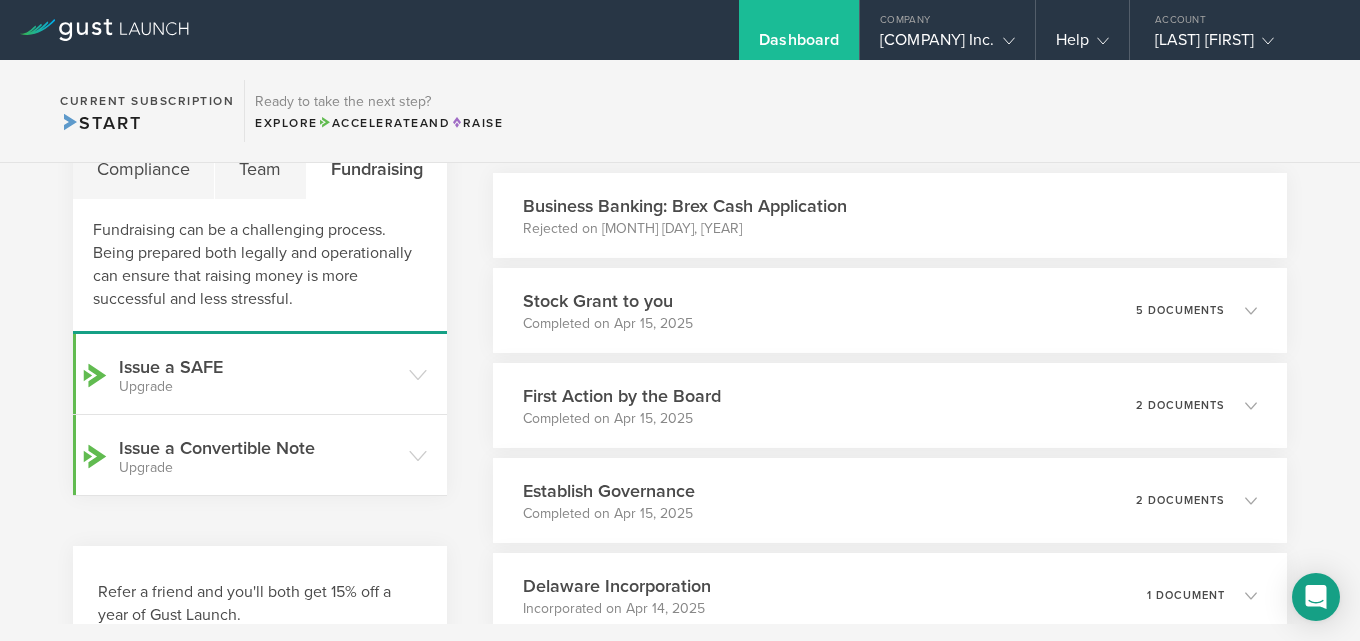 scroll, scrollTop: 0, scrollLeft: 0, axis: both 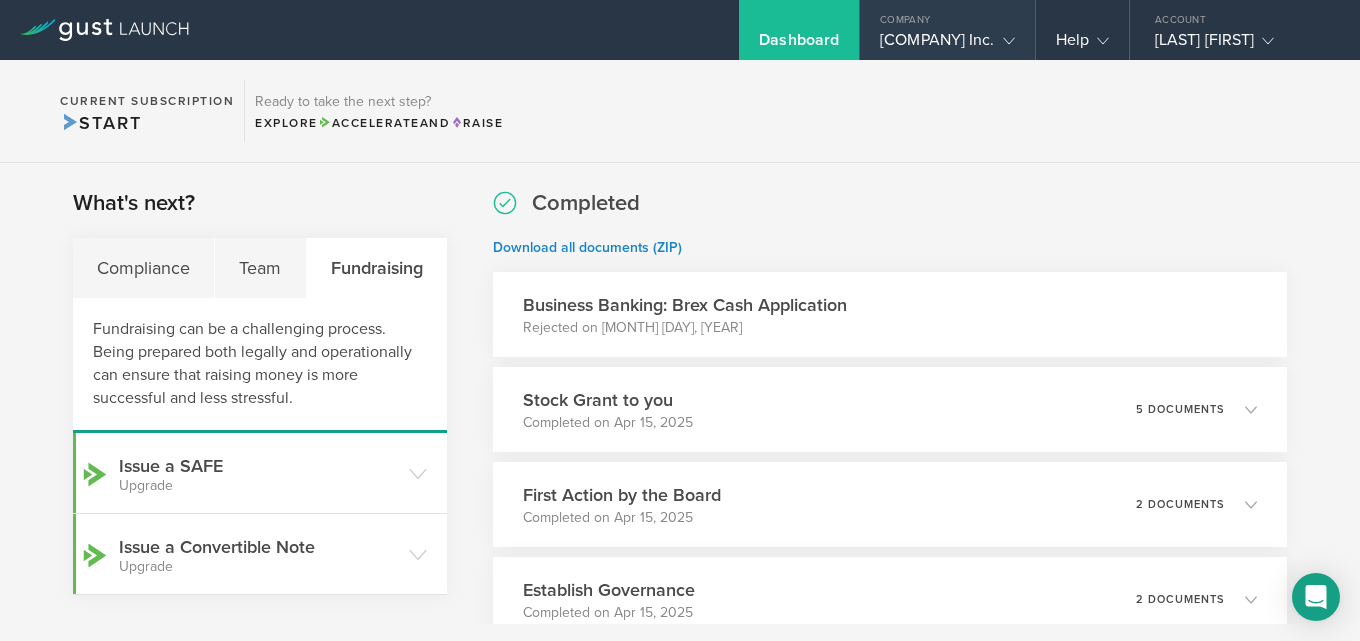 click on "Neogravex Inc." at bounding box center [947, 45] 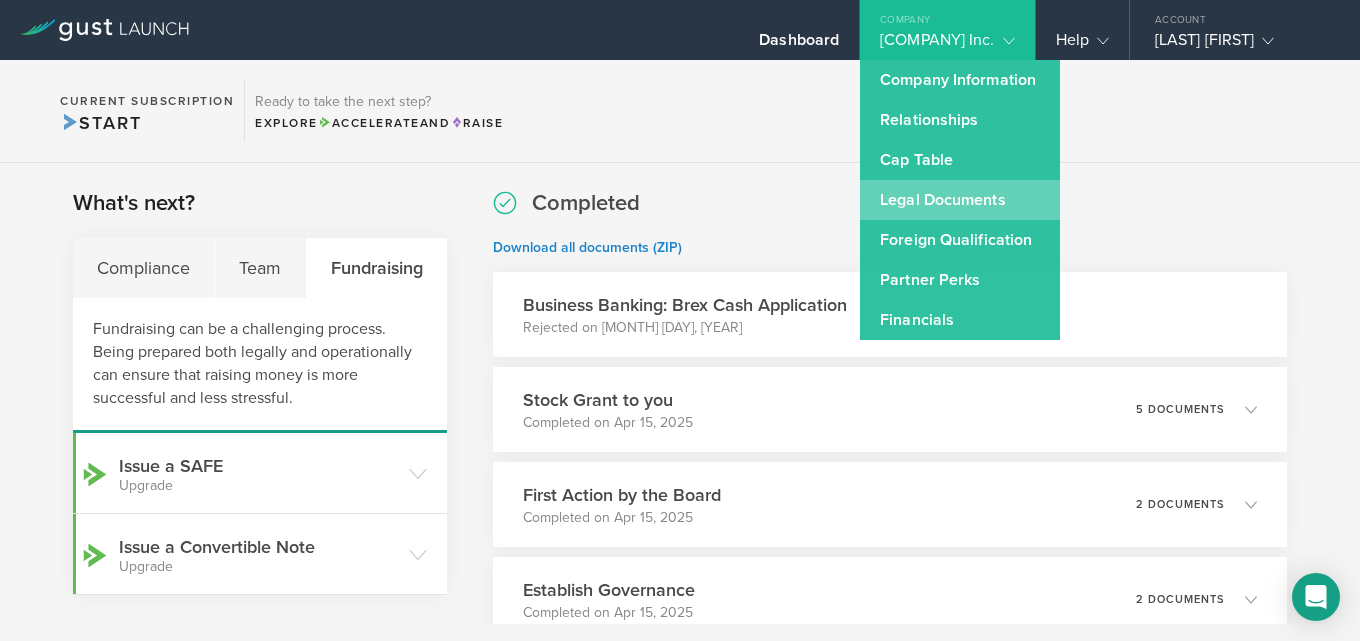 click on "Legal Documents" at bounding box center (960, 200) 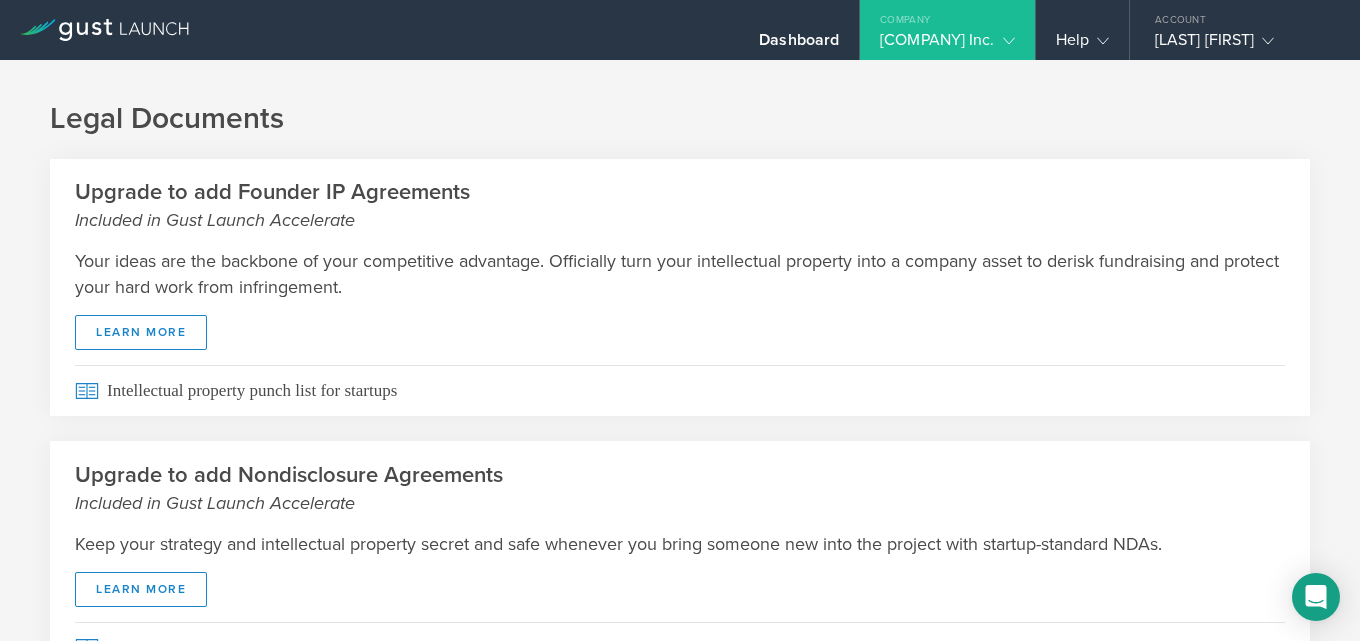 scroll, scrollTop: 0, scrollLeft: 0, axis: both 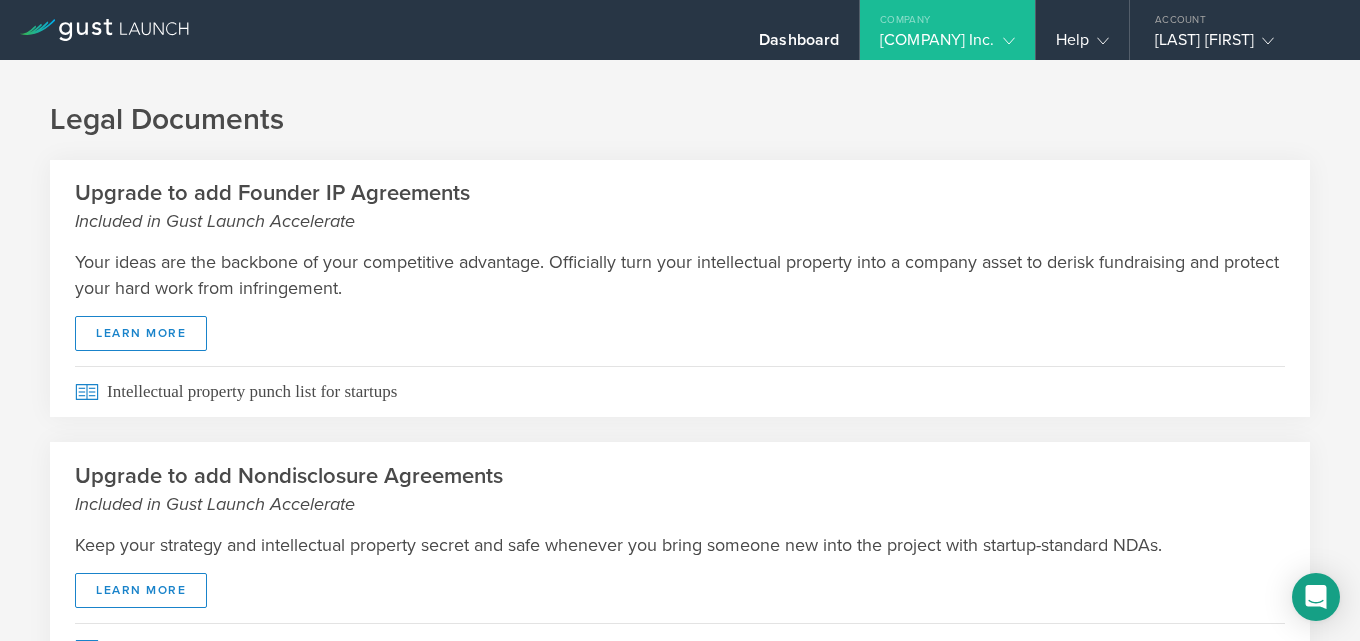 click on "Company" at bounding box center (947, 15) 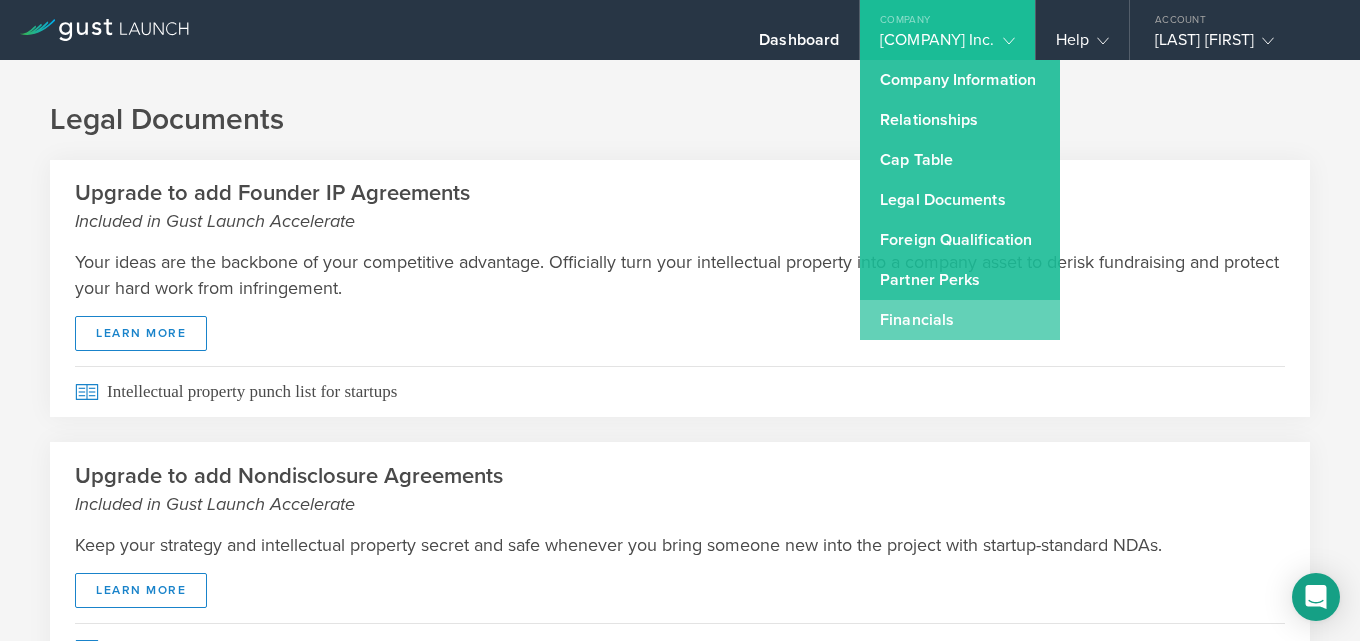 click on "Financials" at bounding box center [960, 320] 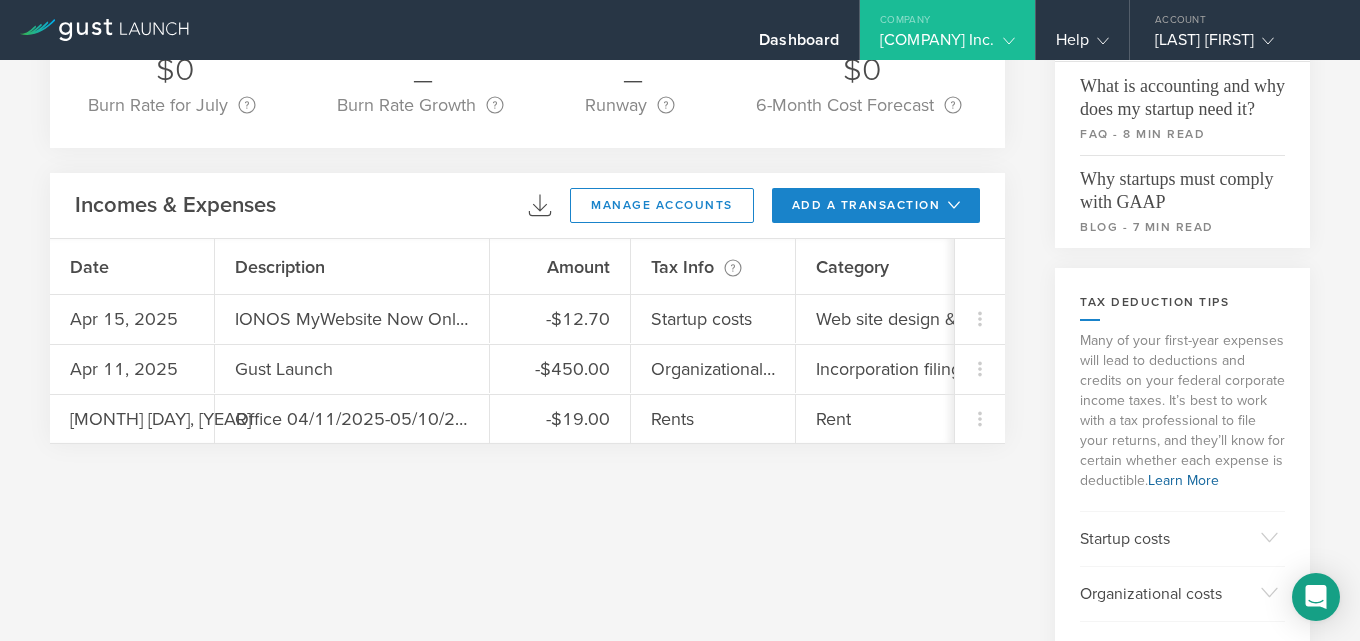 scroll, scrollTop: 200, scrollLeft: 0, axis: vertical 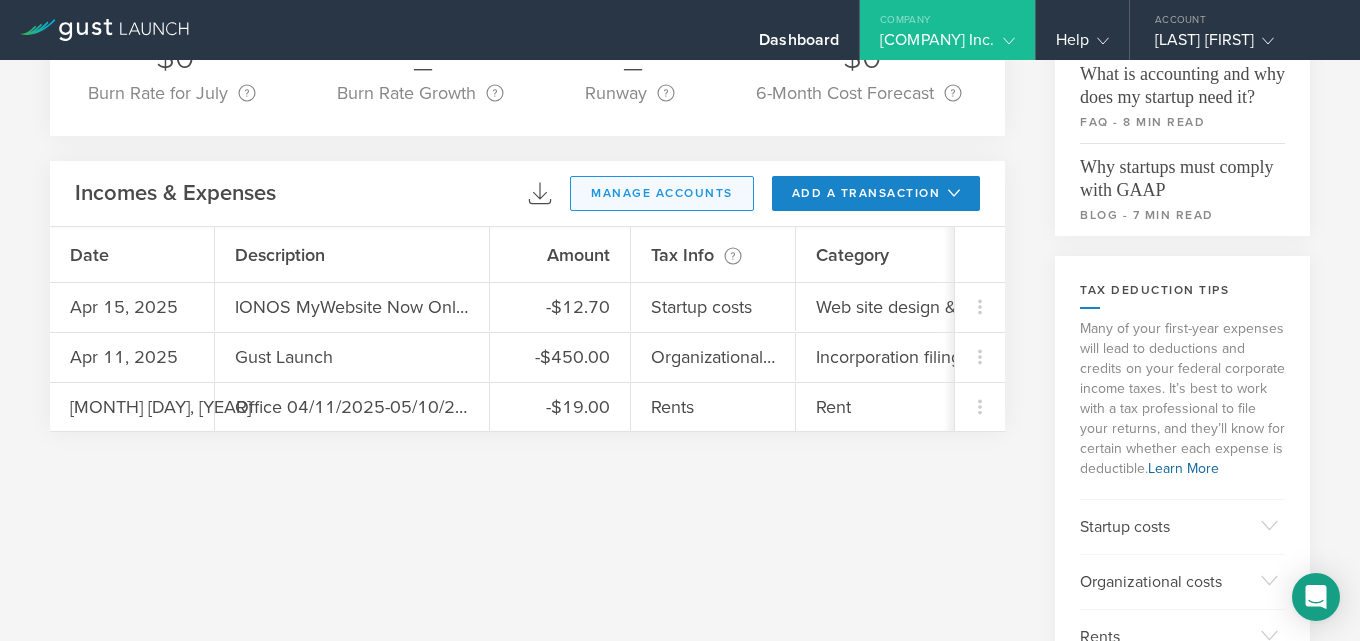 click on "manage accounts" at bounding box center [662, 193] 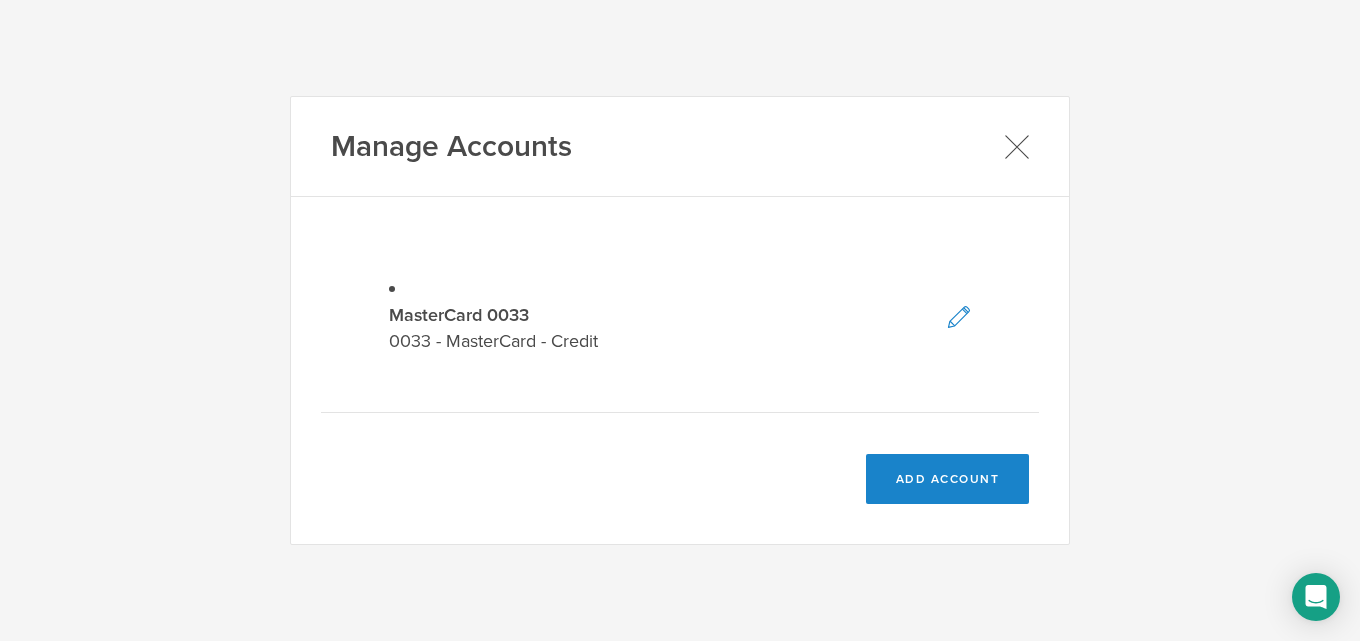 click 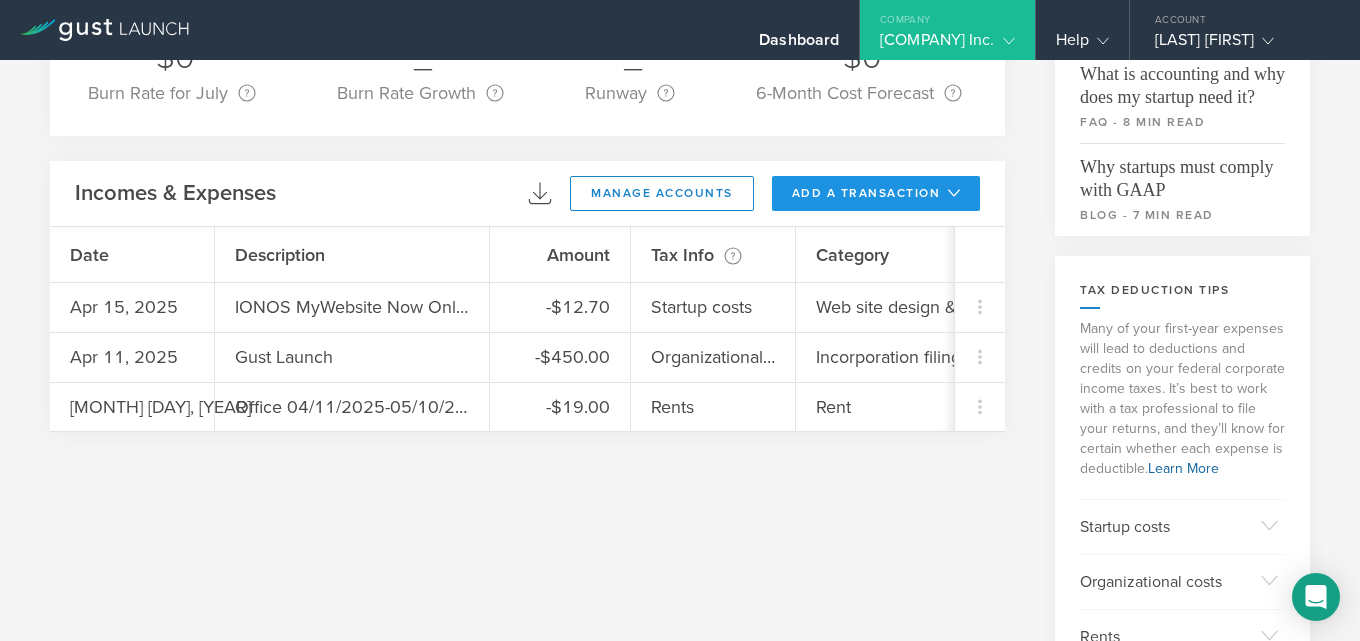 click on "add a transaction" at bounding box center (876, 193) 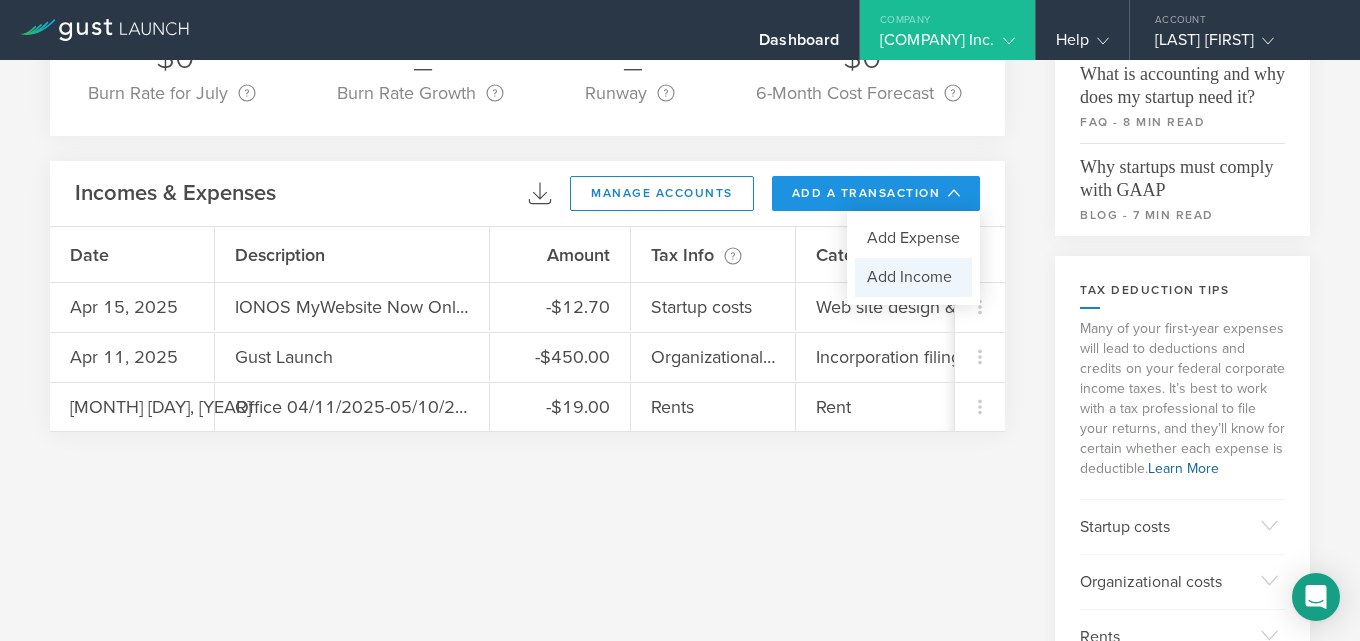 click on "Add Income" at bounding box center (913, 277) 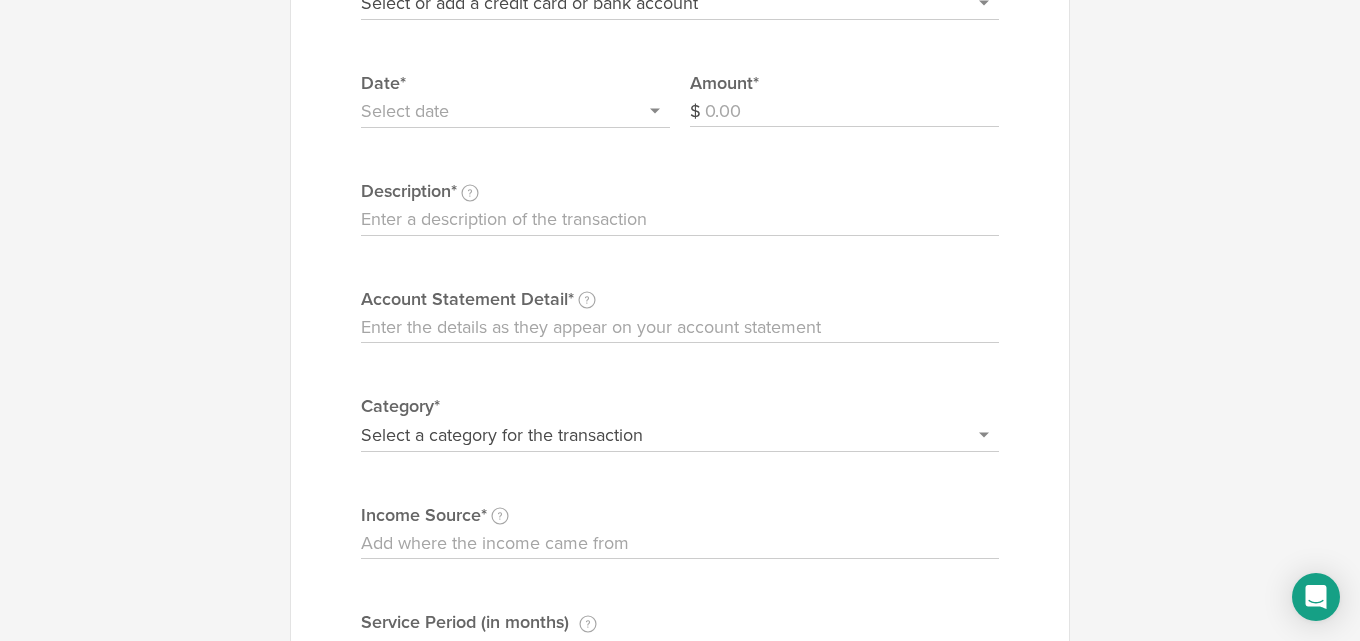 scroll, scrollTop: 300, scrollLeft: 0, axis: vertical 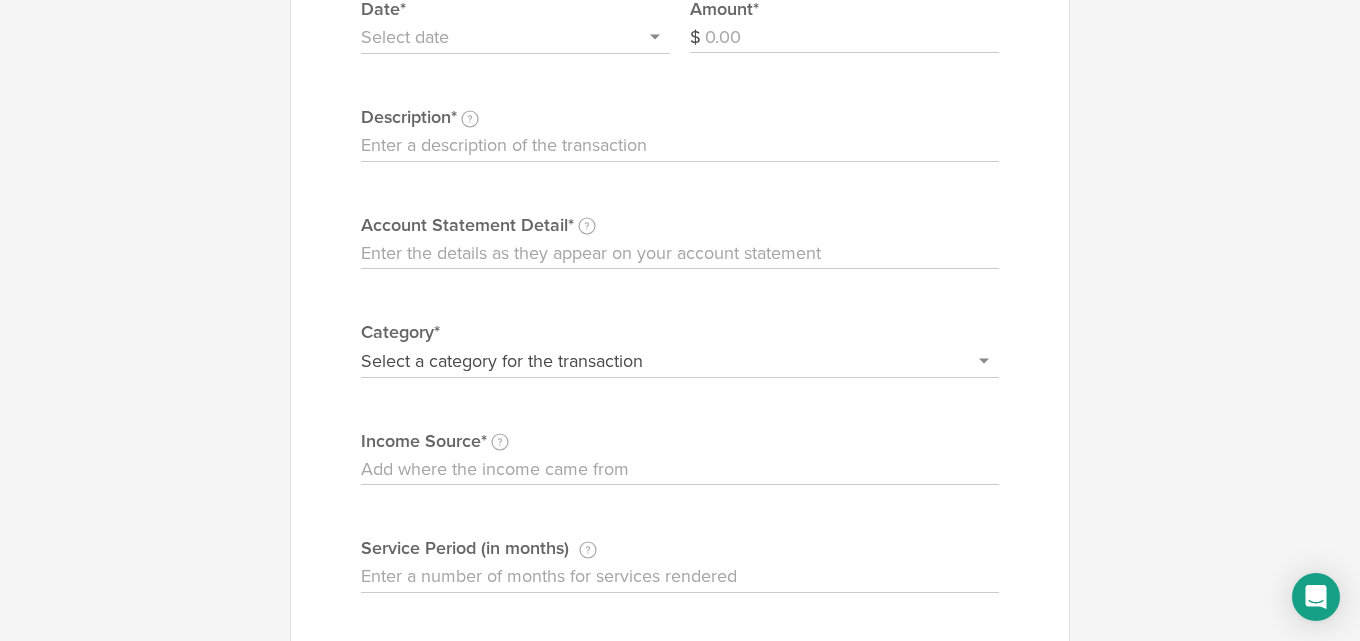 click on "Select a category for the transaction Founder investment Revenue/sales Refund Award/grant Outside investment Loan" at bounding box center [680, 361] 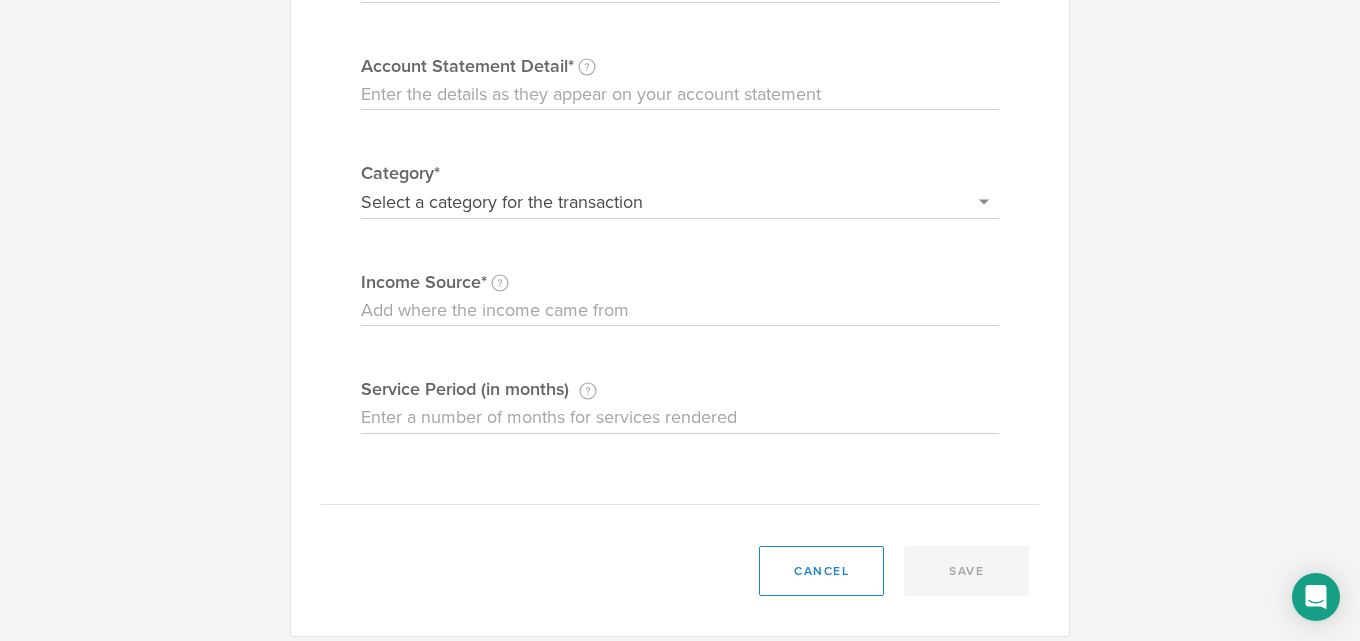 scroll, scrollTop: 475, scrollLeft: 0, axis: vertical 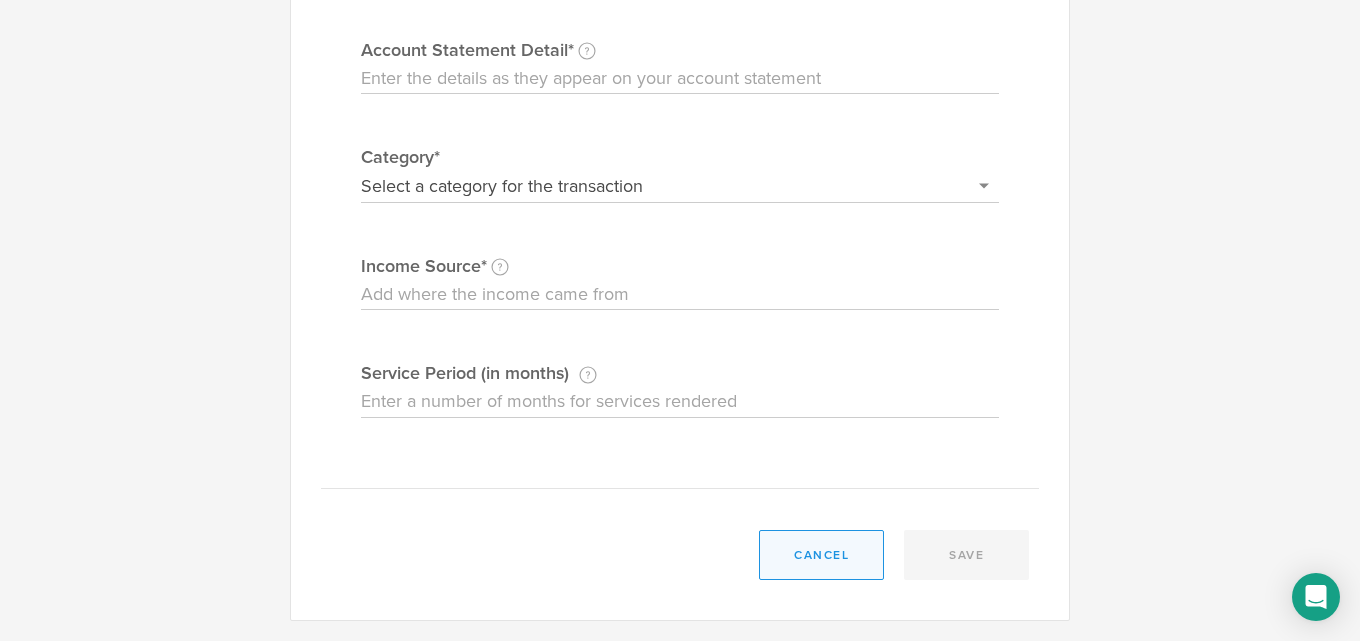 click on "cancel" at bounding box center [821, 555] 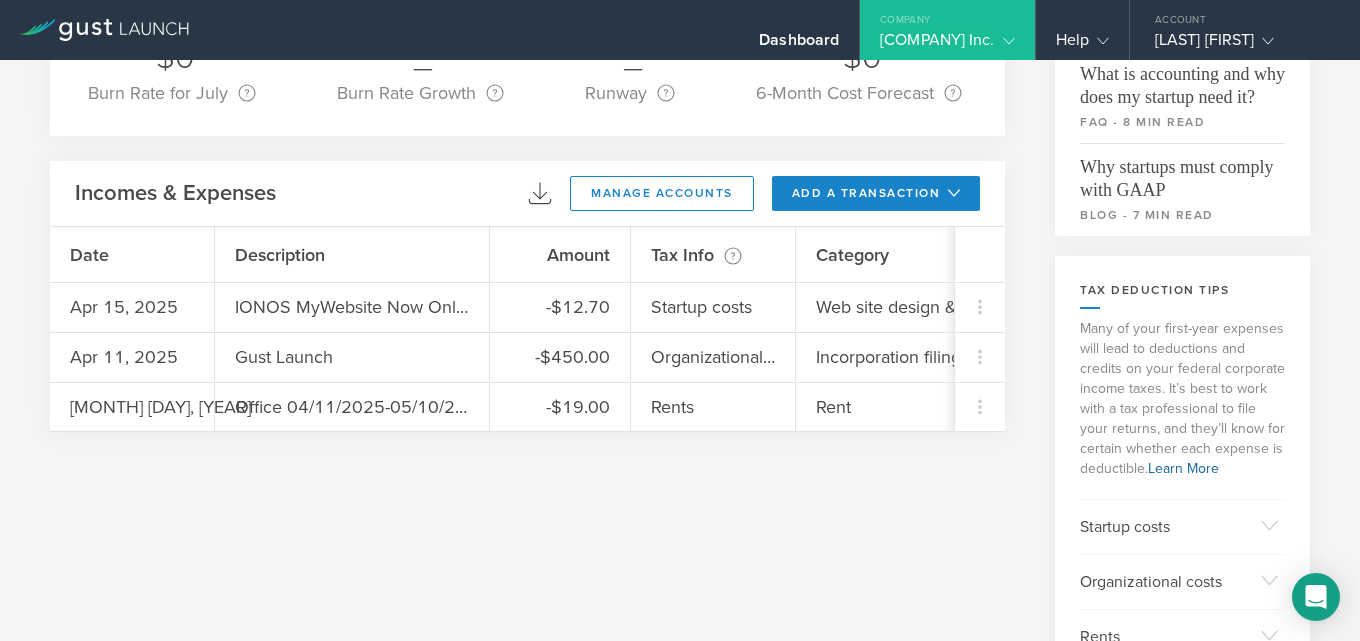 scroll, scrollTop: 100, scrollLeft: 0, axis: vertical 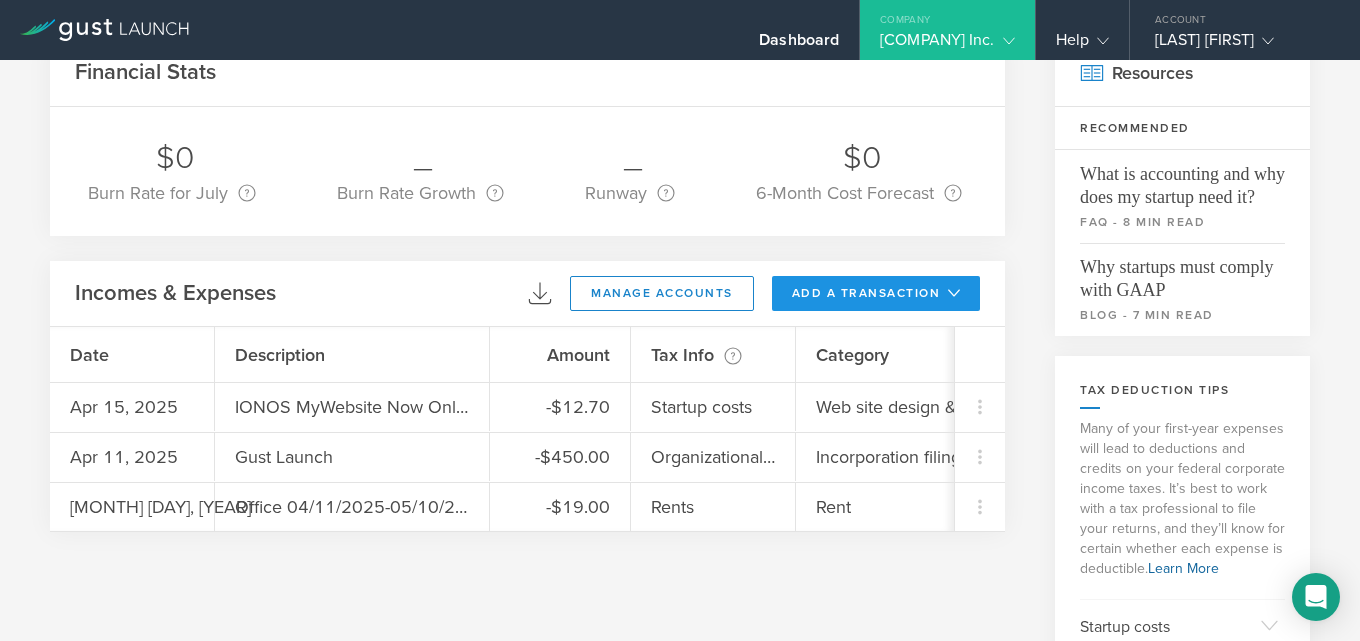 click on "add a transaction" at bounding box center [876, 293] 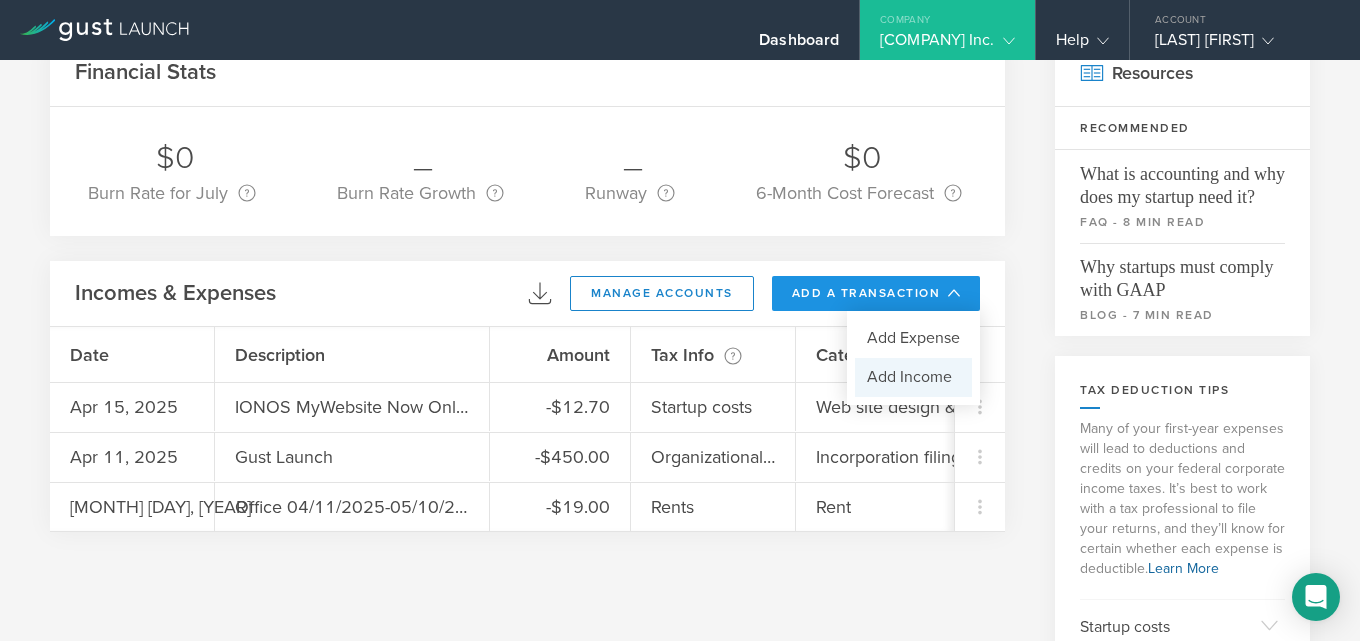 click on "Add Income" at bounding box center [913, 377] 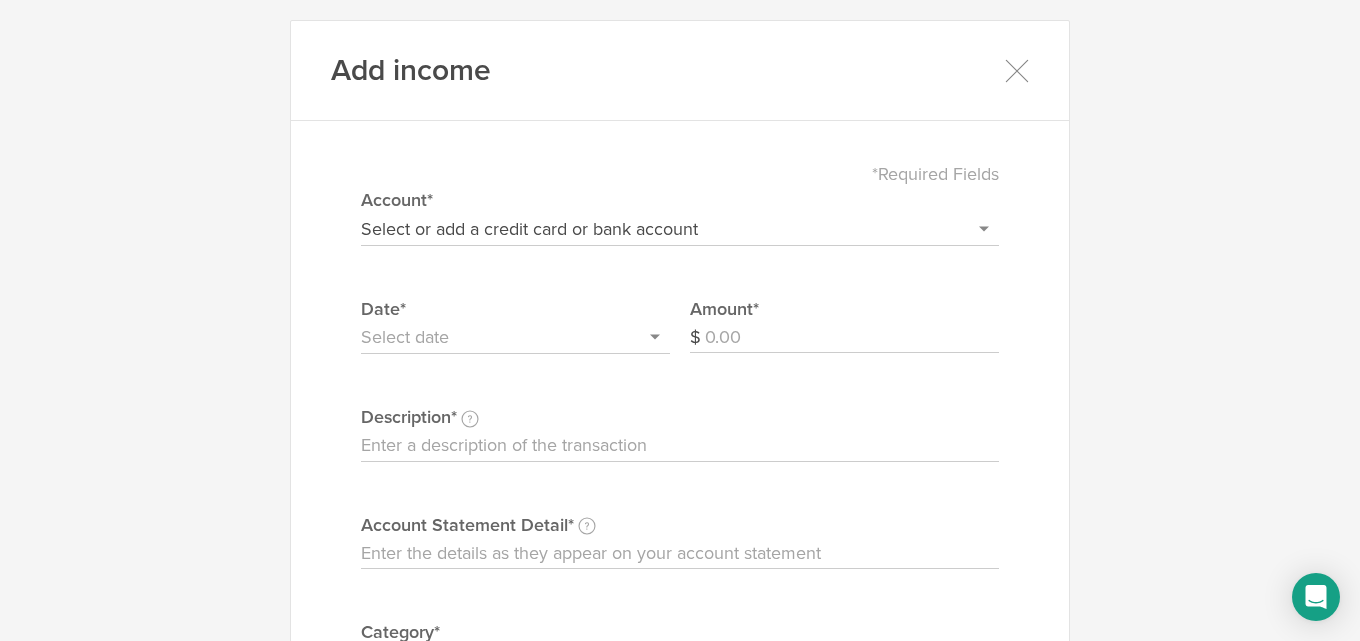 click on "Amount" at bounding box center [852, 338] 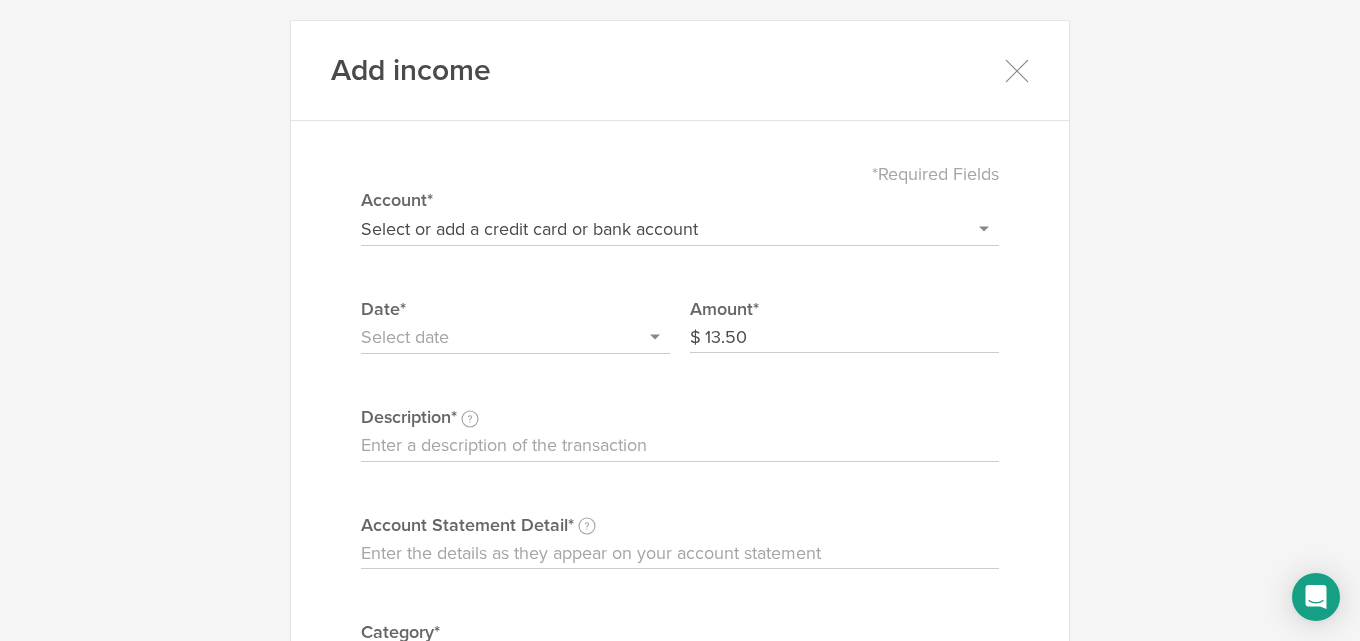 type on "13.50" 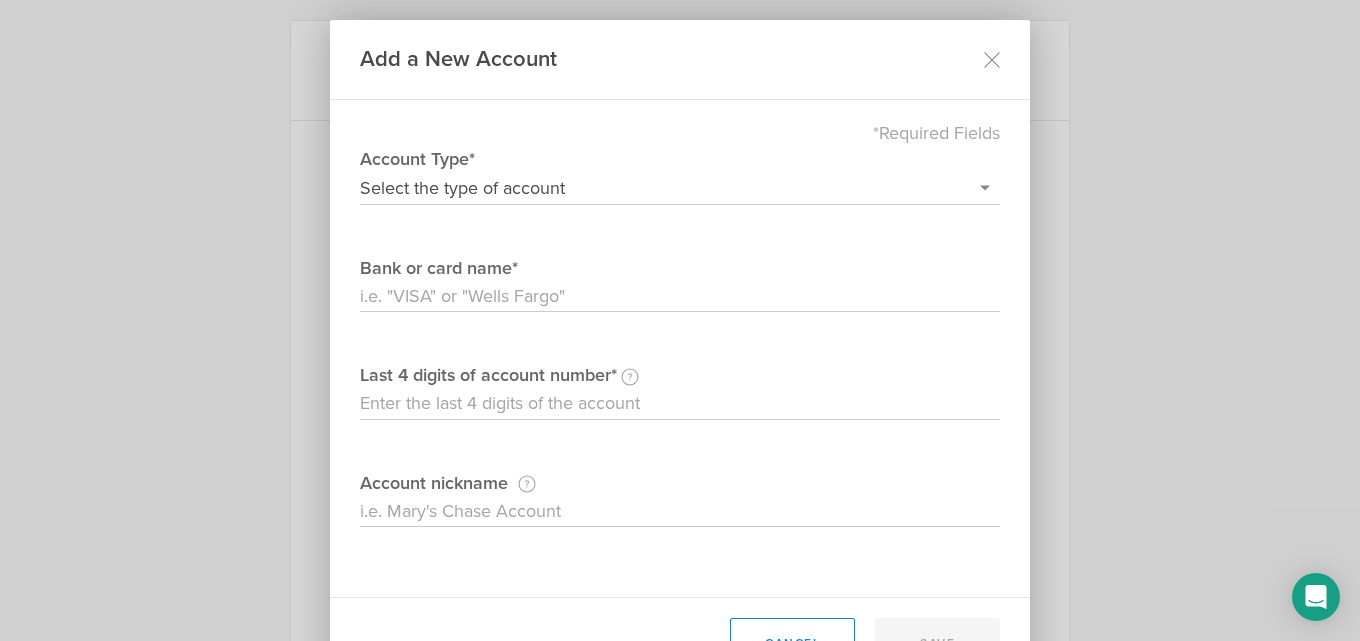 click on "Select the type of account Credit Card Bank Account/Debit Card" at bounding box center [680, 188] 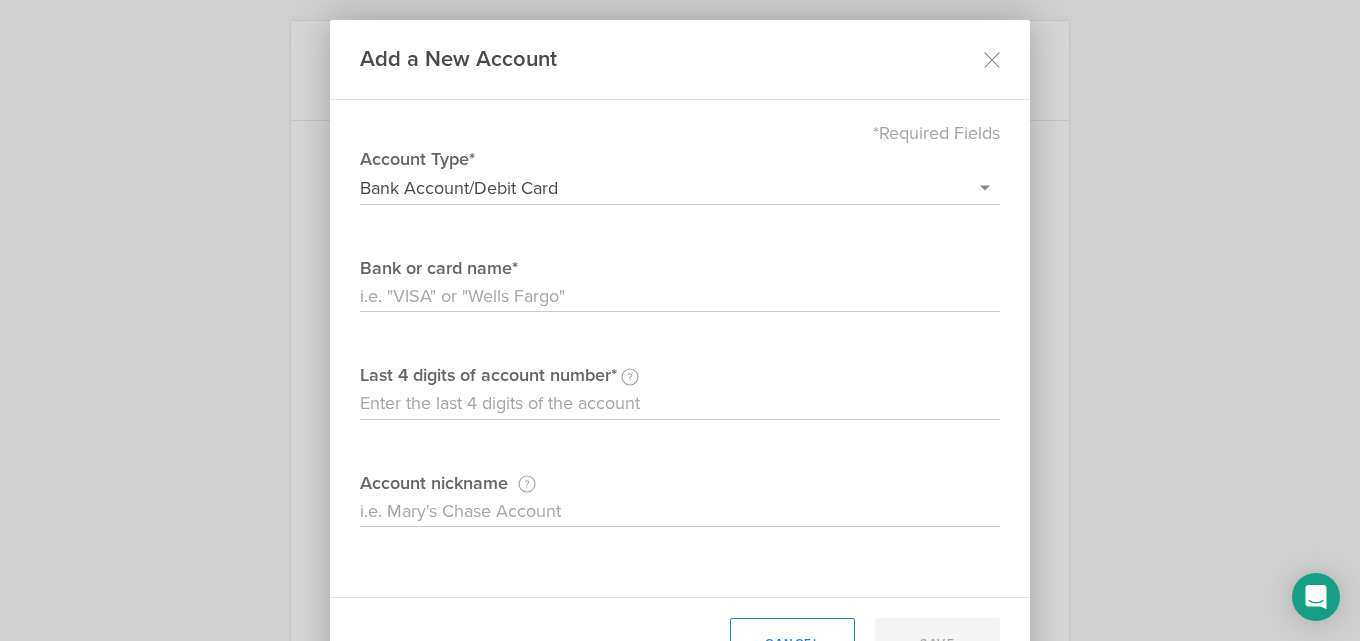 click on "Bank or card name" at bounding box center [680, 297] 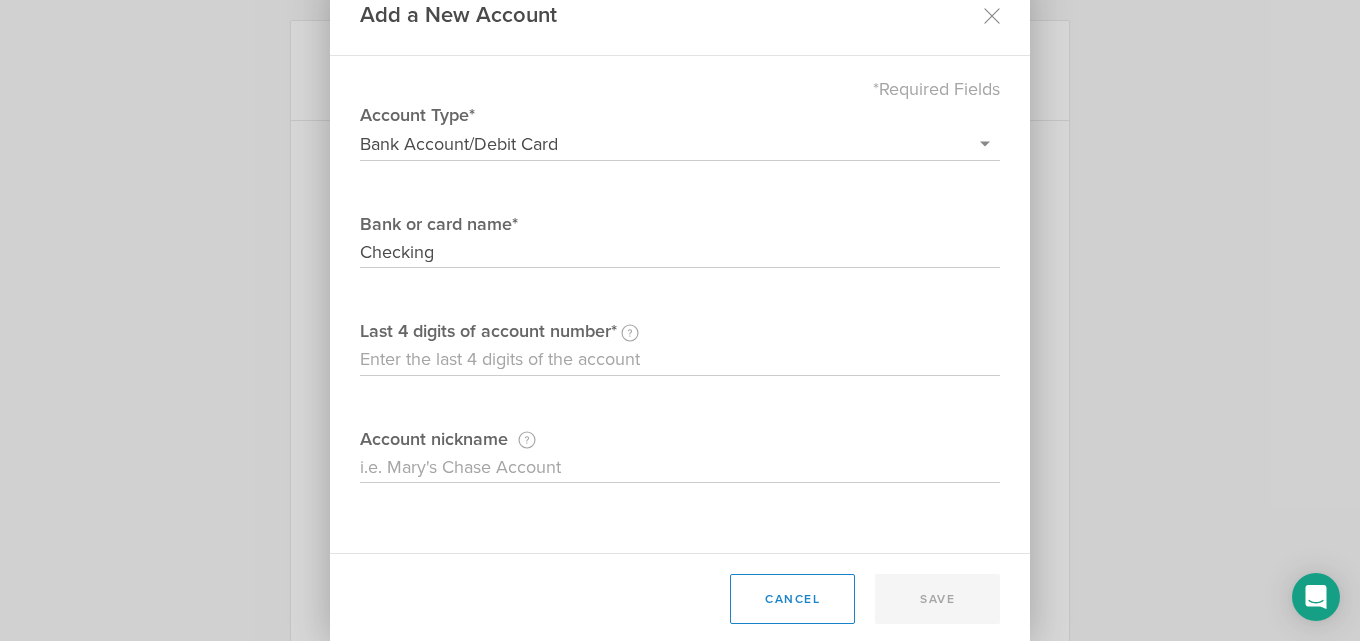 scroll, scrollTop: 67, scrollLeft: 0, axis: vertical 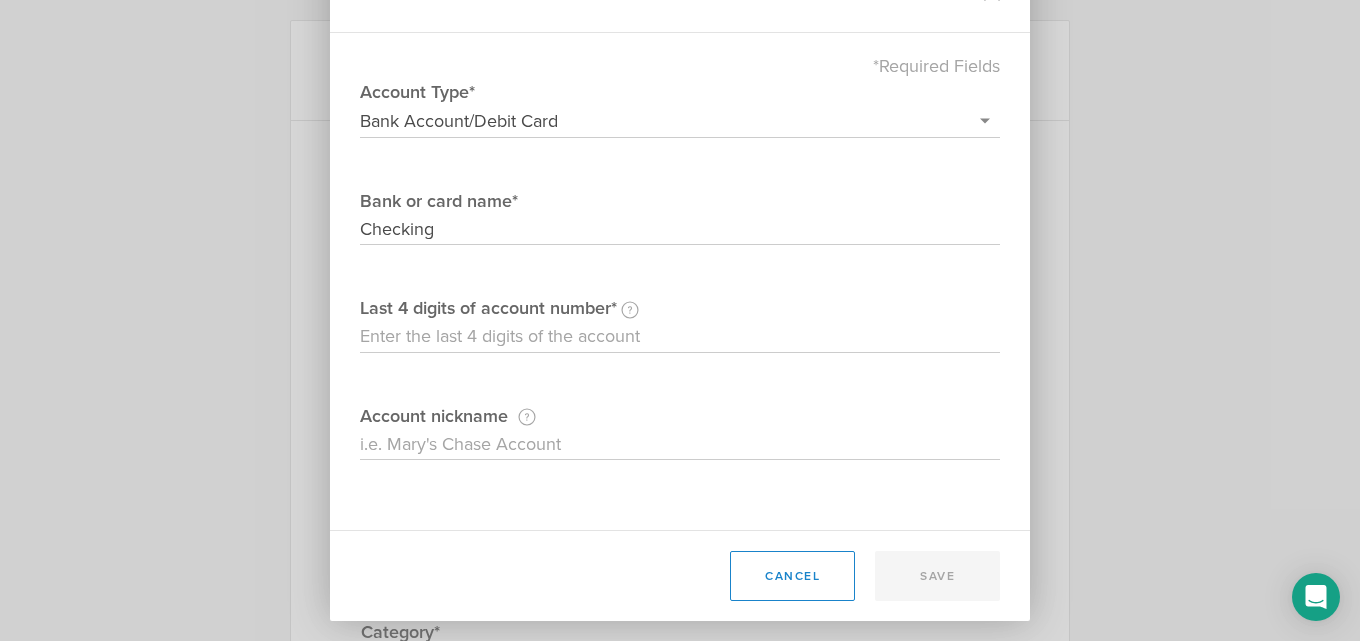 type on "Checking" 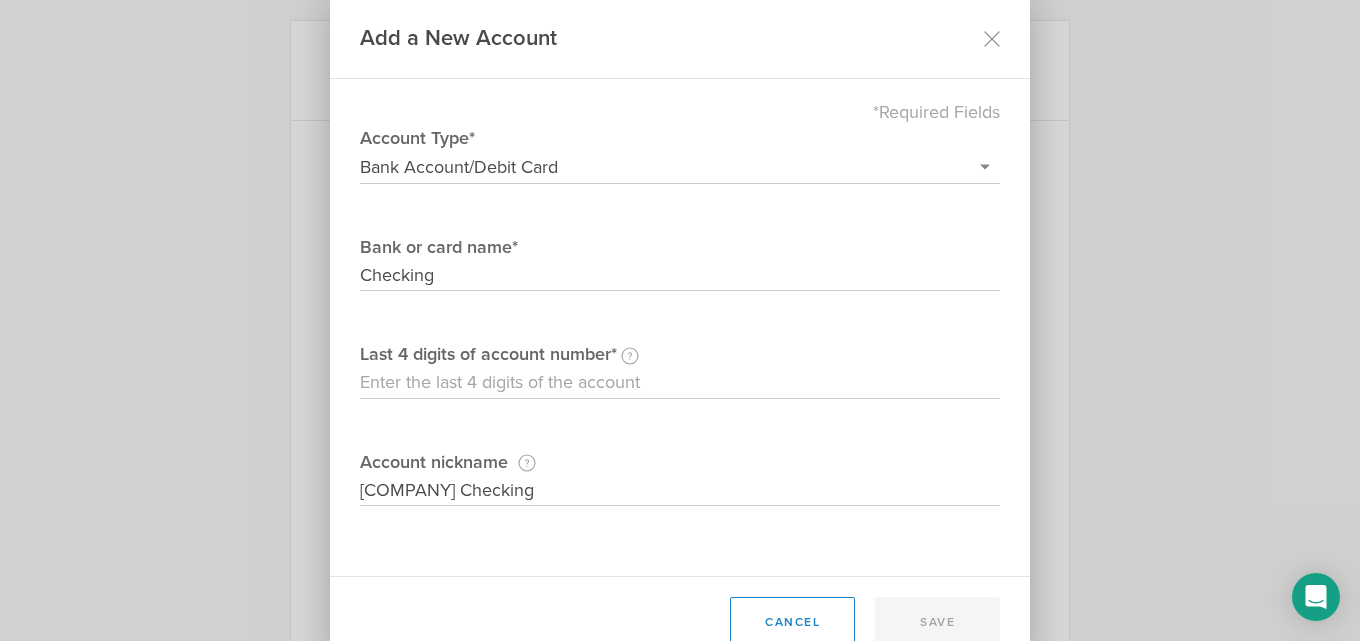 scroll, scrollTop: 0, scrollLeft: 0, axis: both 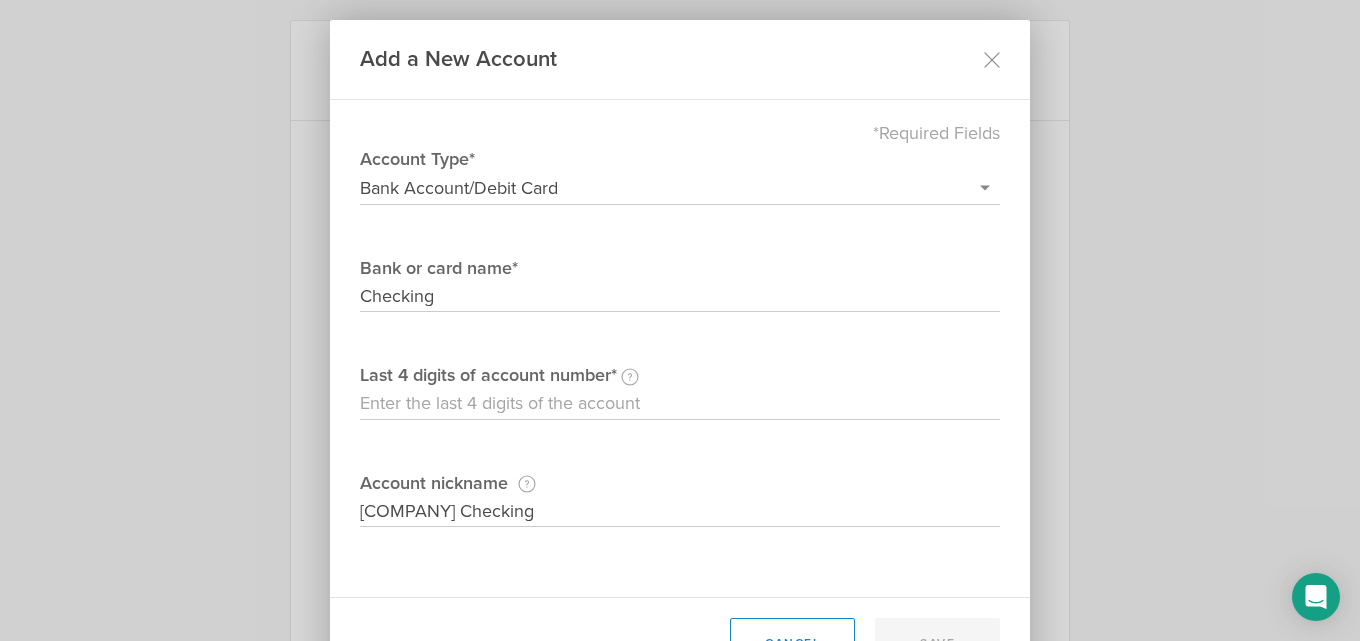 type on "Neogravex Inc. Checking" 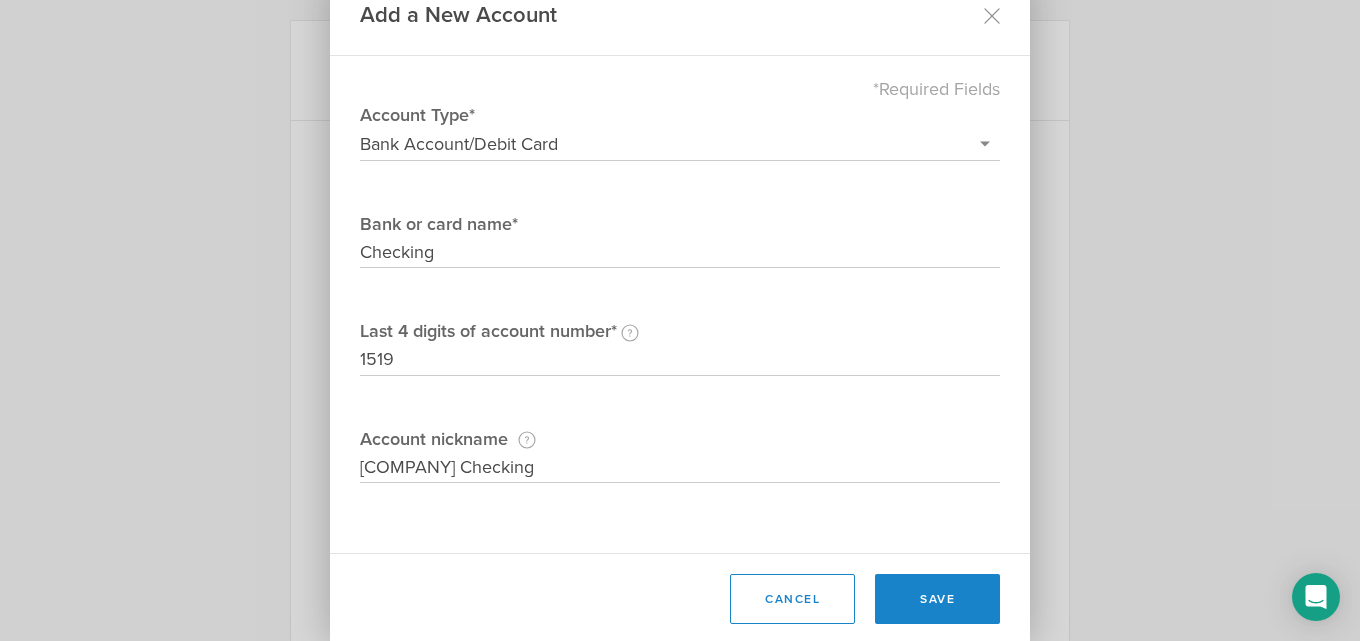 scroll, scrollTop: 67, scrollLeft: 0, axis: vertical 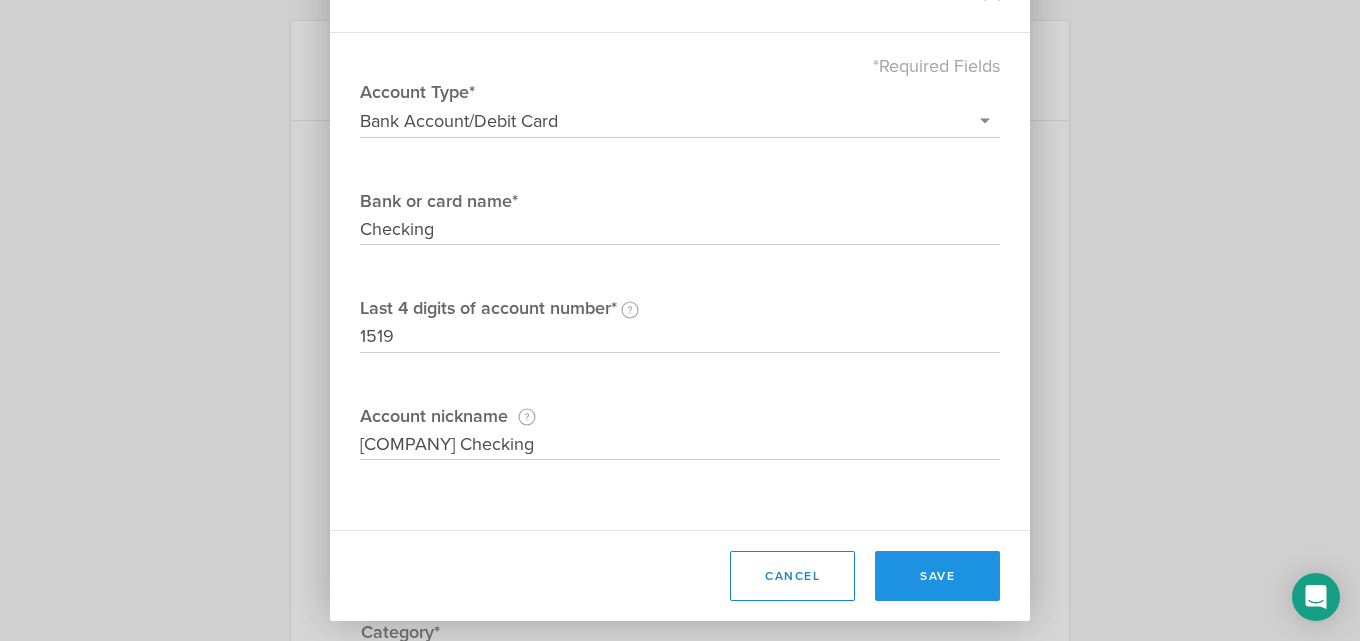 type on "1519" 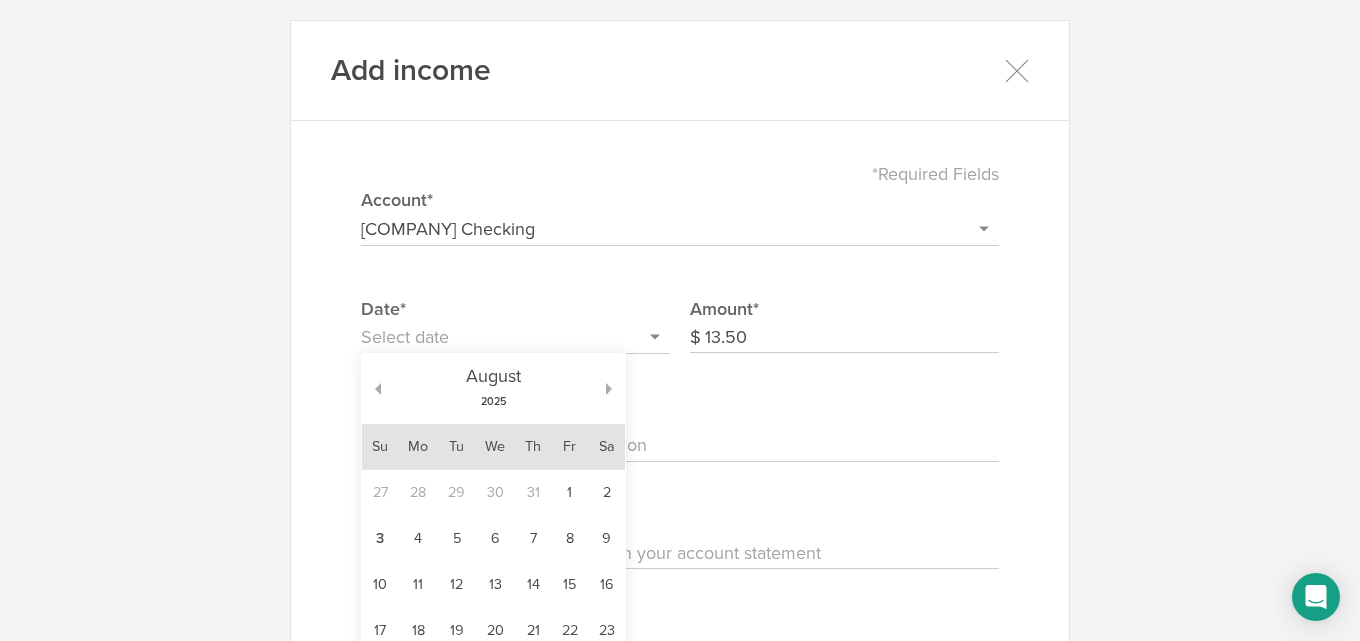 click at bounding box center (515, 338) 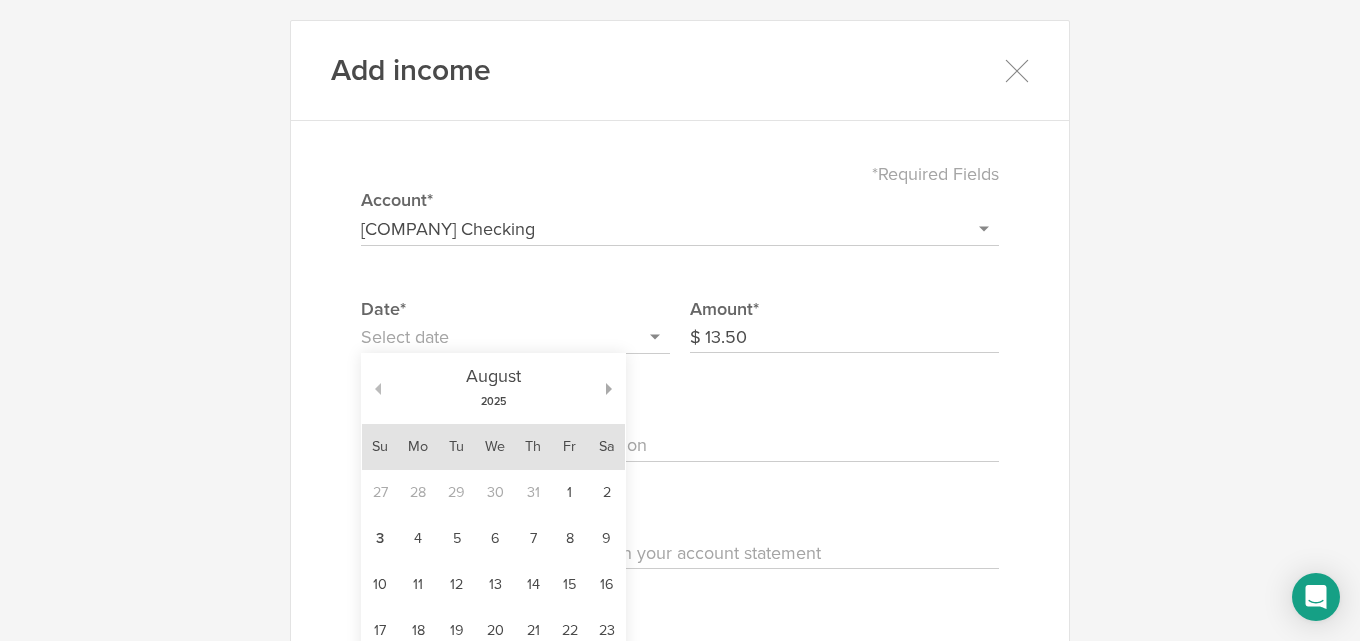 click at bounding box center [371, 389] 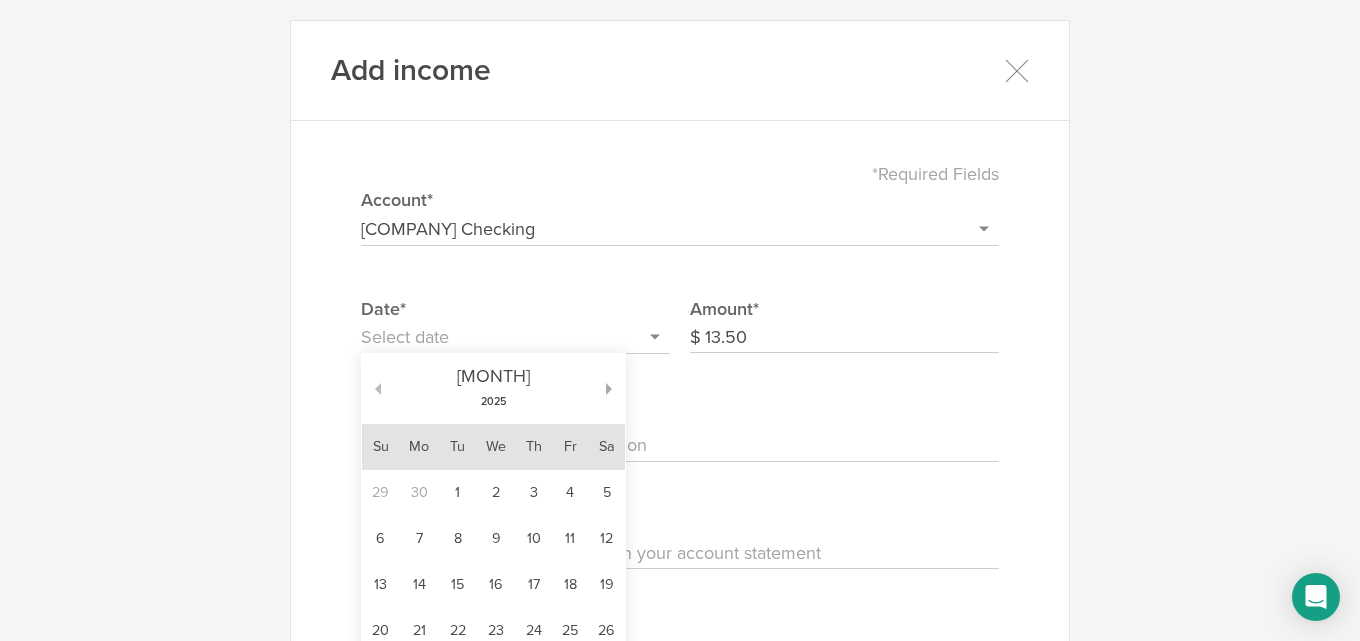 click at bounding box center [371, 389] 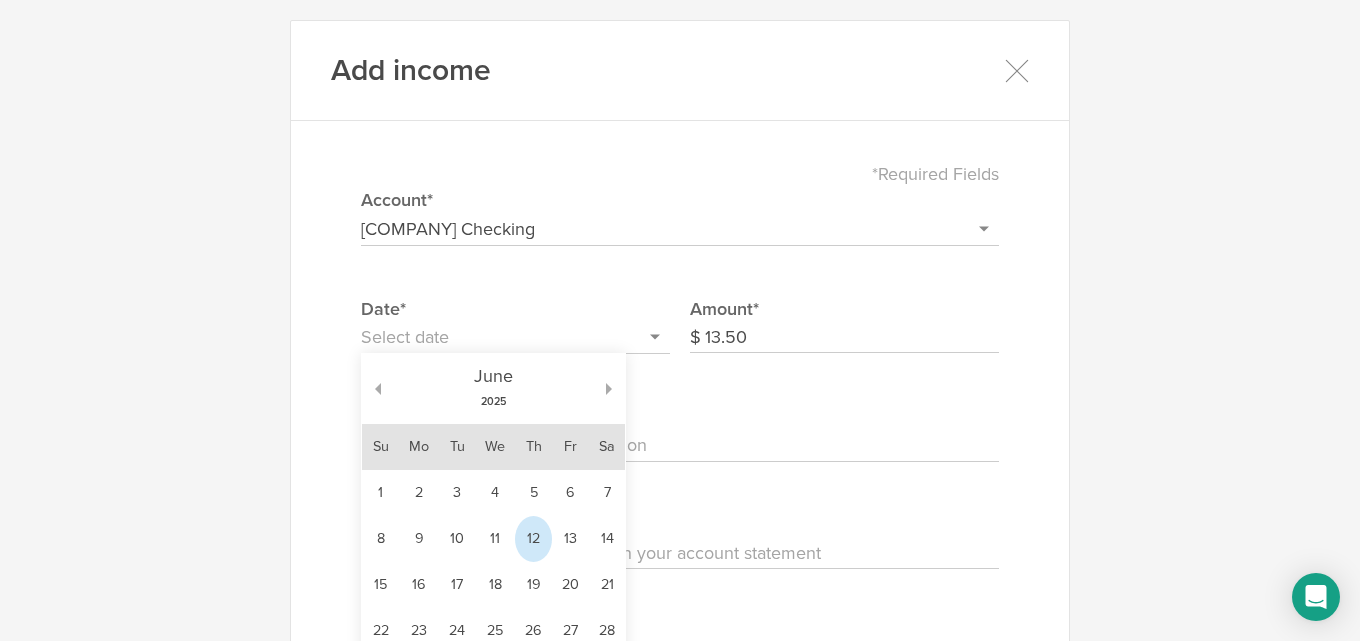 click on "12" at bounding box center [533, 539] 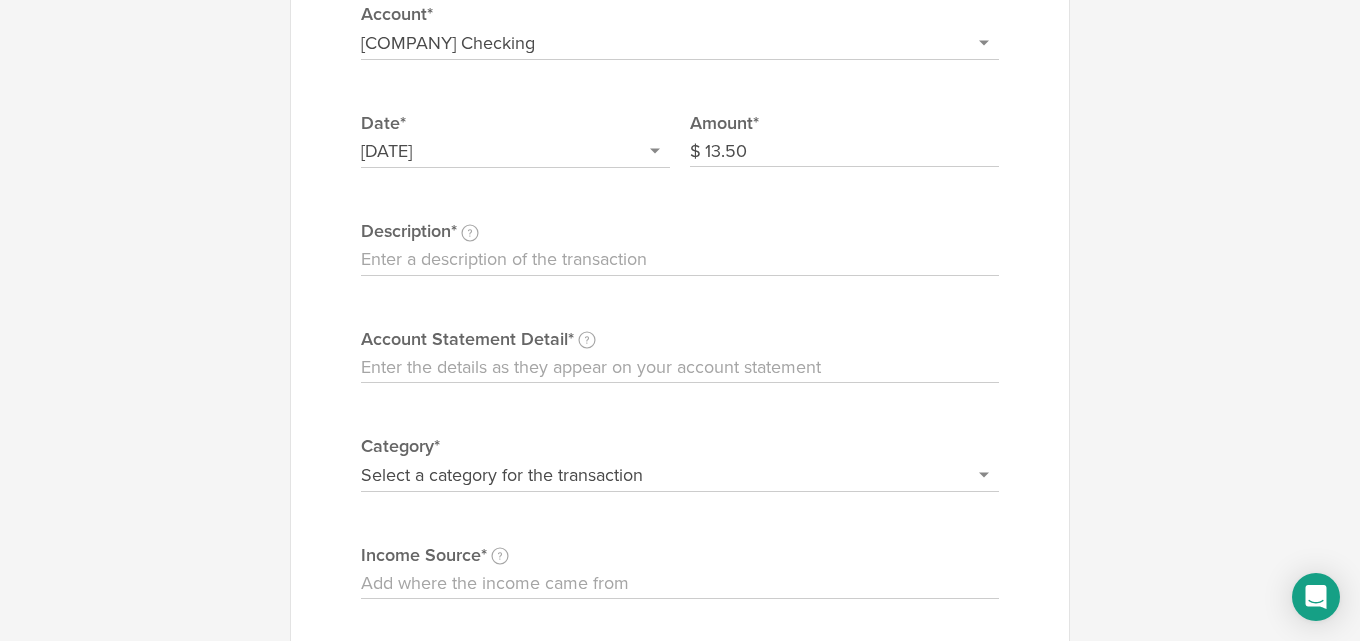 scroll, scrollTop: 200, scrollLeft: 0, axis: vertical 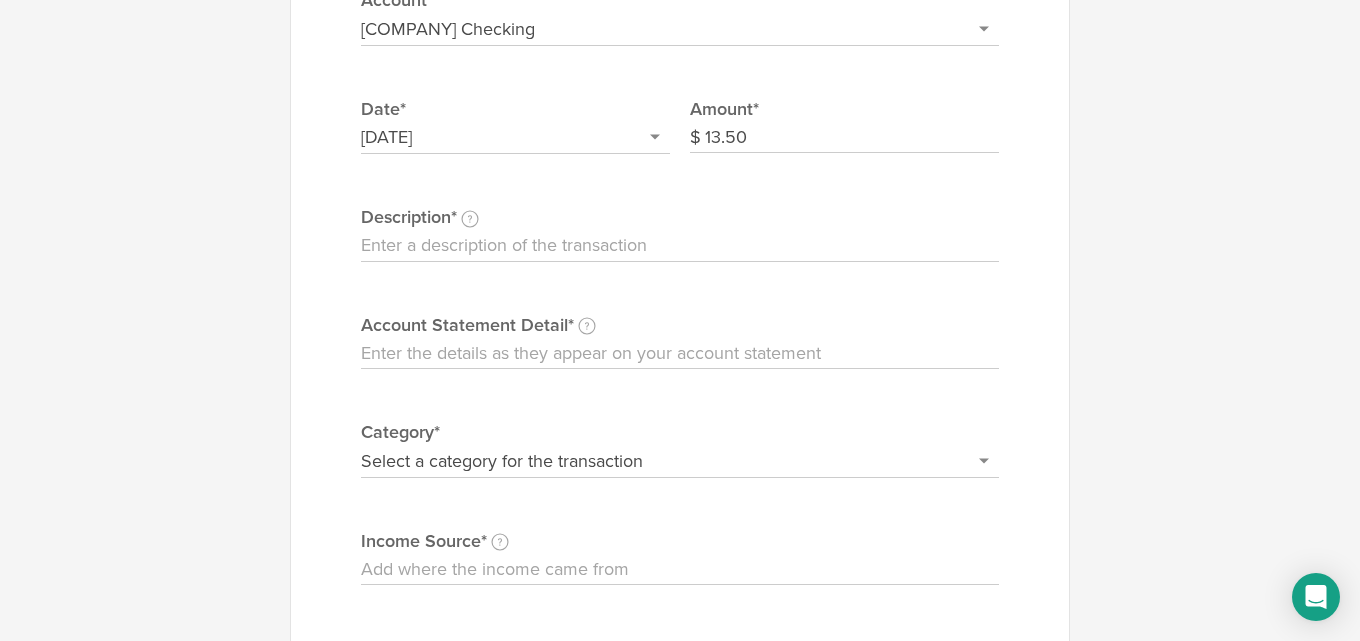 click on "Select a category for the transaction Founder investment Revenue/sales Refund Award/grant Outside investment Loan" at bounding box center [680, 461] 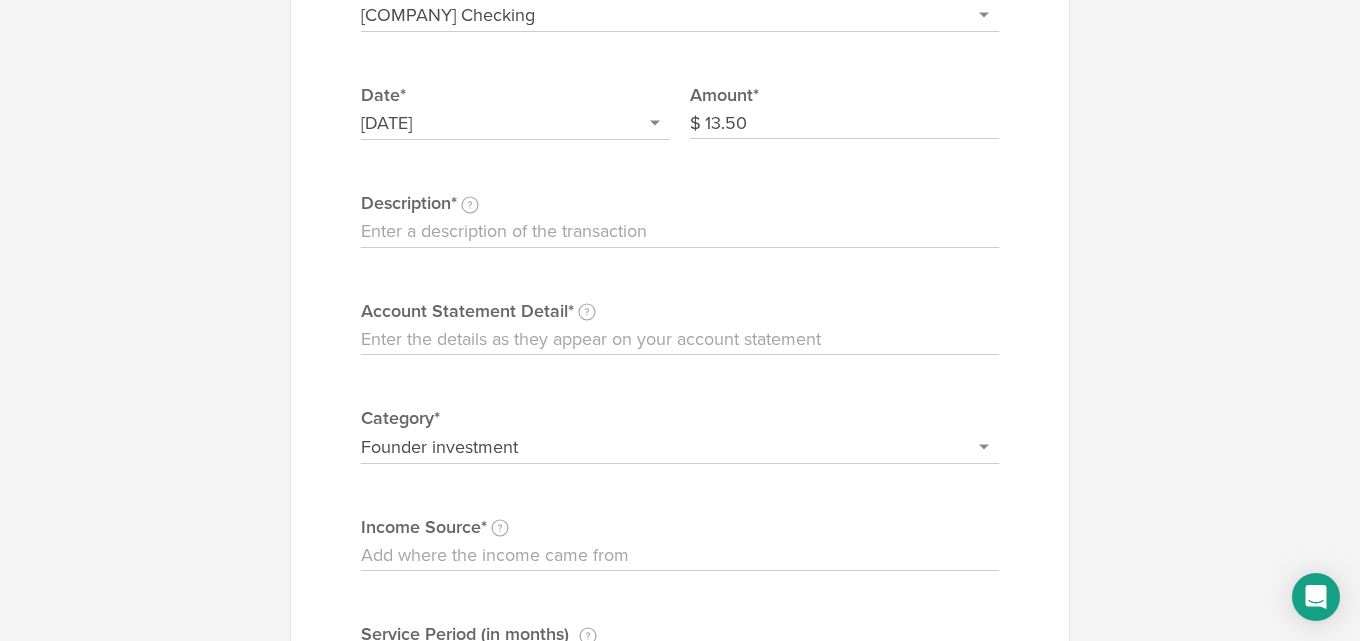 scroll, scrollTop: 200, scrollLeft: 0, axis: vertical 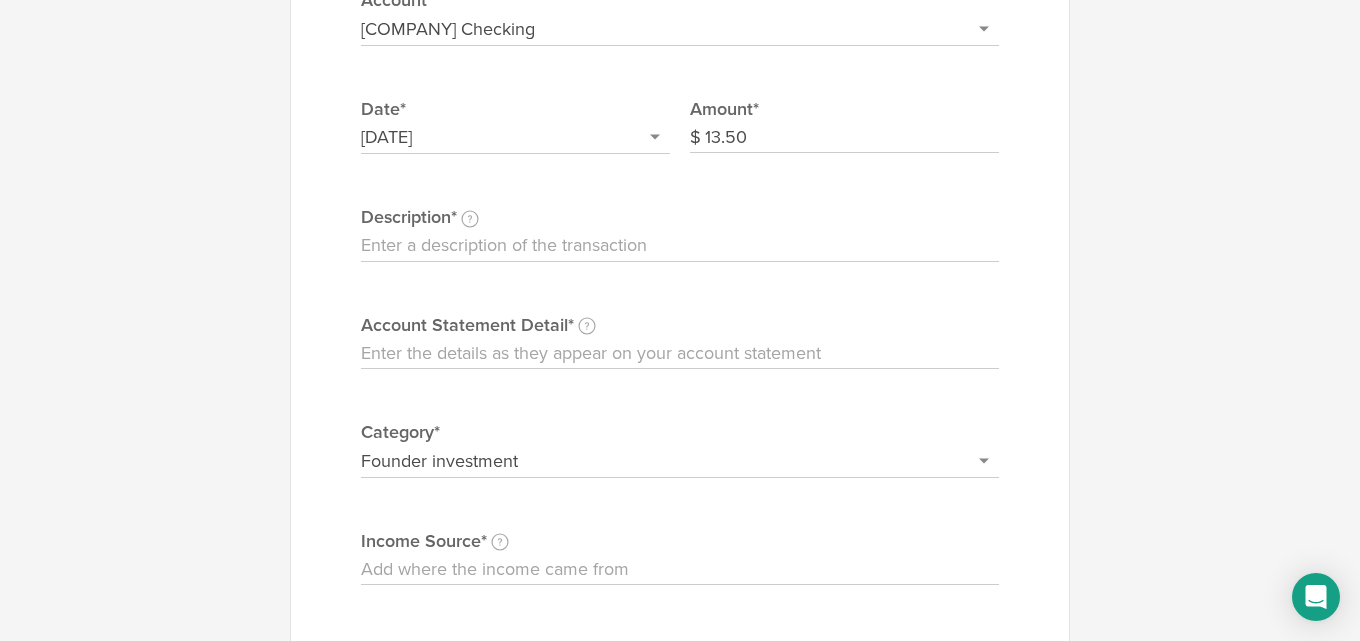 click on "Account Statement Detail Write the full description as it appears on your bank or credit card statement." at bounding box center (680, 354) 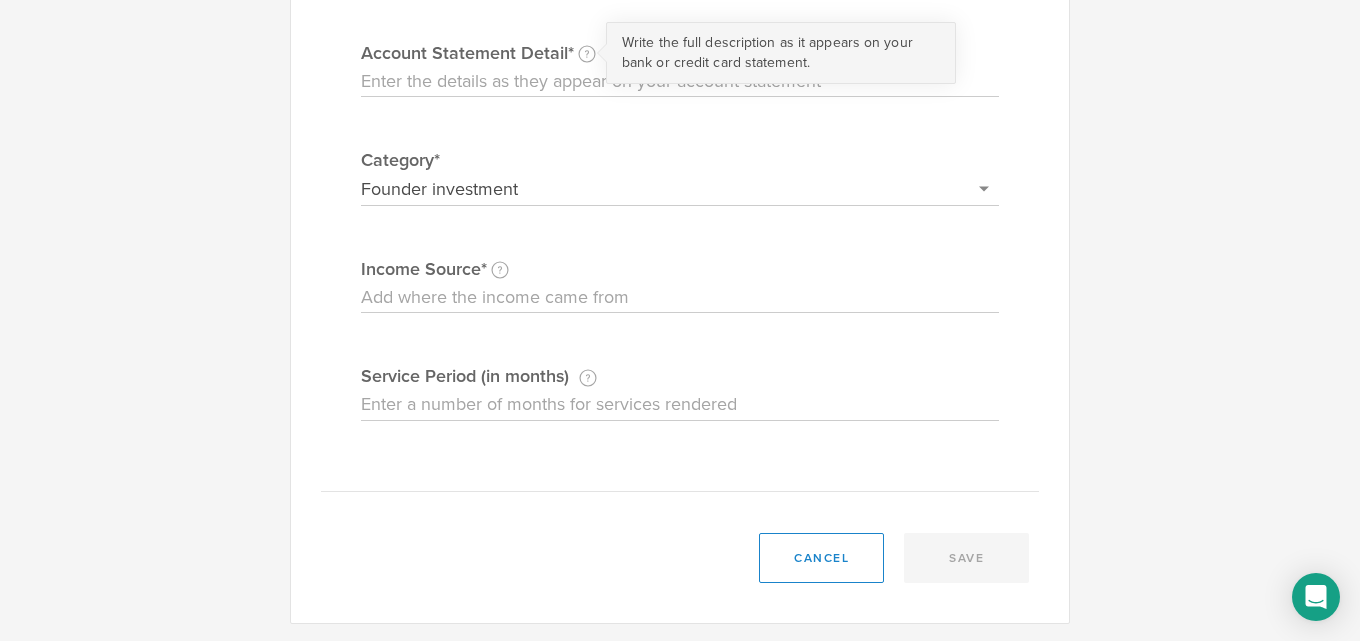 scroll, scrollTop: 475, scrollLeft: 0, axis: vertical 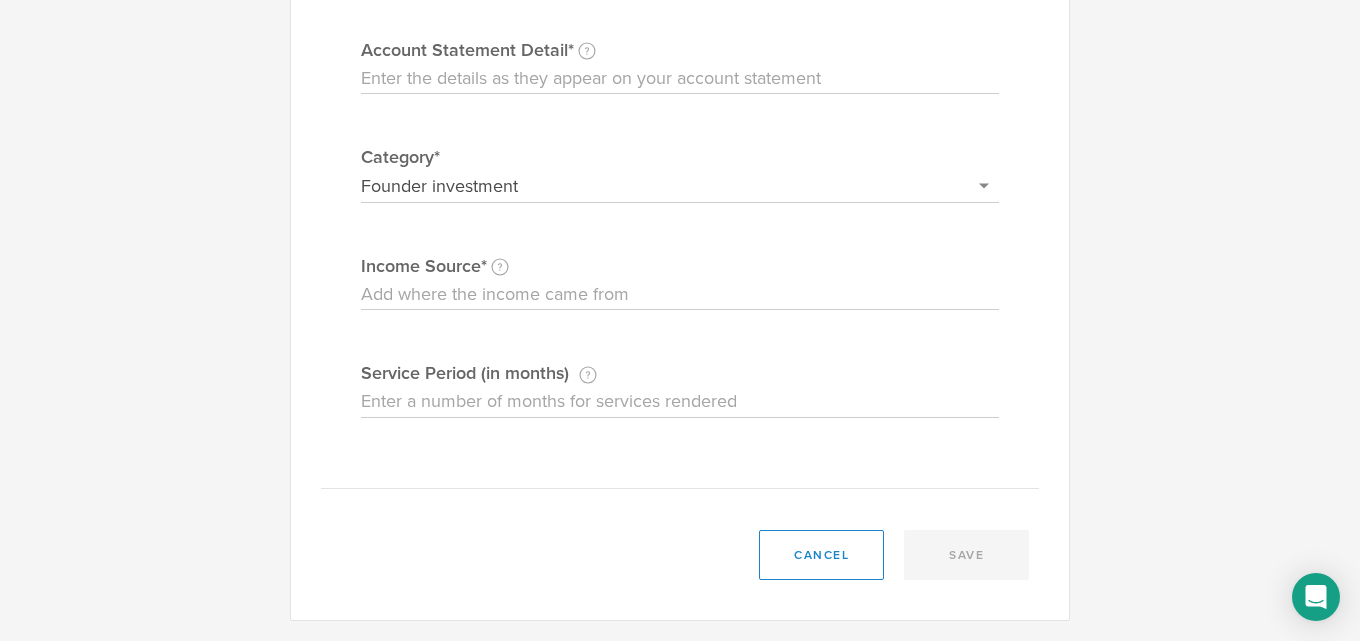 click on "Income Source Identify the customer, co-founder, investor, or other source that provided this income." at bounding box center (680, 295) 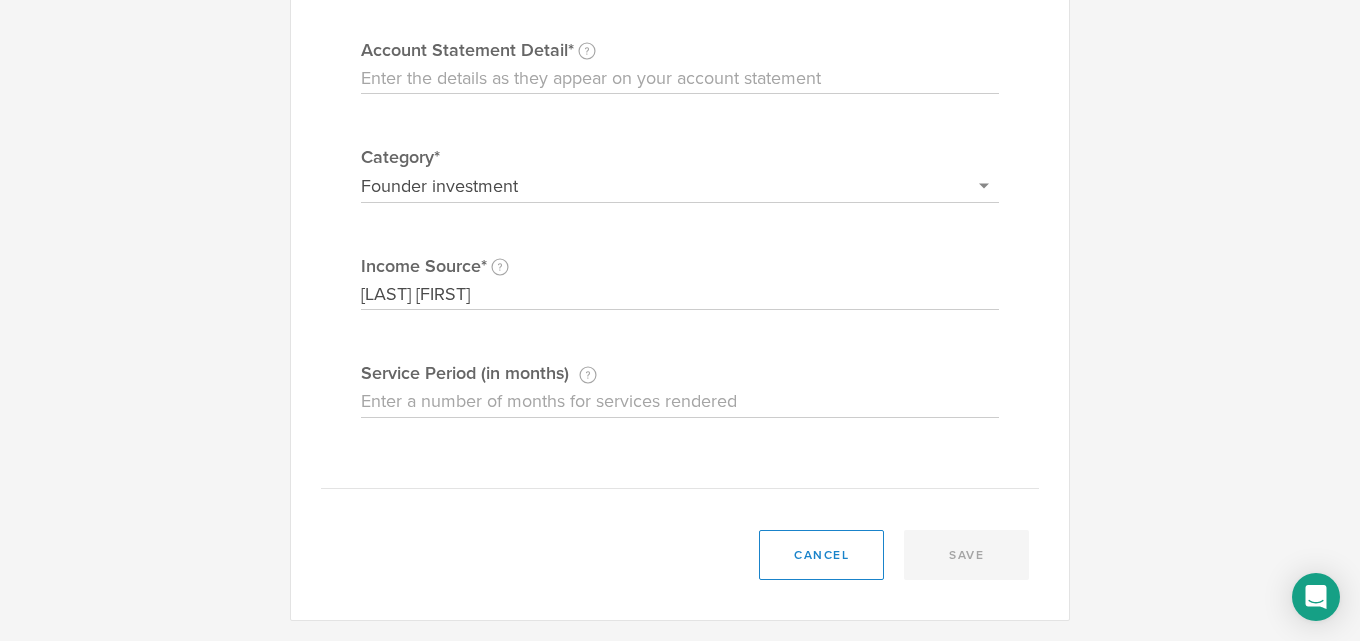 scroll, scrollTop: 375, scrollLeft: 0, axis: vertical 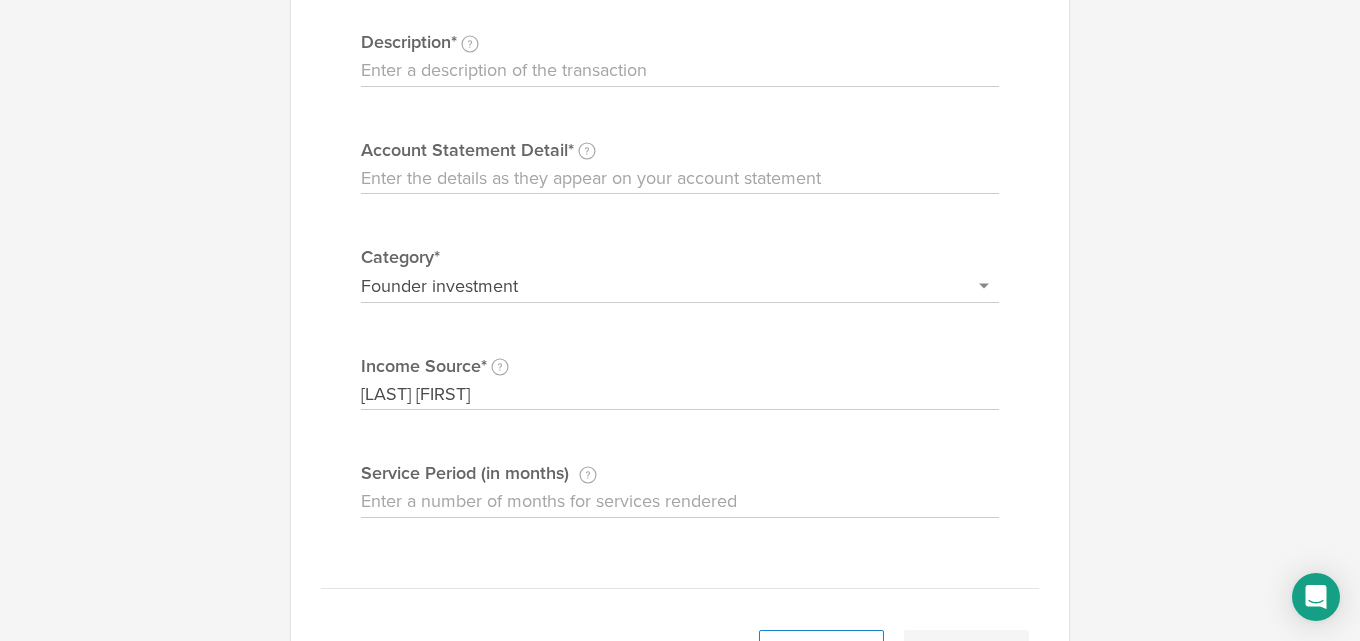 type on "Gromkov Dimitry" 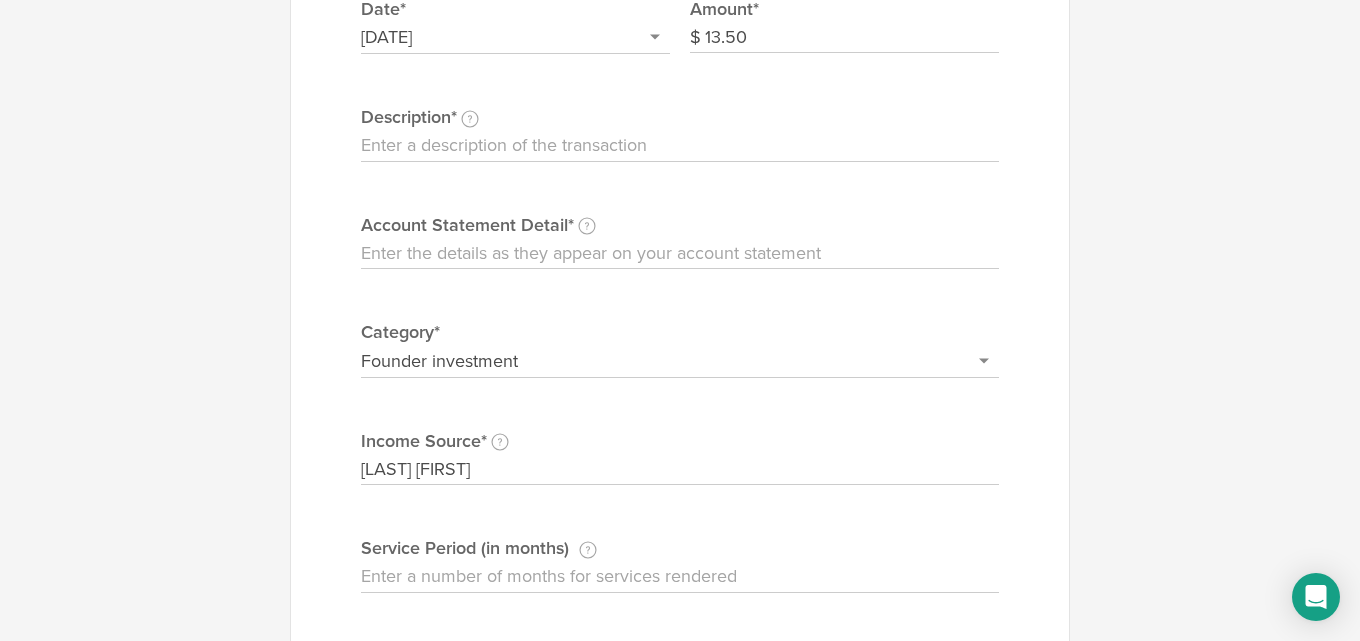 scroll, scrollTop: 175, scrollLeft: 0, axis: vertical 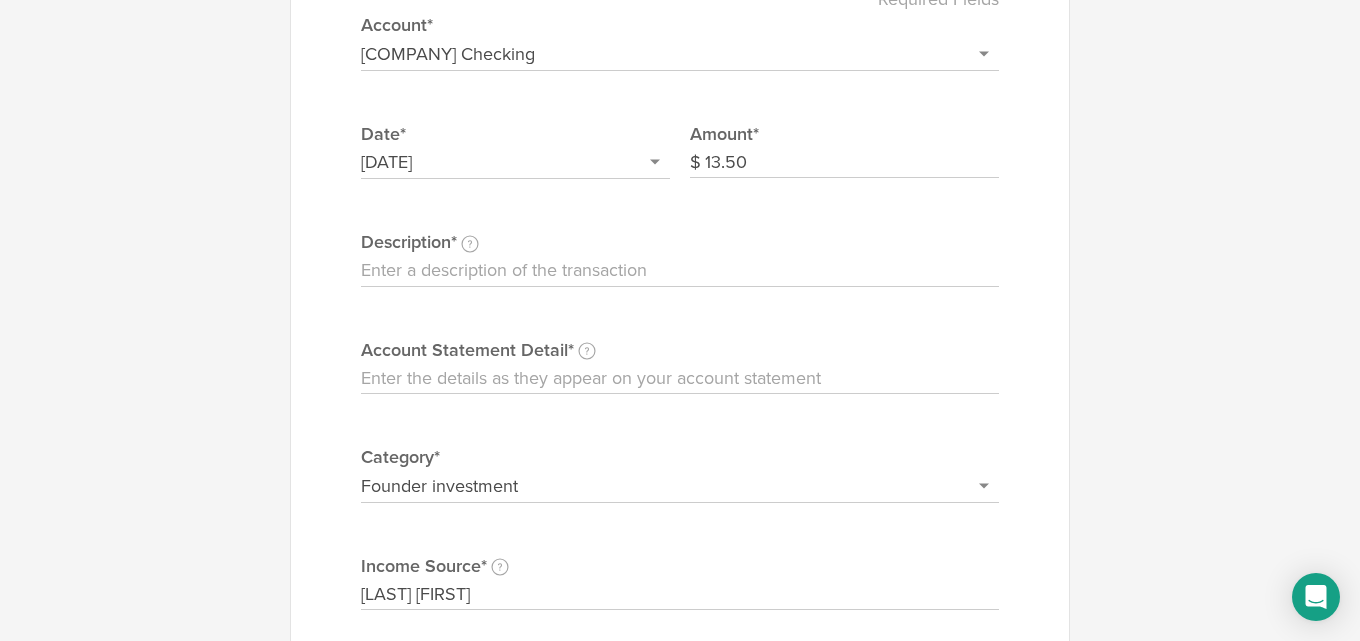 click on "Description This description is for your own reference." at bounding box center (680, 271) 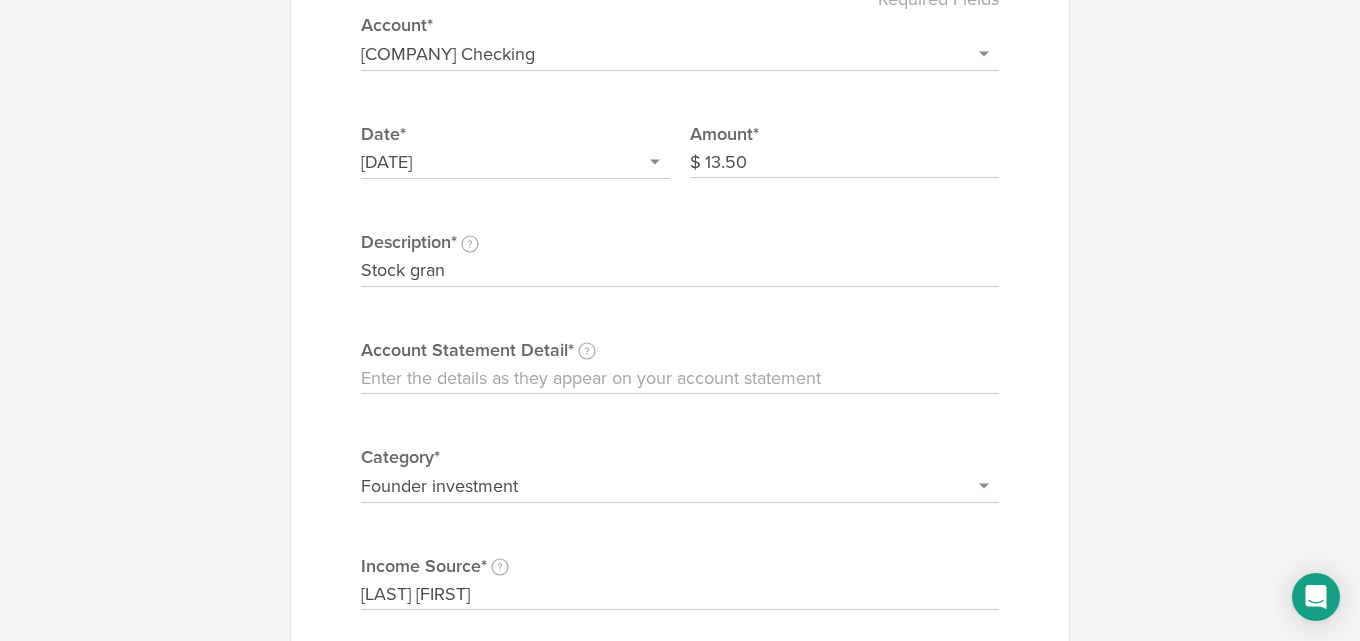 type on "Stock grant" 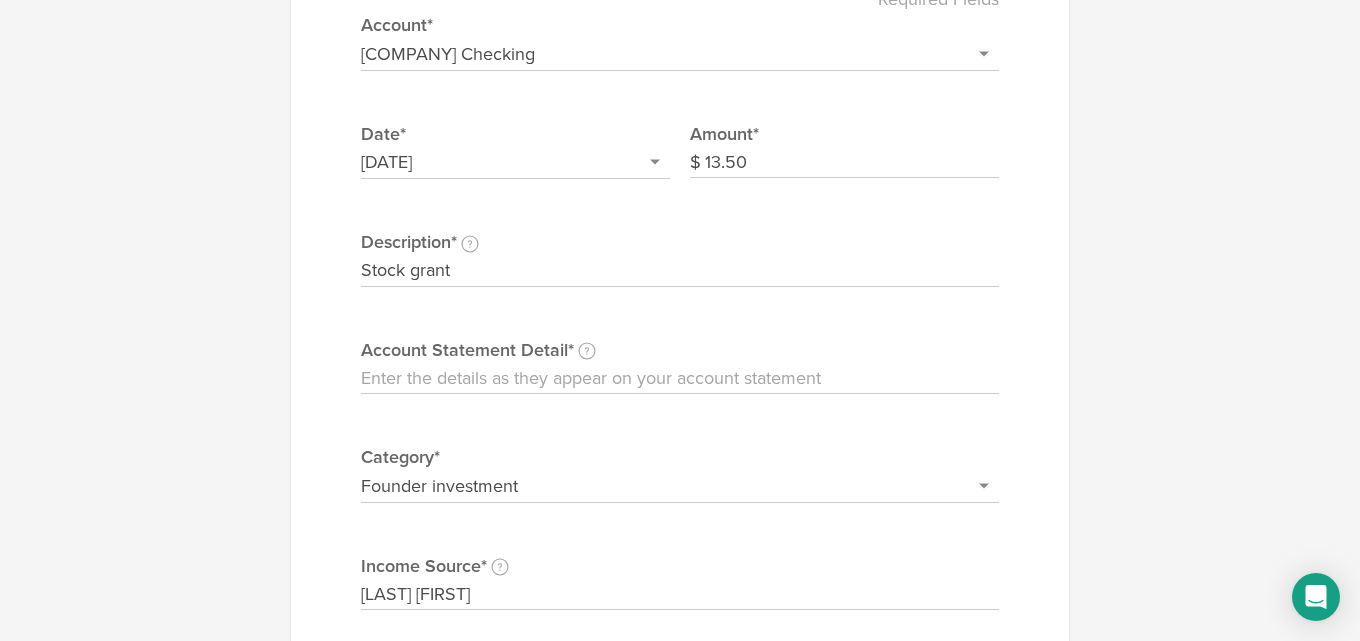 drag, startPoint x: 458, startPoint y: 270, endPoint x: 316, endPoint y: 269, distance: 142.00352 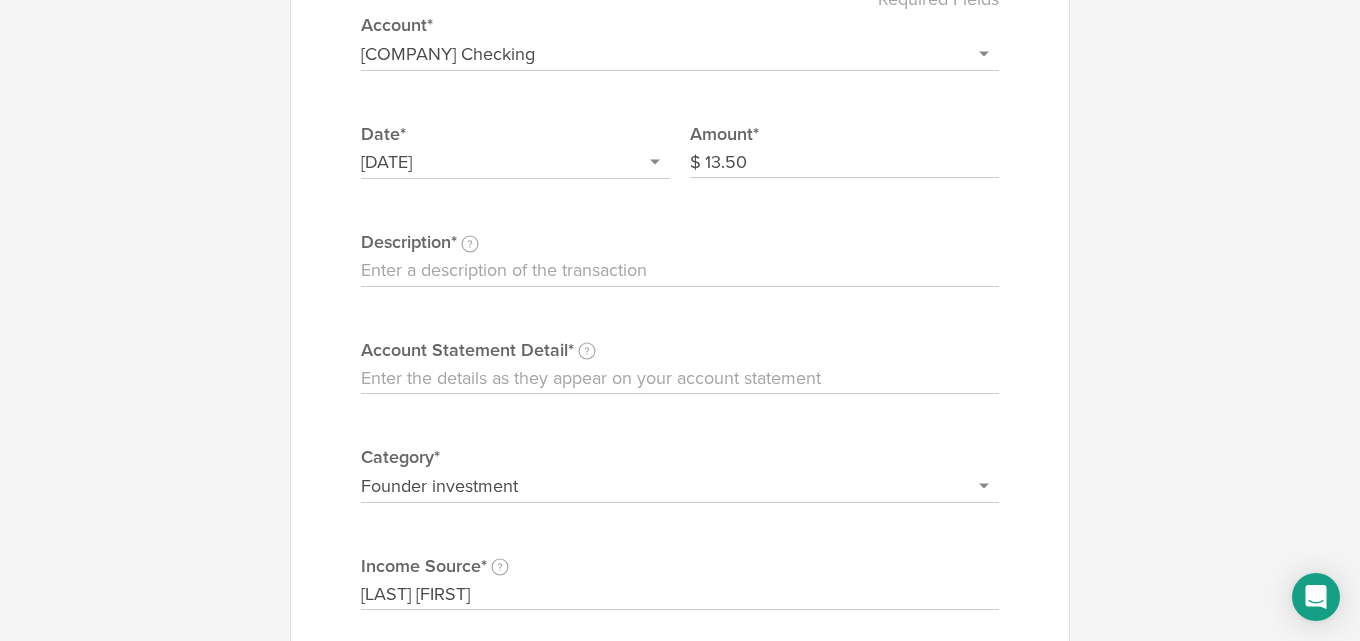 click on "Account Statement Detail Write the full description as it appears on your bank or credit card statement." at bounding box center (680, 379) 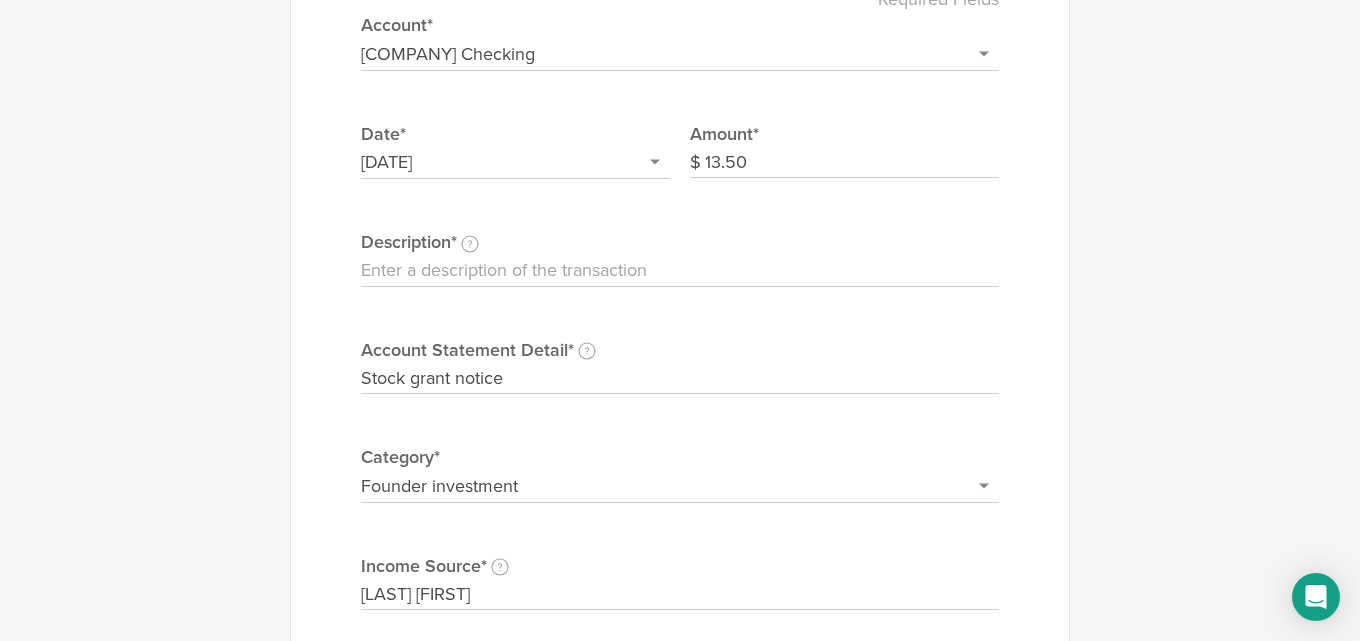 type on "Stock grant notice" 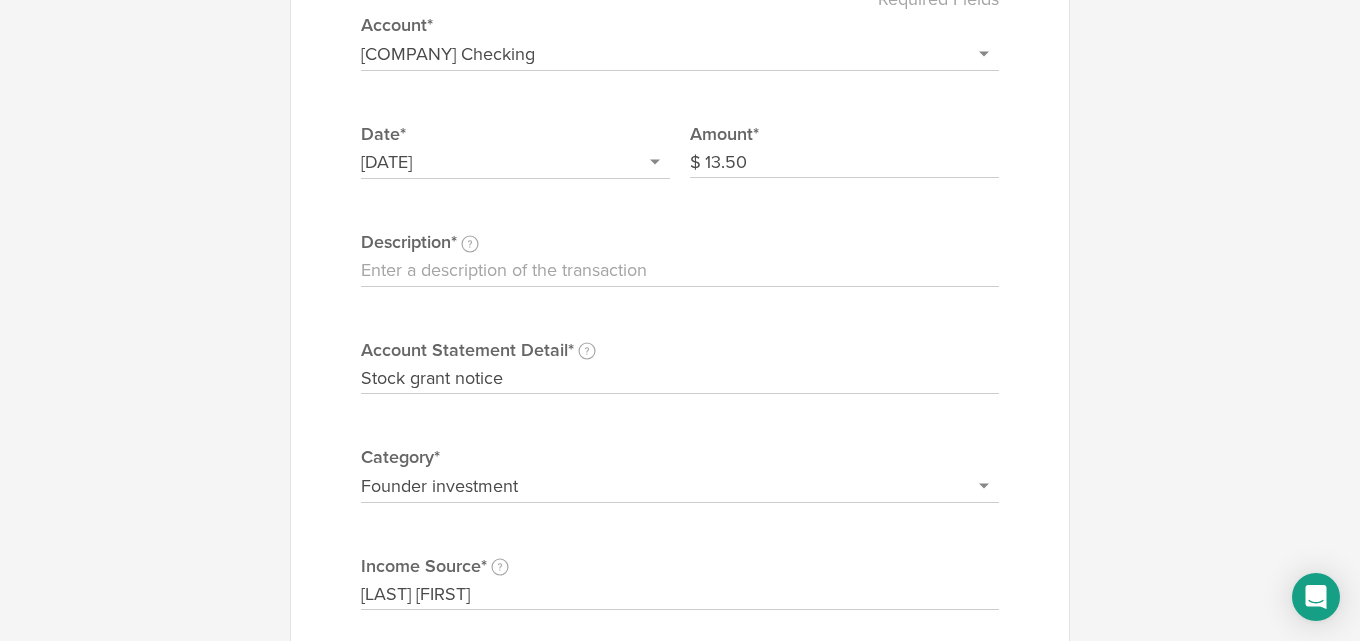 click on "Description This description is for your own reference." at bounding box center [680, 271] 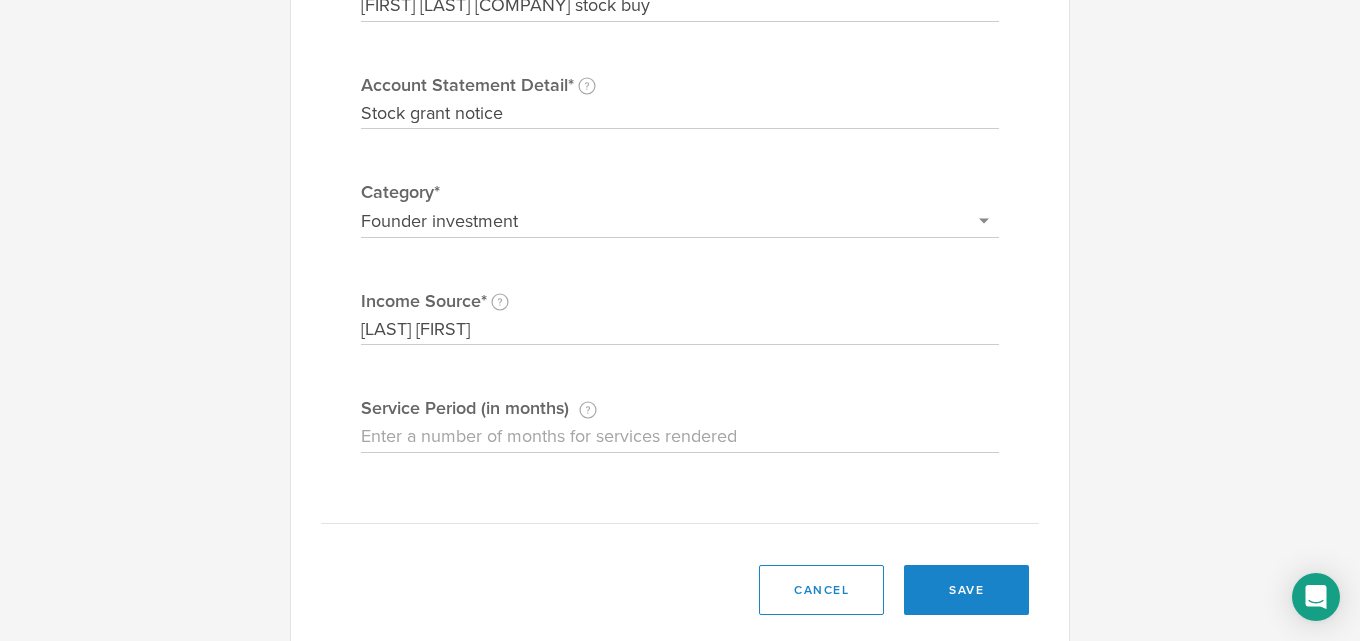 scroll, scrollTop: 475, scrollLeft: 0, axis: vertical 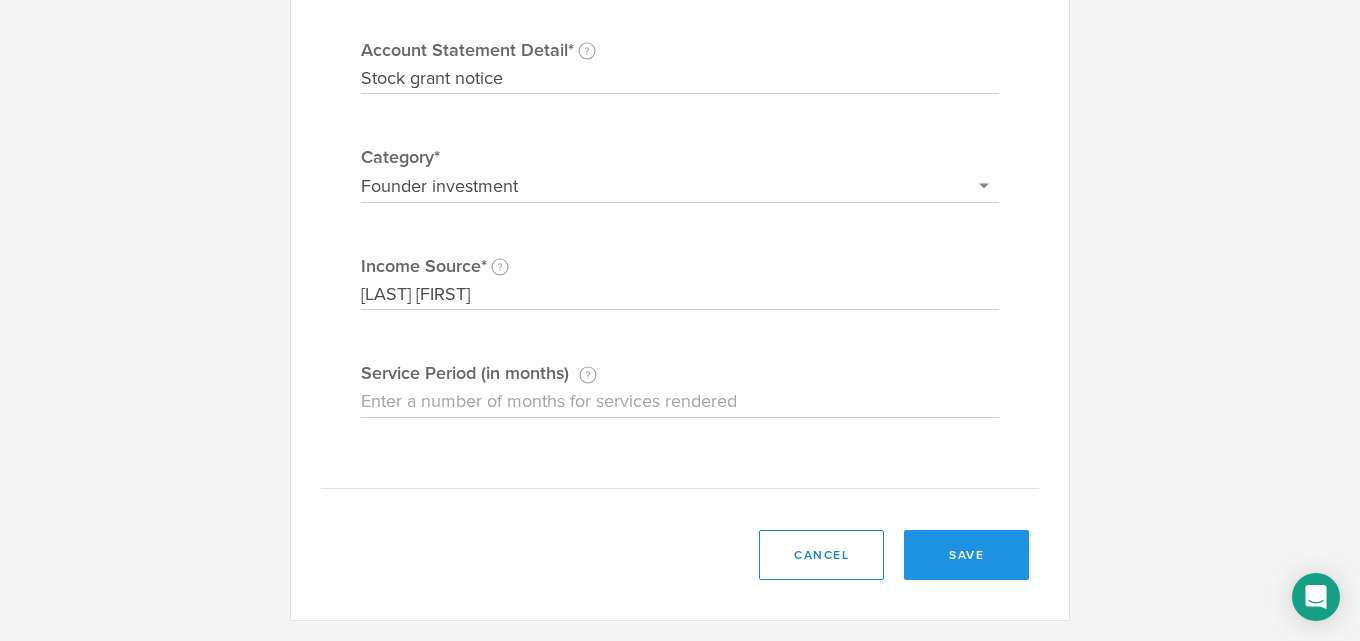 type on "Dimitry Gromkov Neogravex Inc. stock buy" 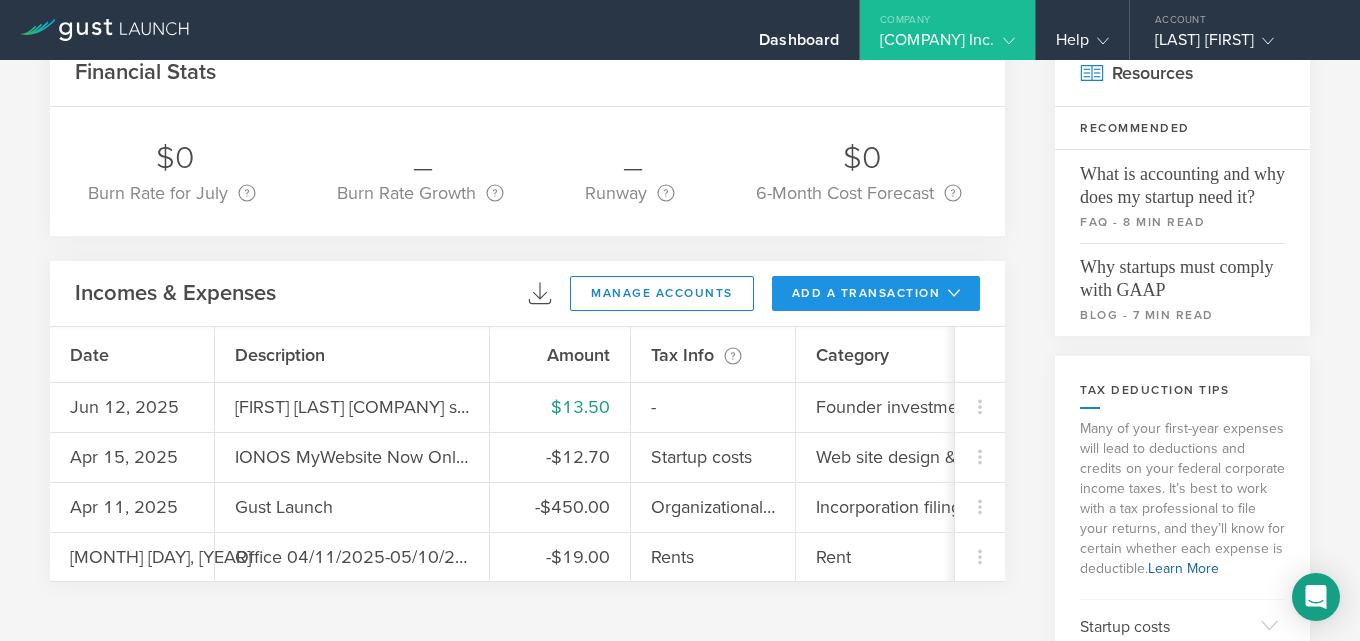 click on "add a transaction" at bounding box center (876, 293) 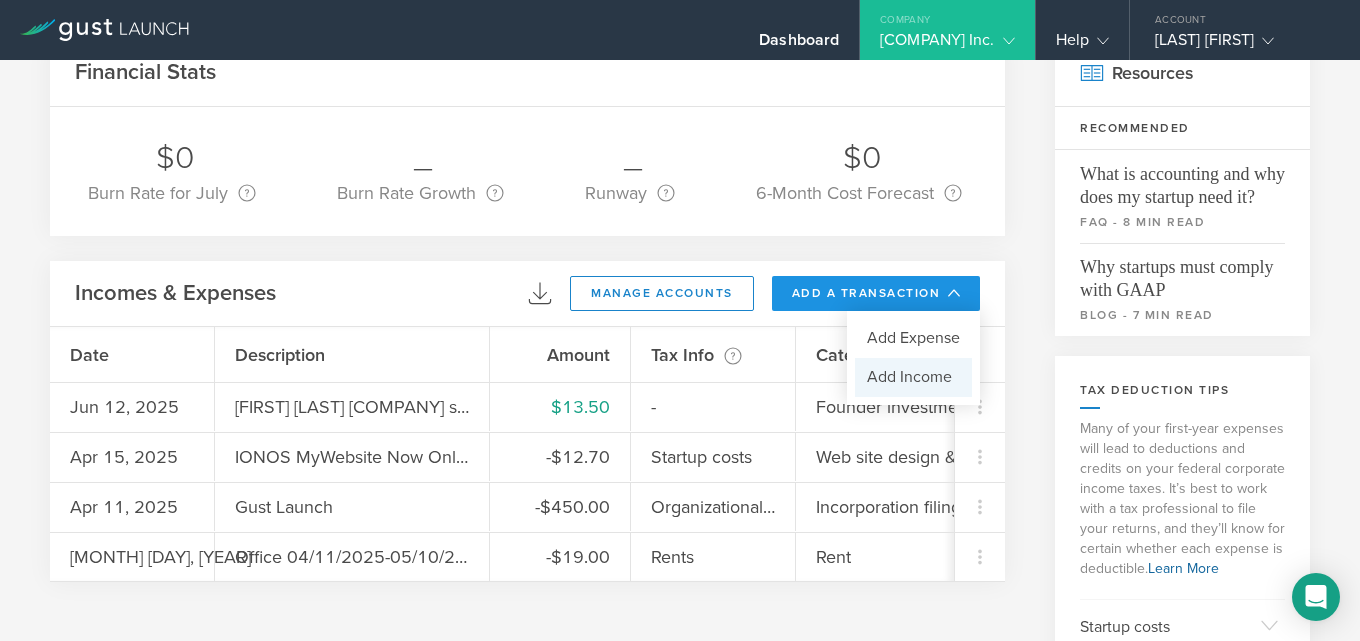 click on "Add Income" at bounding box center [913, 377] 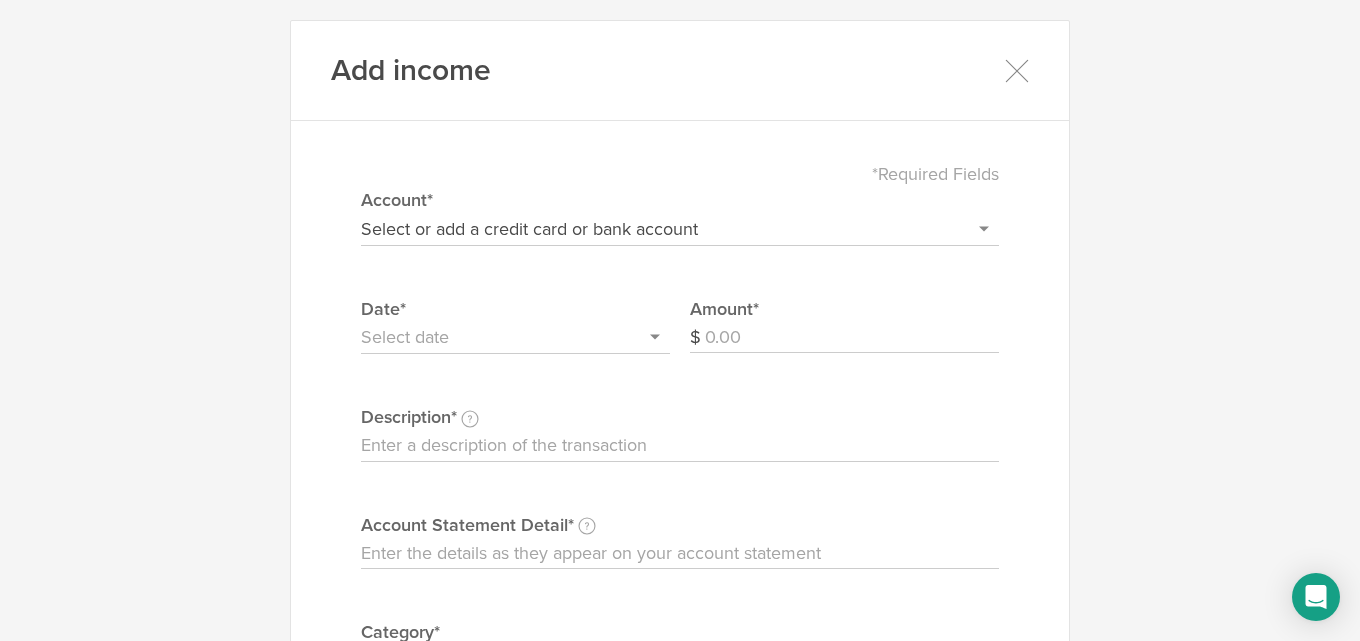click on "Select or add a credit card or bank account MasterCard - 0033 Neogravex Inc. Checking + Add a new account" at bounding box center [680, 229] 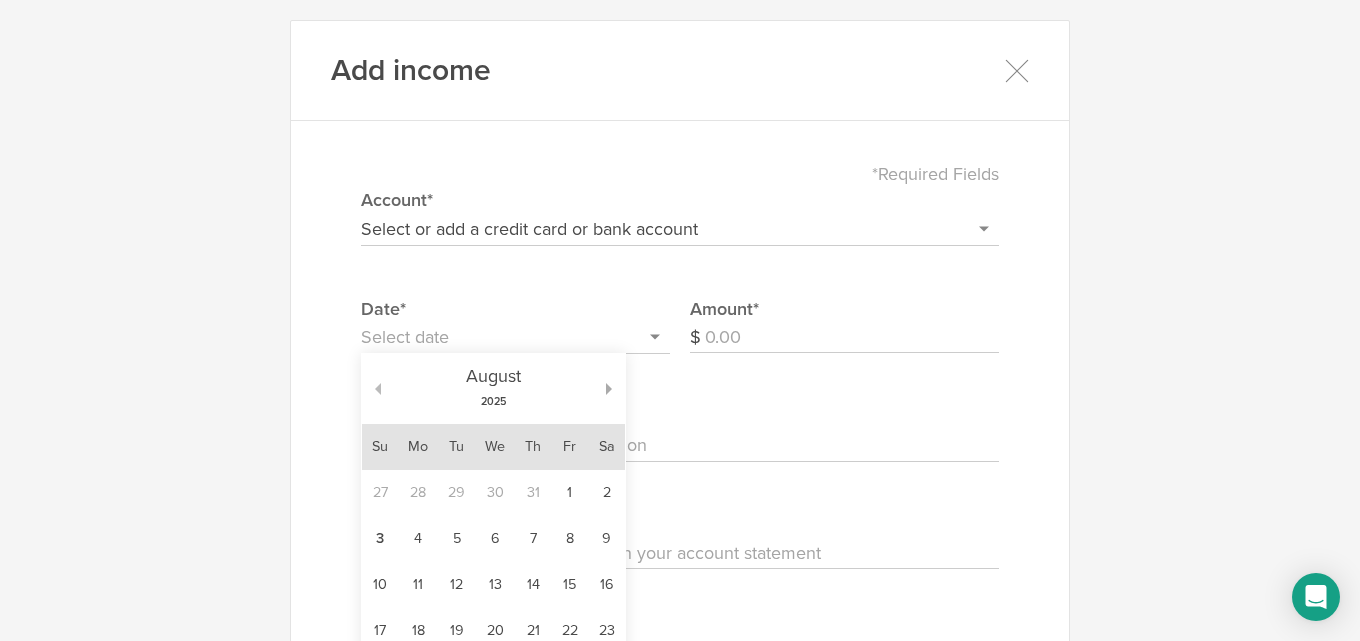 click at bounding box center [371, 389] 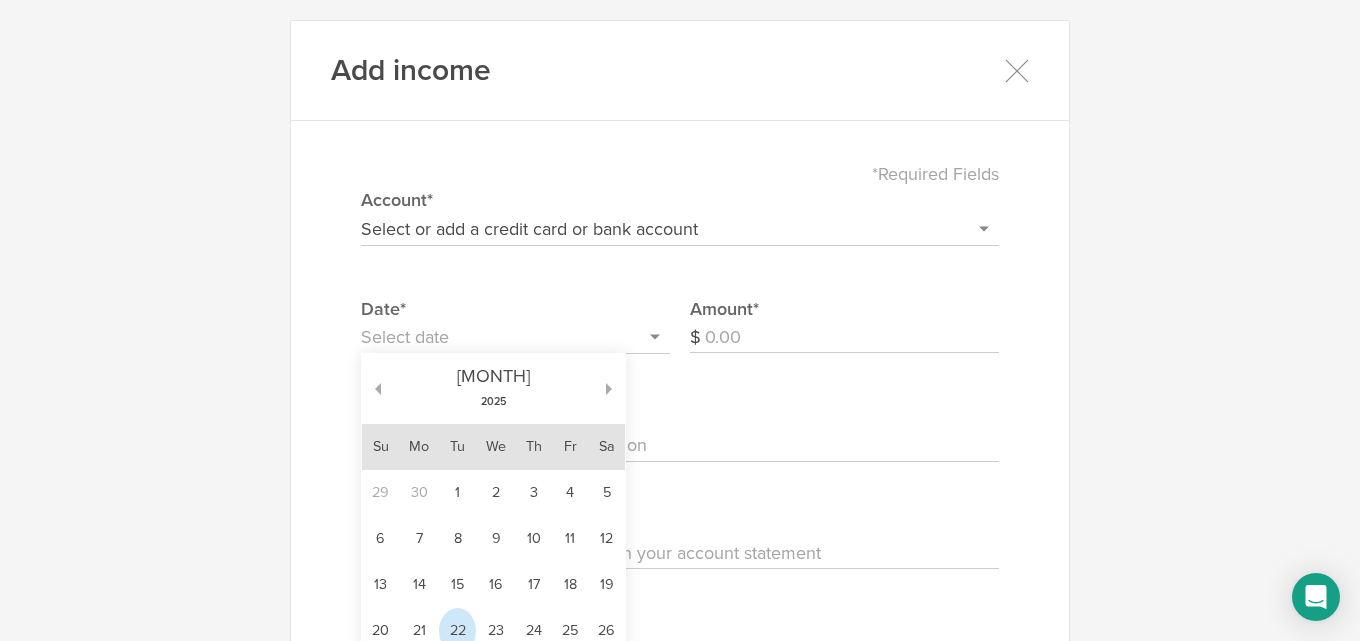 click on "22" at bounding box center (457, 631) 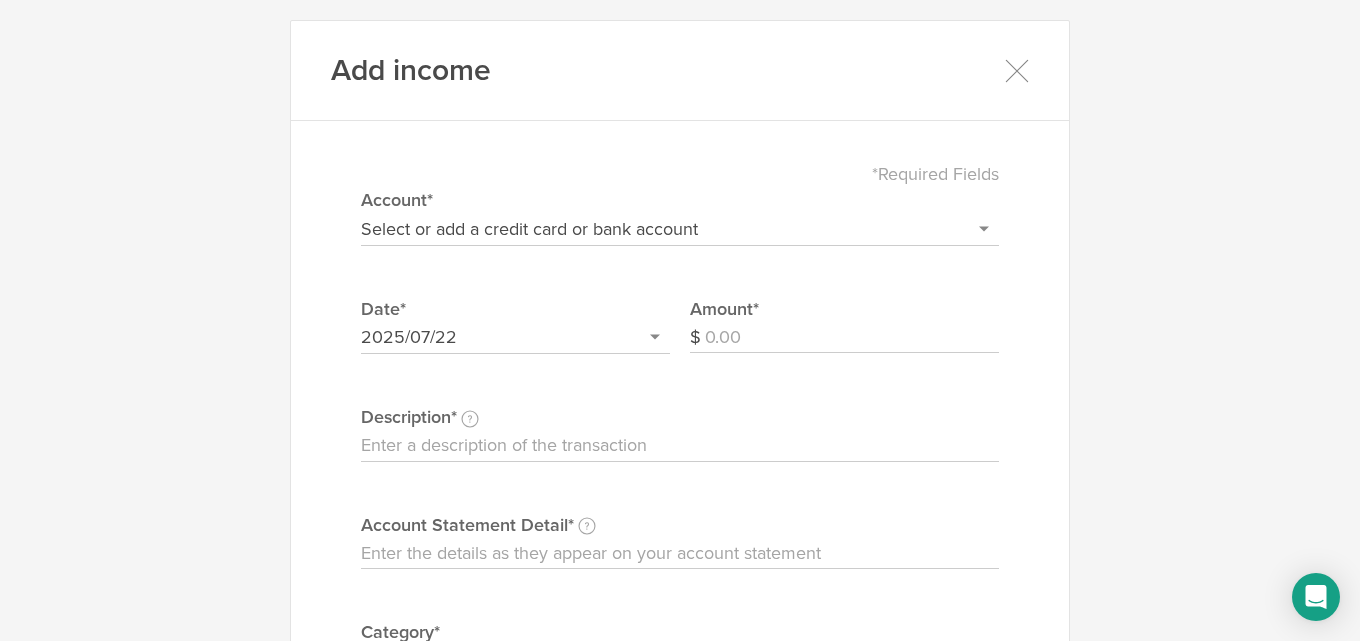 click on "Amount" at bounding box center [852, 338] 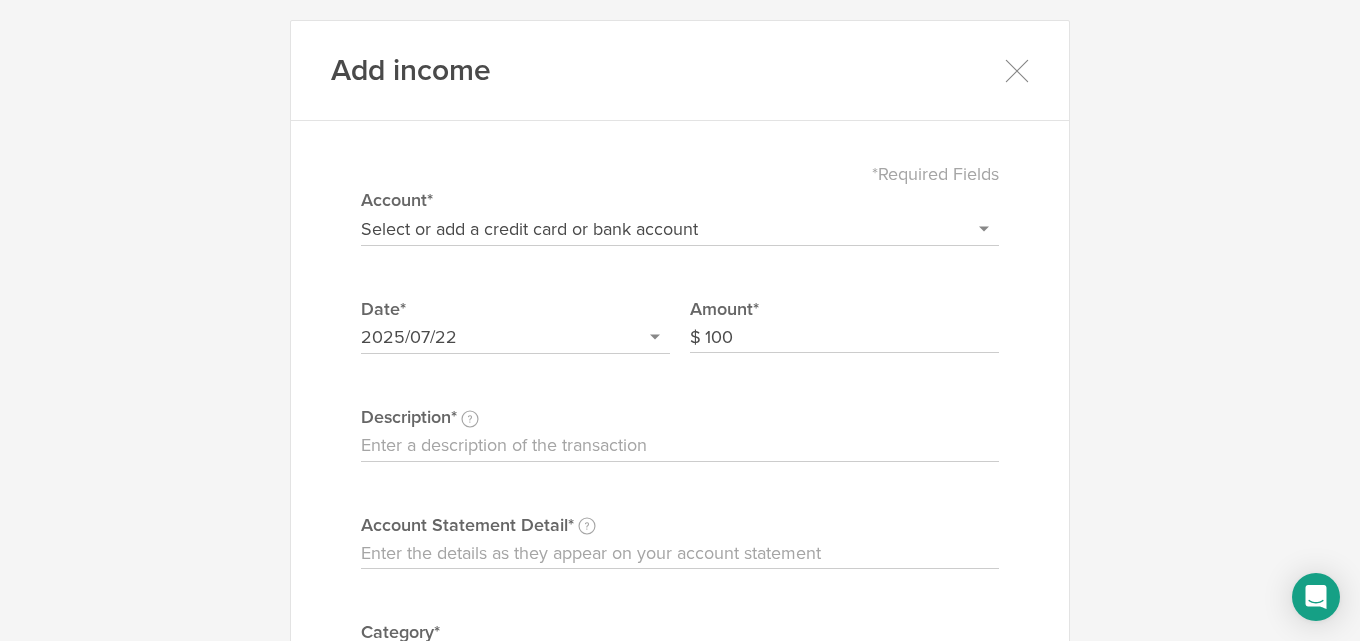 type on "100" 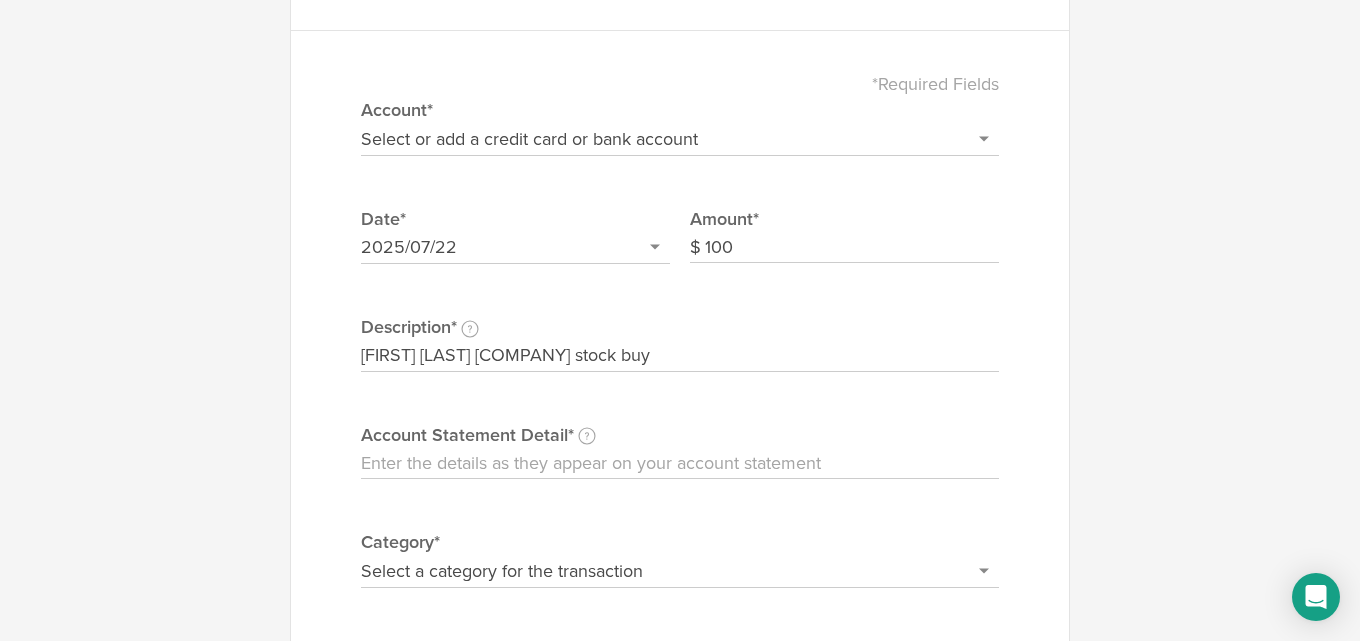 scroll, scrollTop: 200, scrollLeft: 0, axis: vertical 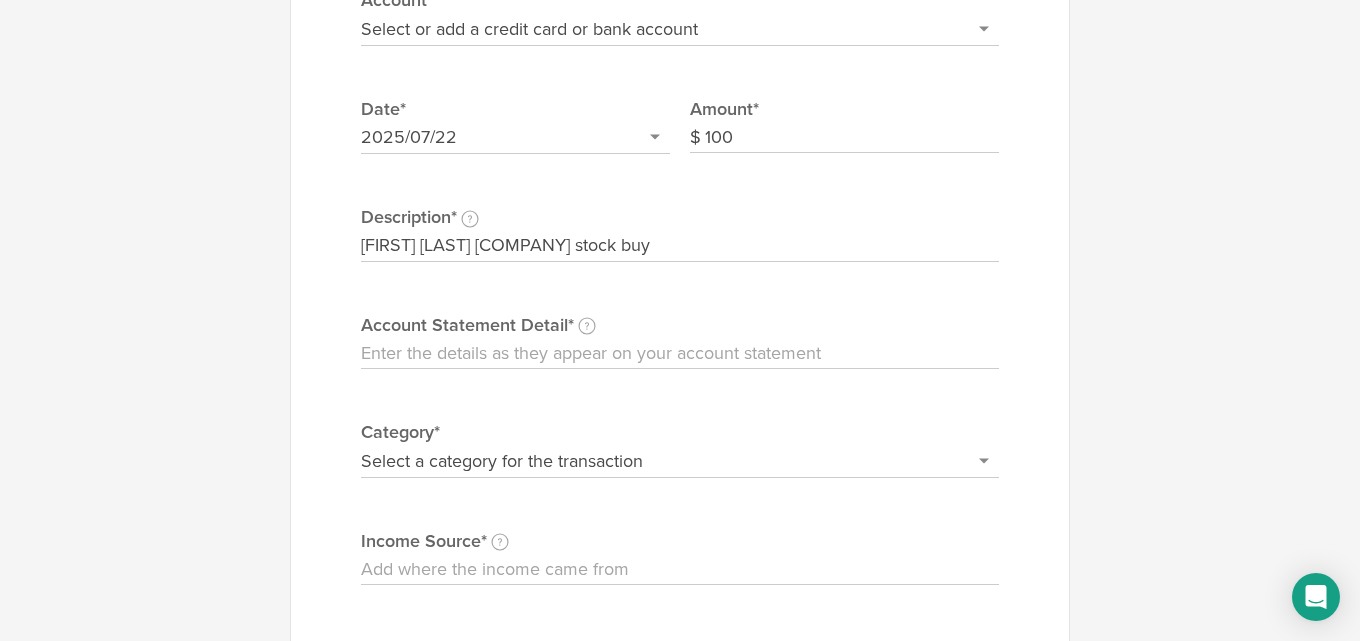 click on "Account Statement Detail Write the full description as it appears on your bank or credit card statement." at bounding box center (680, 354) 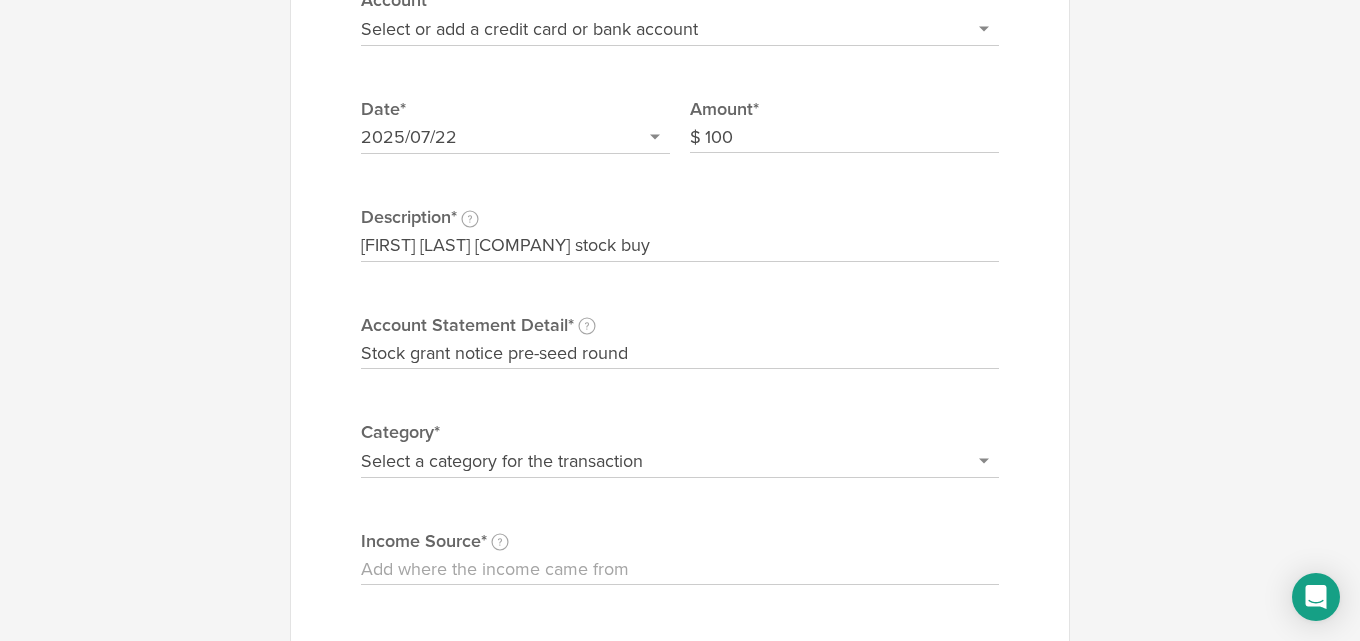 type on "Stock grant notice pre-seed round" 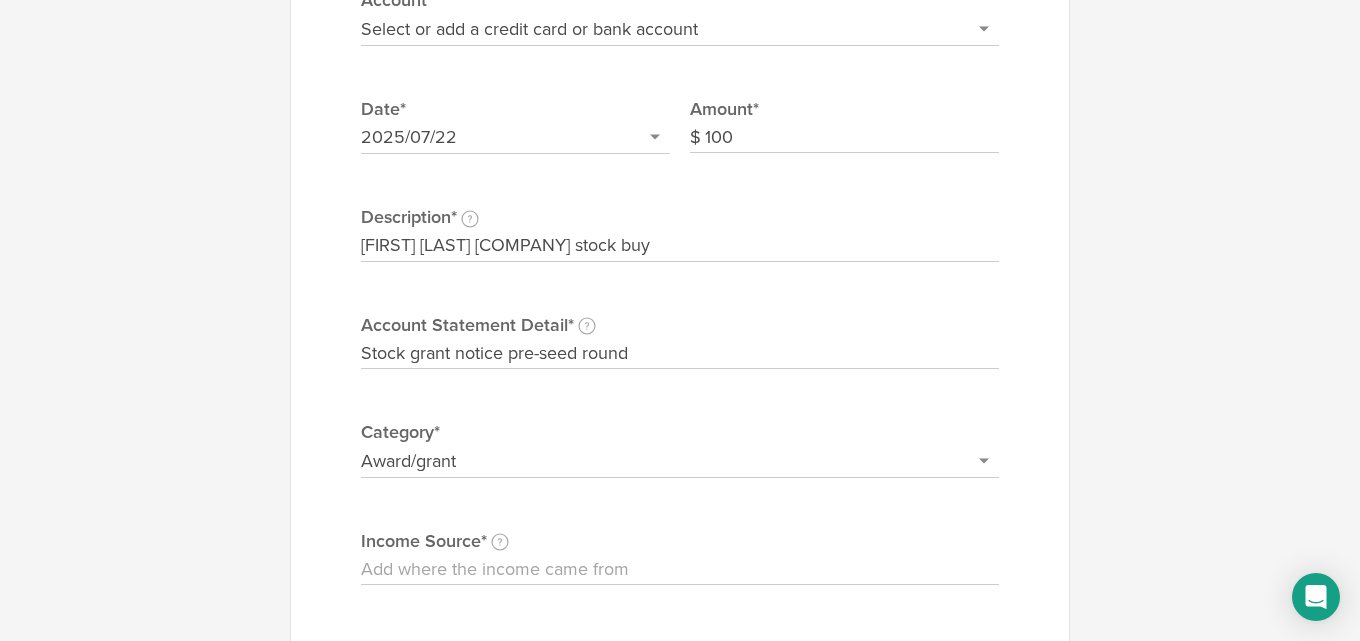 click on "Select a category for the transaction Founder investment Revenue/sales Refund Award/grant Outside investment Loan" at bounding box center (680, 461) 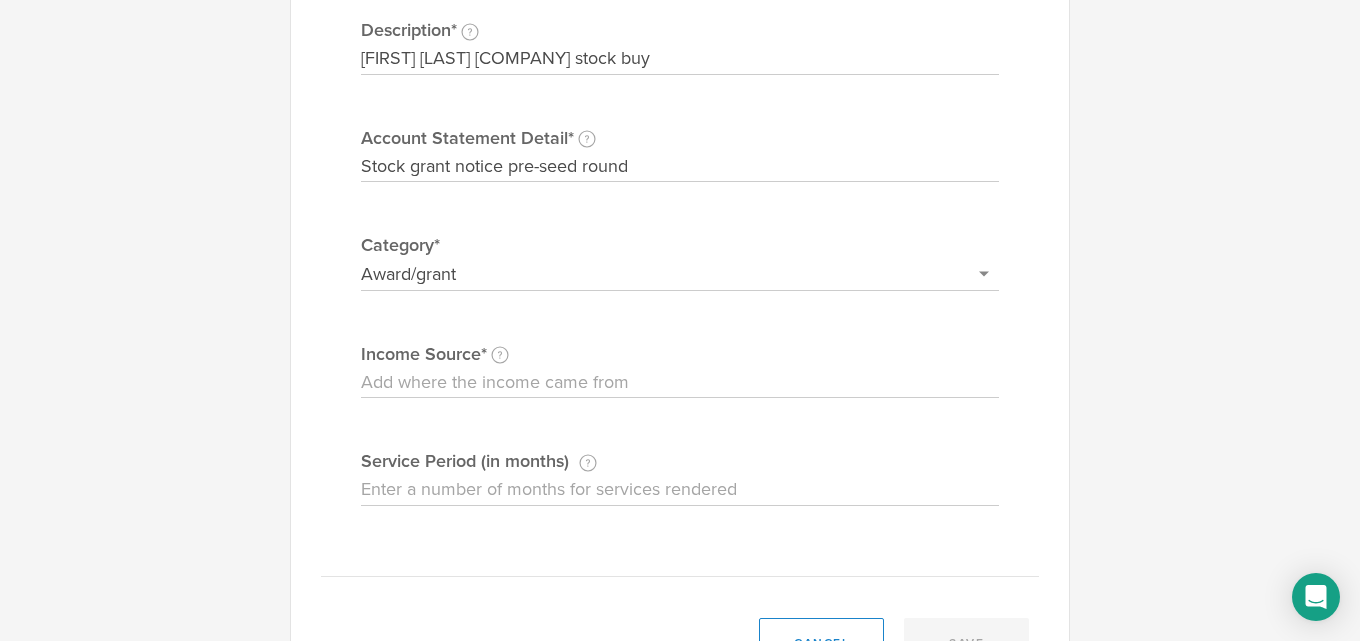 scroll, scrollTop: 400, scrollLeft: 0, axis: vertical 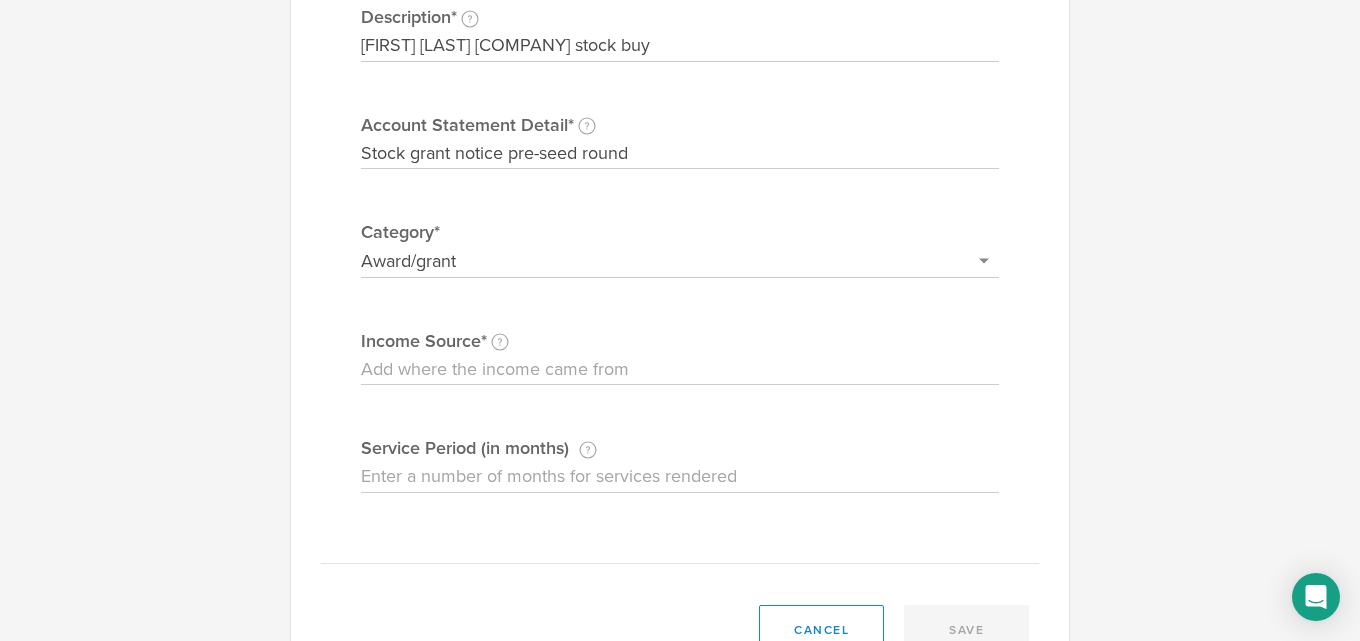 click on "Income Source Identify the customer, co-founder, investor, or other source that provided this income." at bounding box center (680, 370) 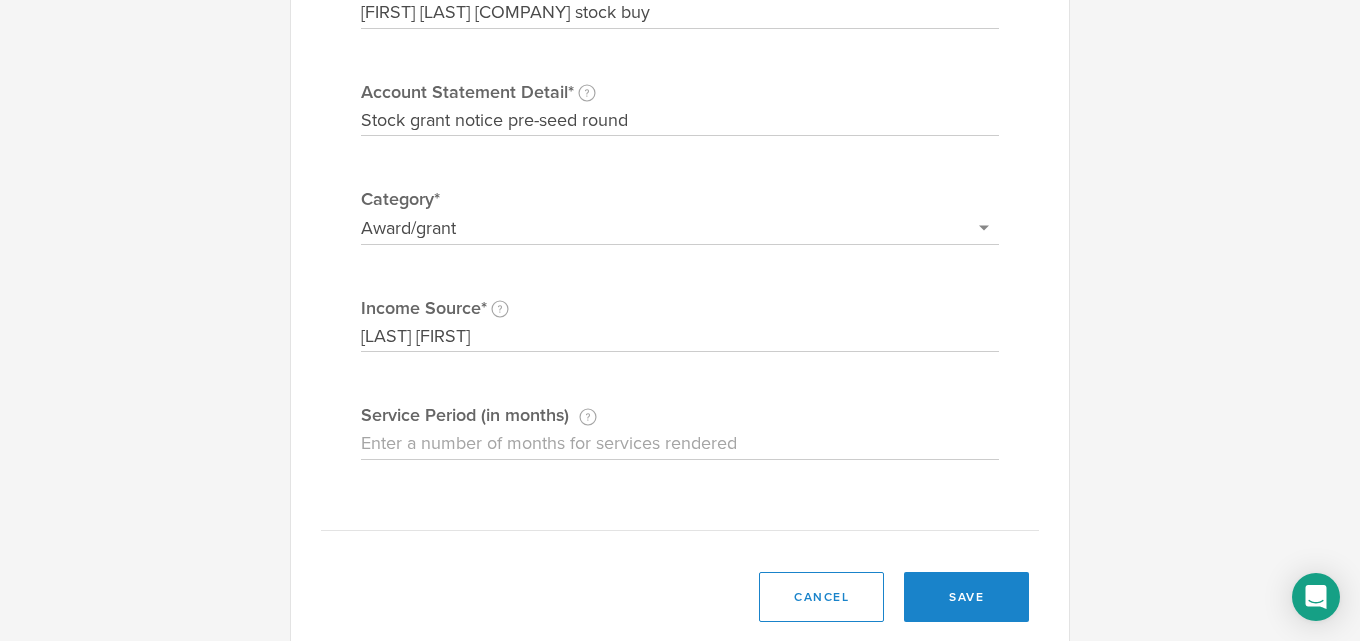 scroll, scrollTop: 475, scrollLeft: 0, axis: vertical 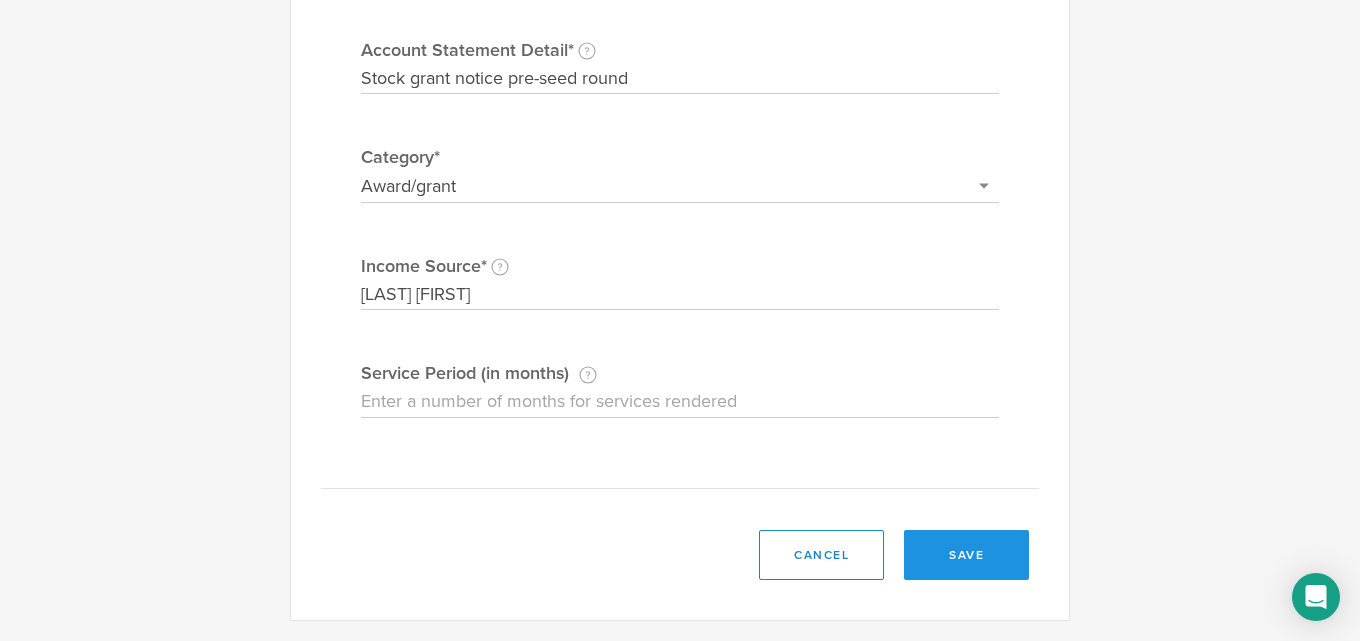 click on "save" at bounding box center (966, 555) 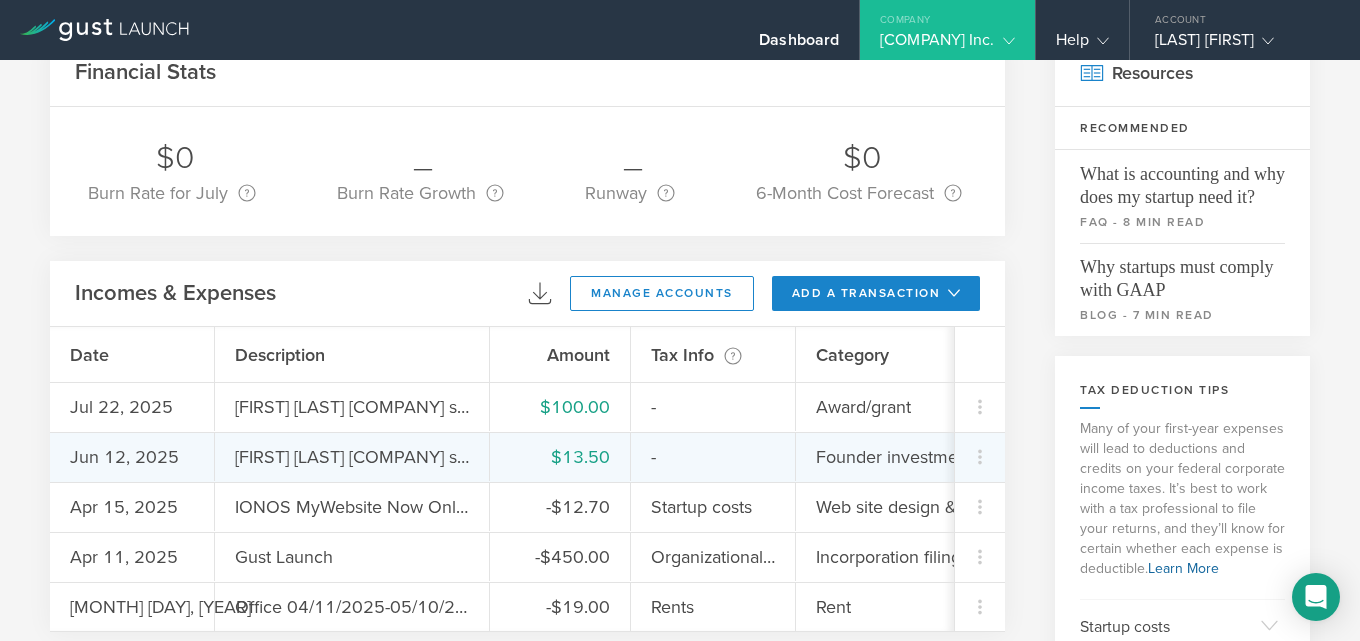 click on "$13.50" at bounding box center (560, 457) 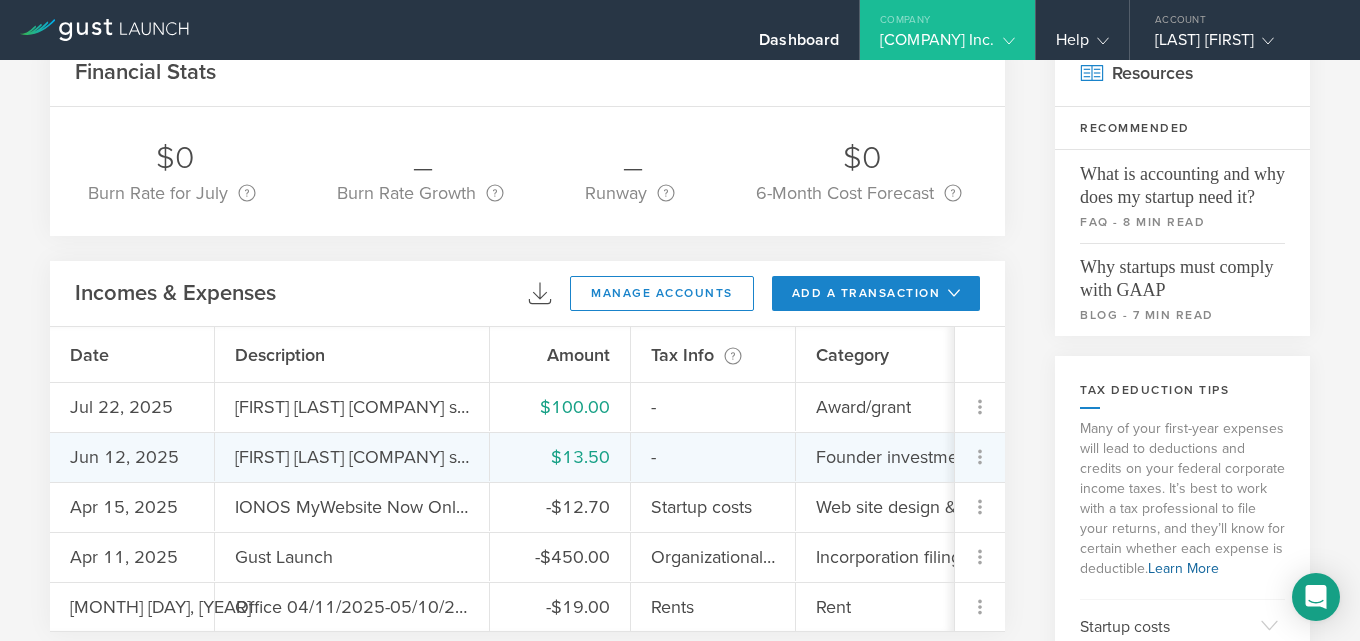 click 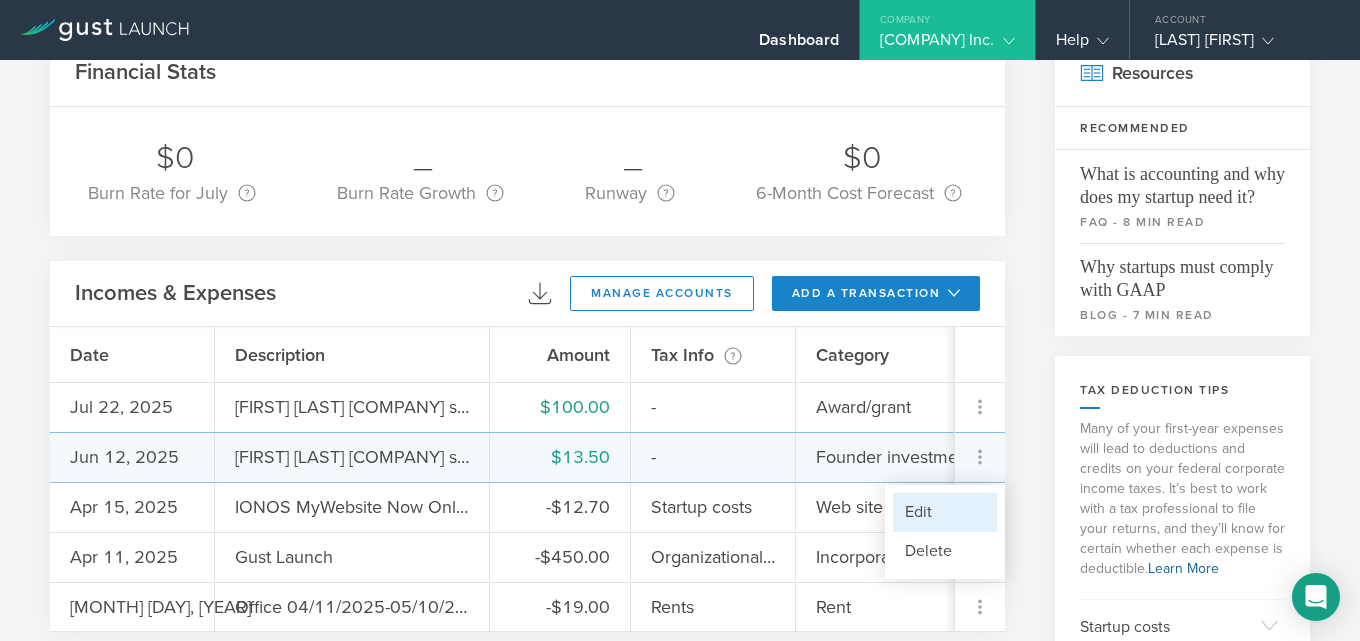 click on "Edit" at bounding box center [945, 512] 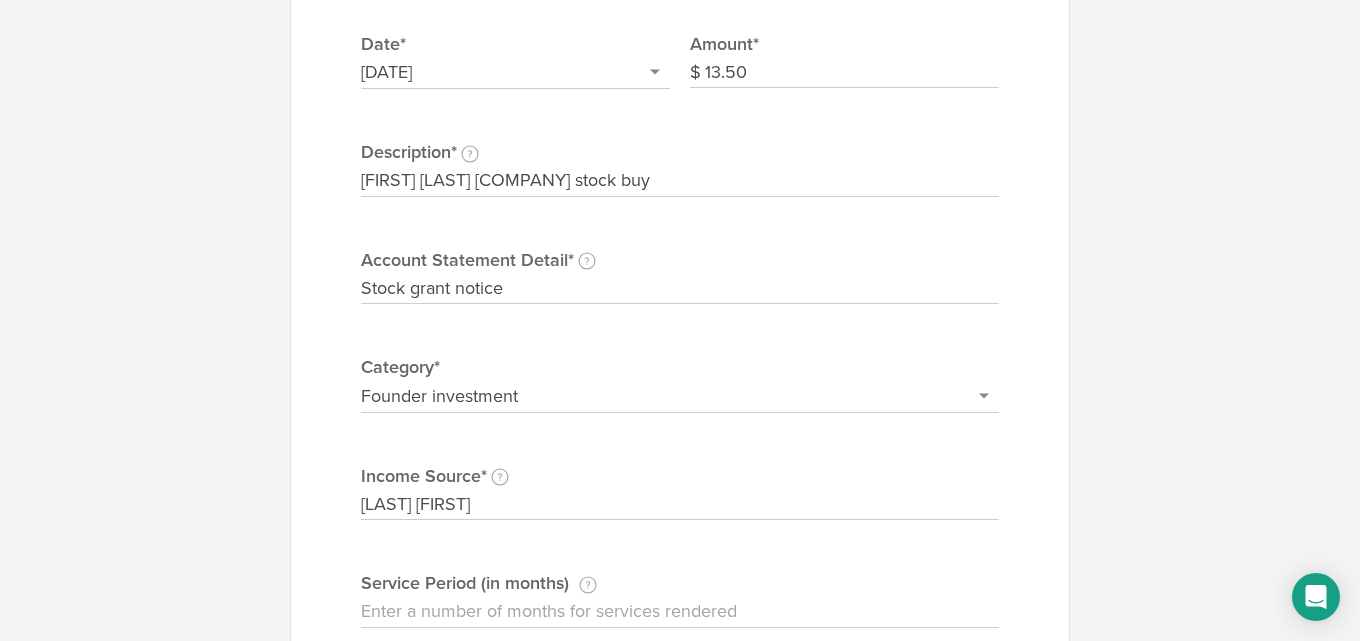 scroll, scrollTop: 300, scrollLeft: 0, axis: vertical 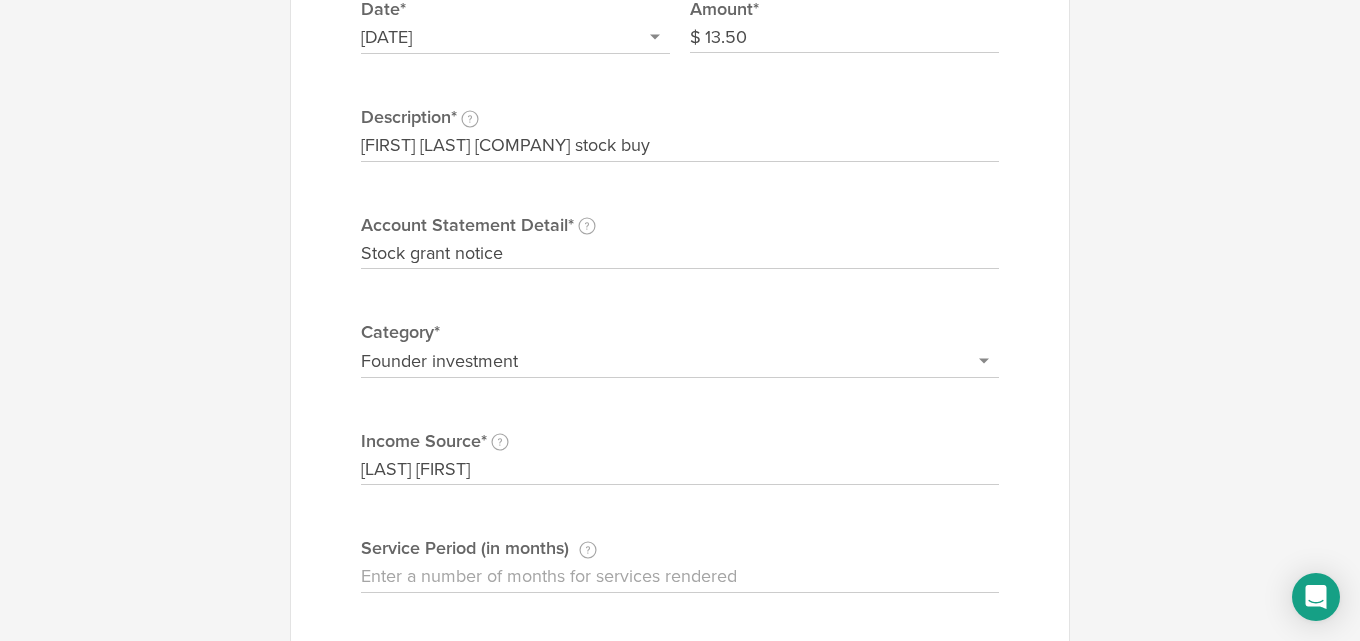 click on "Stock grant notice" at bounding box center [680, 254] 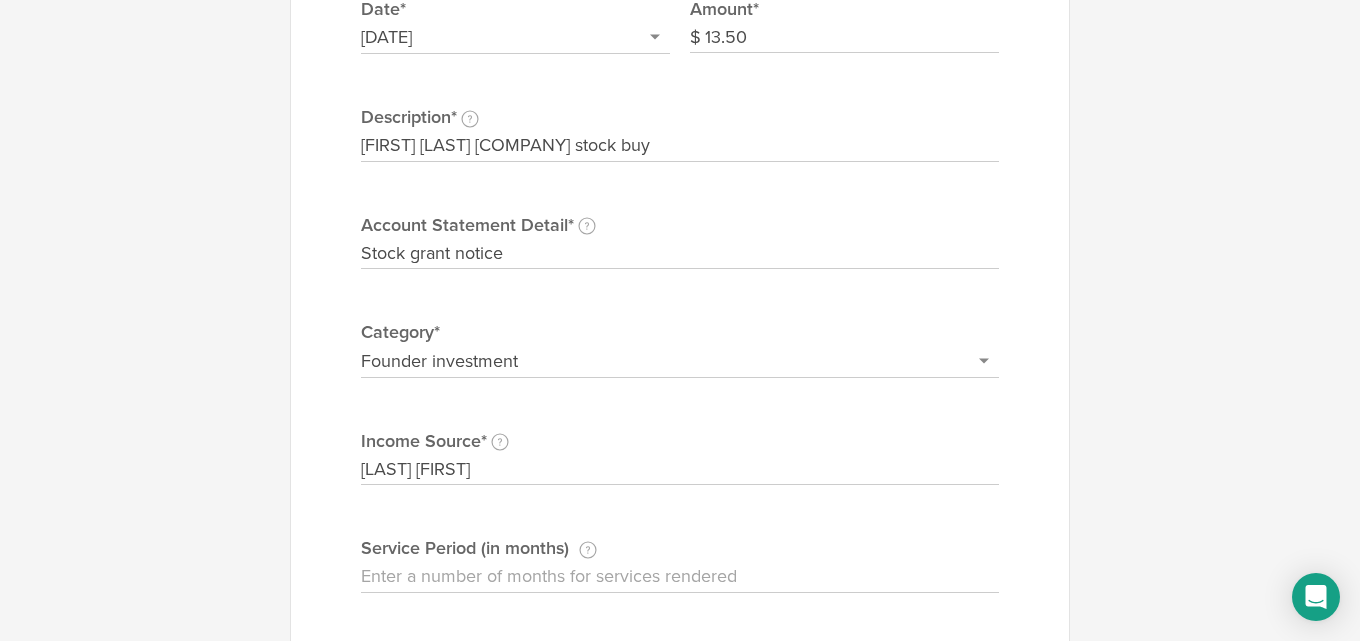 select on "Award/grant" 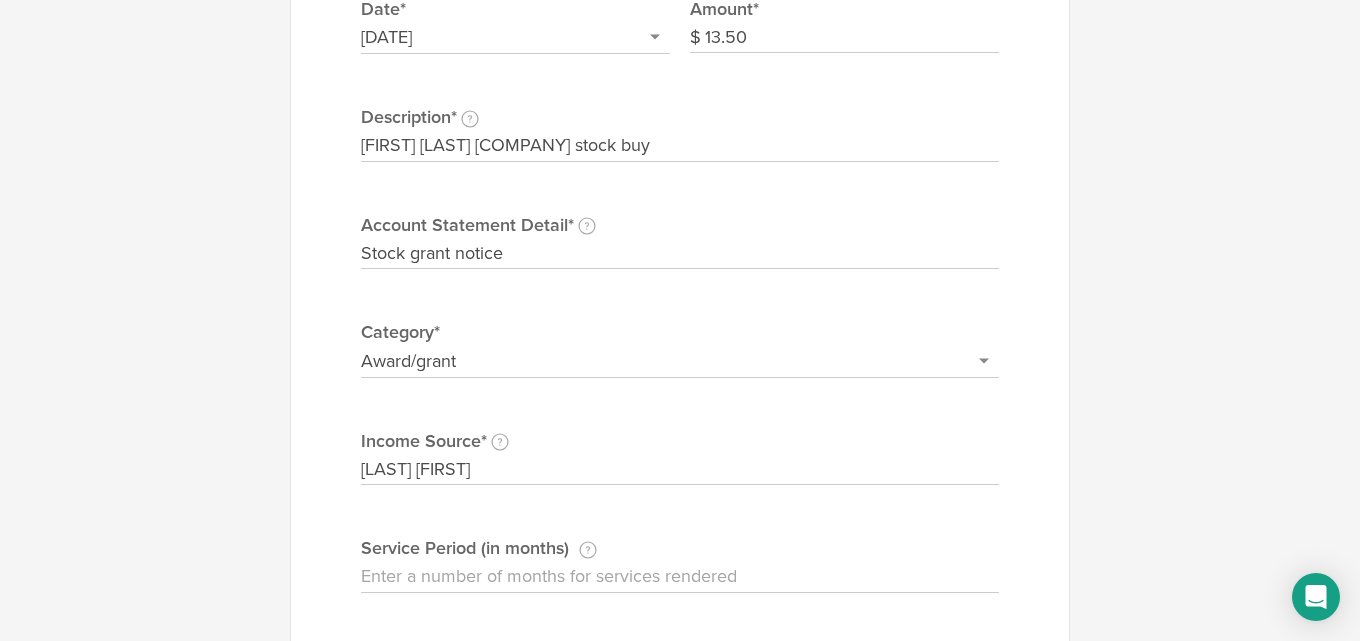 click on "Select a category for the transaction Founder investment Revenue/sales Refund Award/grant Outside investment Loan" at bounding box center (680, 361) 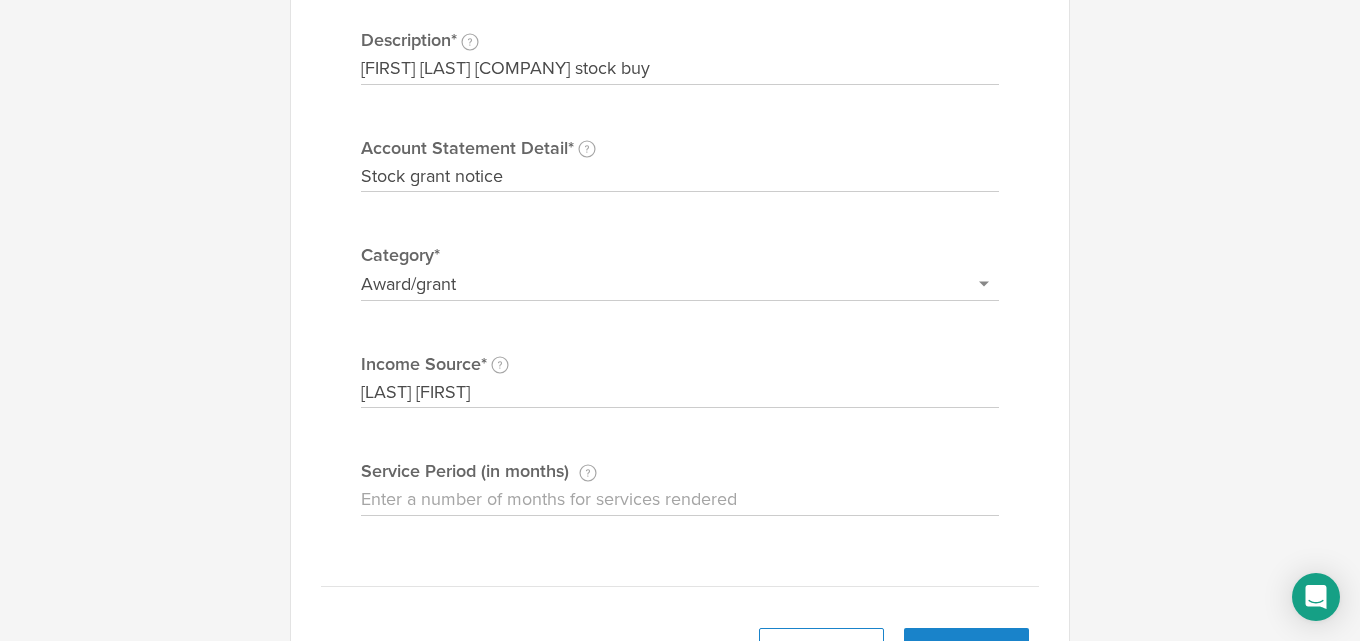scroll, scrollTop: 475, scrollLeft: 0, axis: vertical 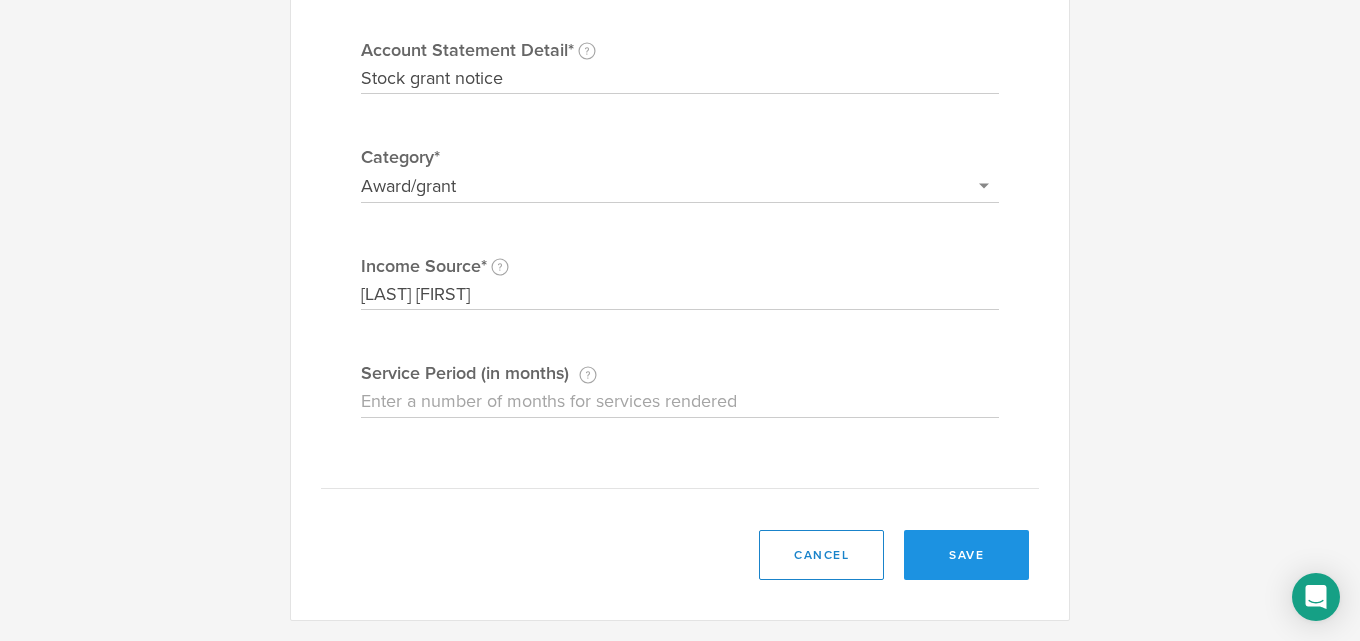 click on "save" at bounding box center (966, 555) 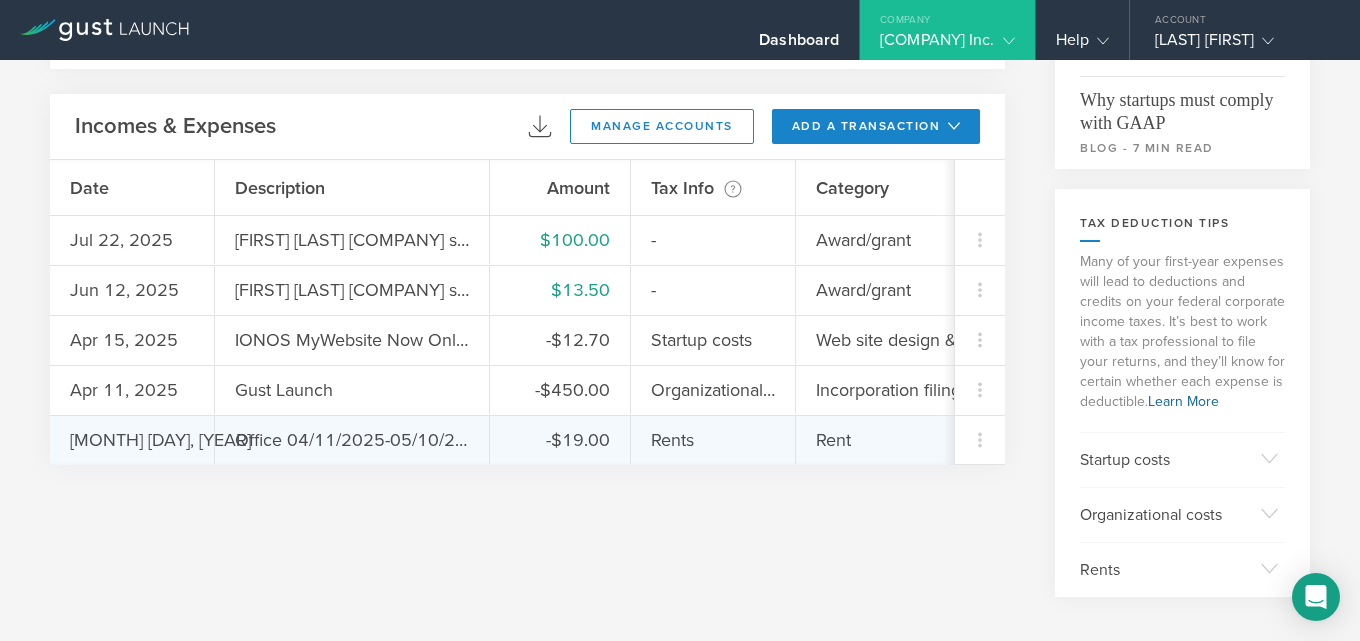 scroll, scrollTop: 273, scrollLeft: 0, axis: vertical 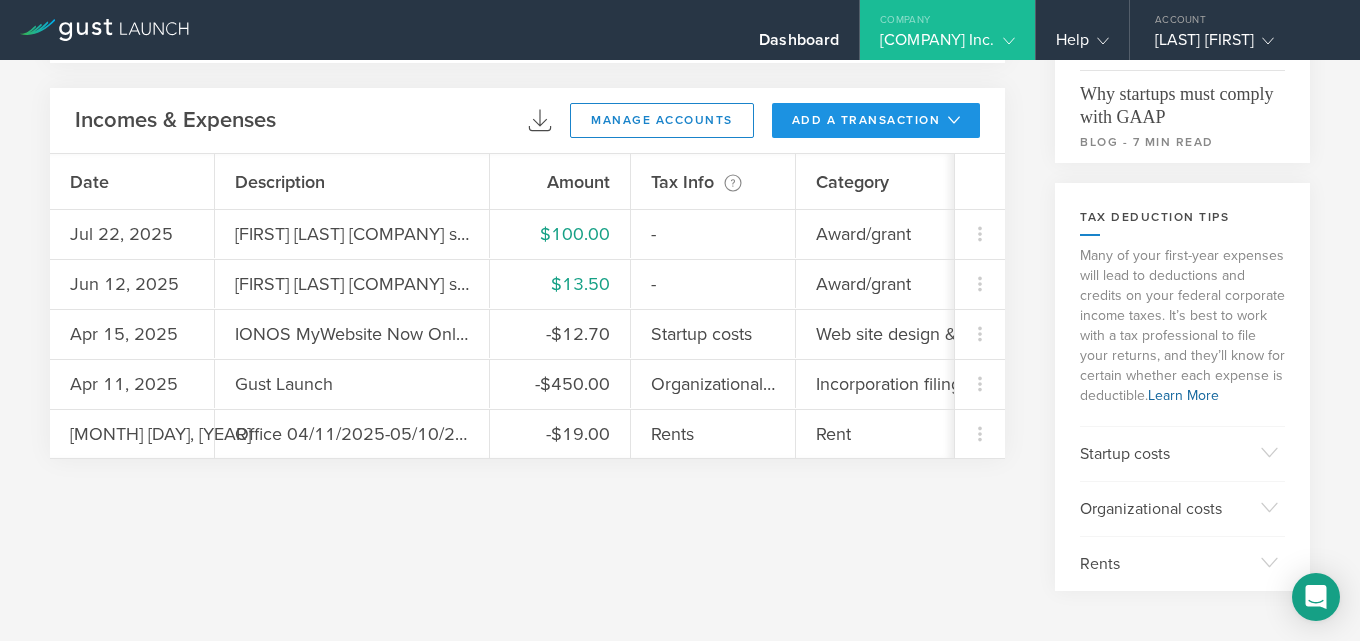 click on "add a transaction" at bounding box center [876, 120] 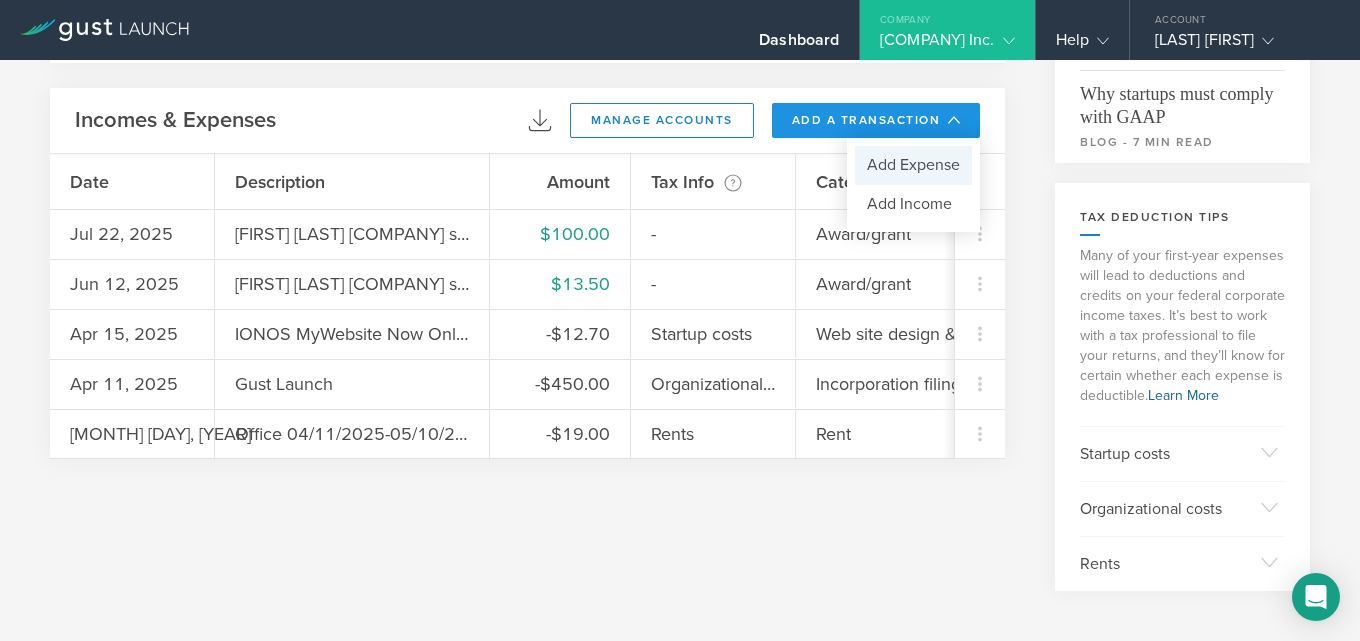 click on "Add Expense" at bounding box center [913, 165] 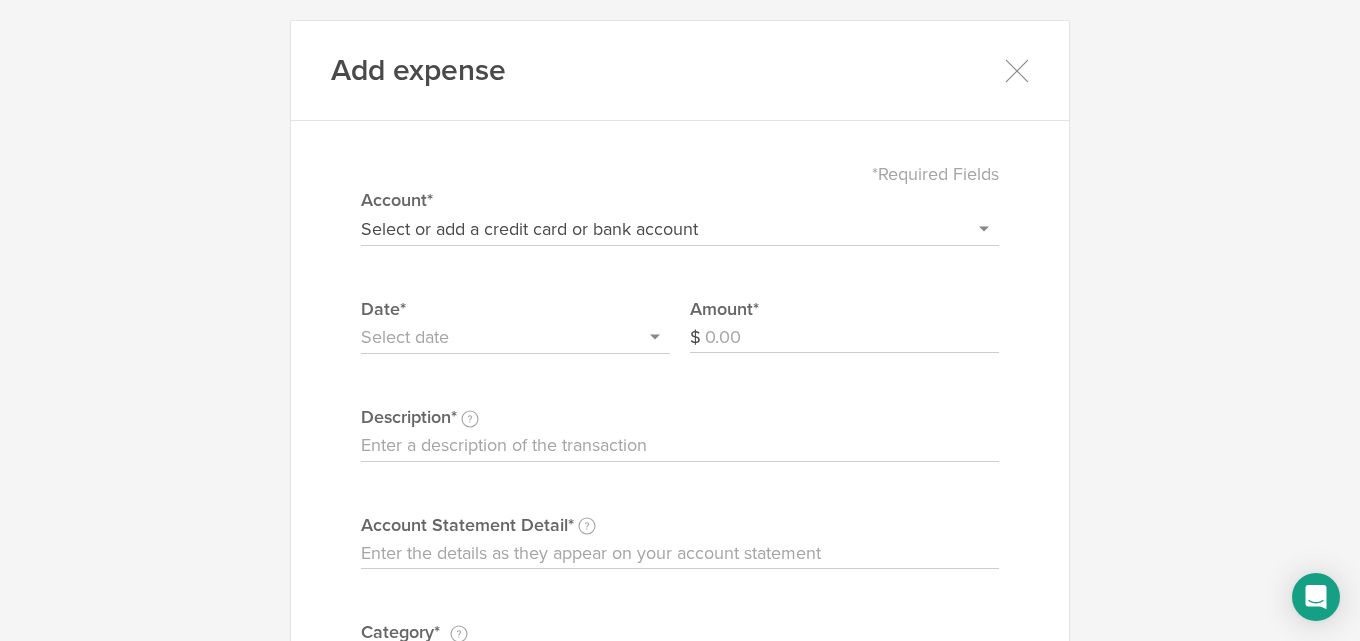 click on "Select or add a credit card or bank account MasterCard - 0033 Neogravex Inc. Checking + Add a new account" at bounding box center (680, 229) 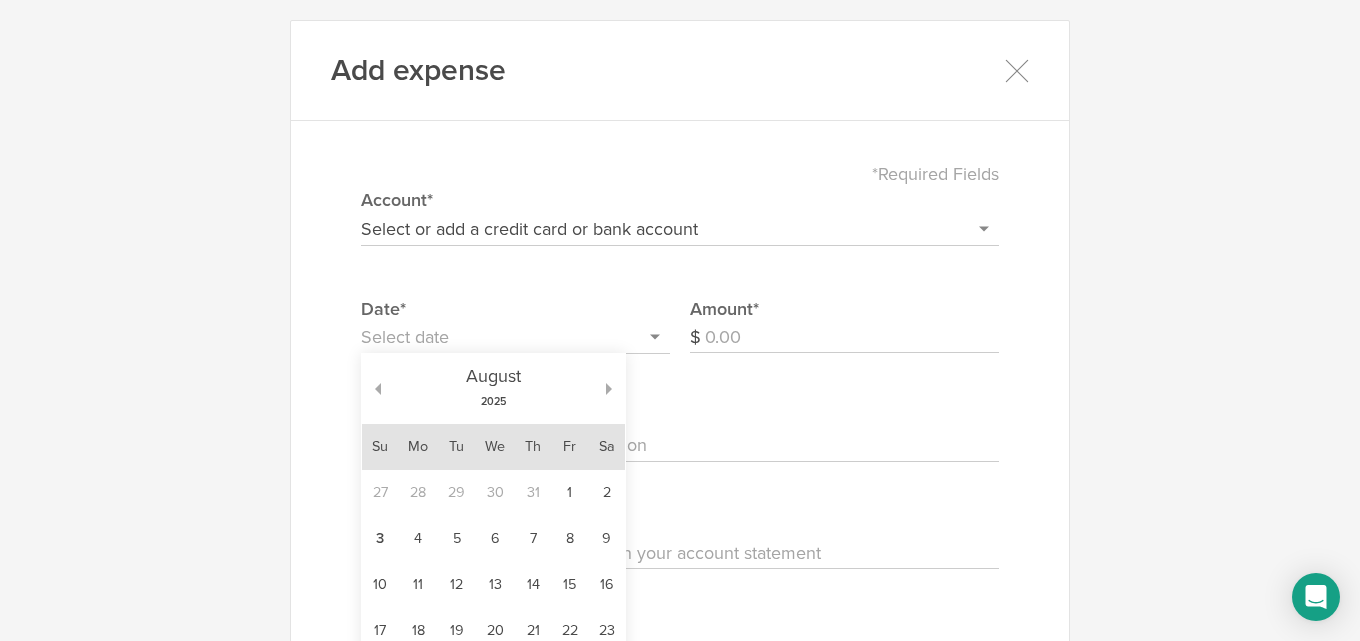 click at bounding box center [515, 338] 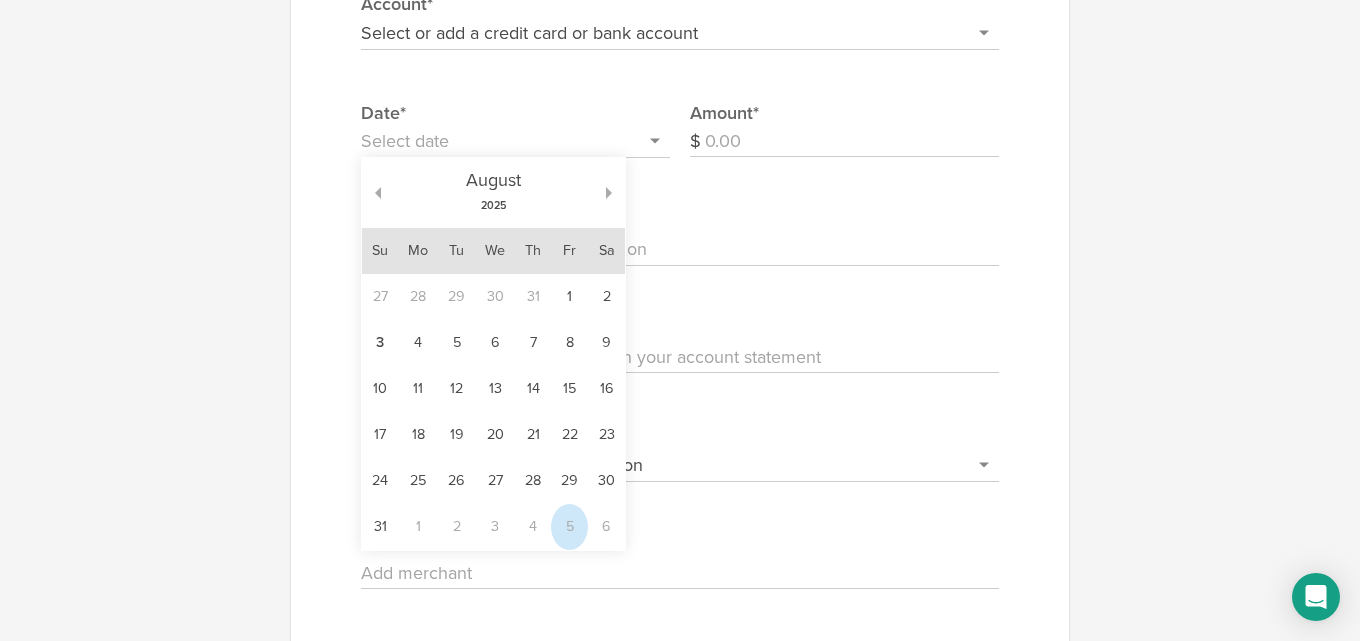 scroll, scrollTop: 200, scrollLeft: 0, axis: vertical 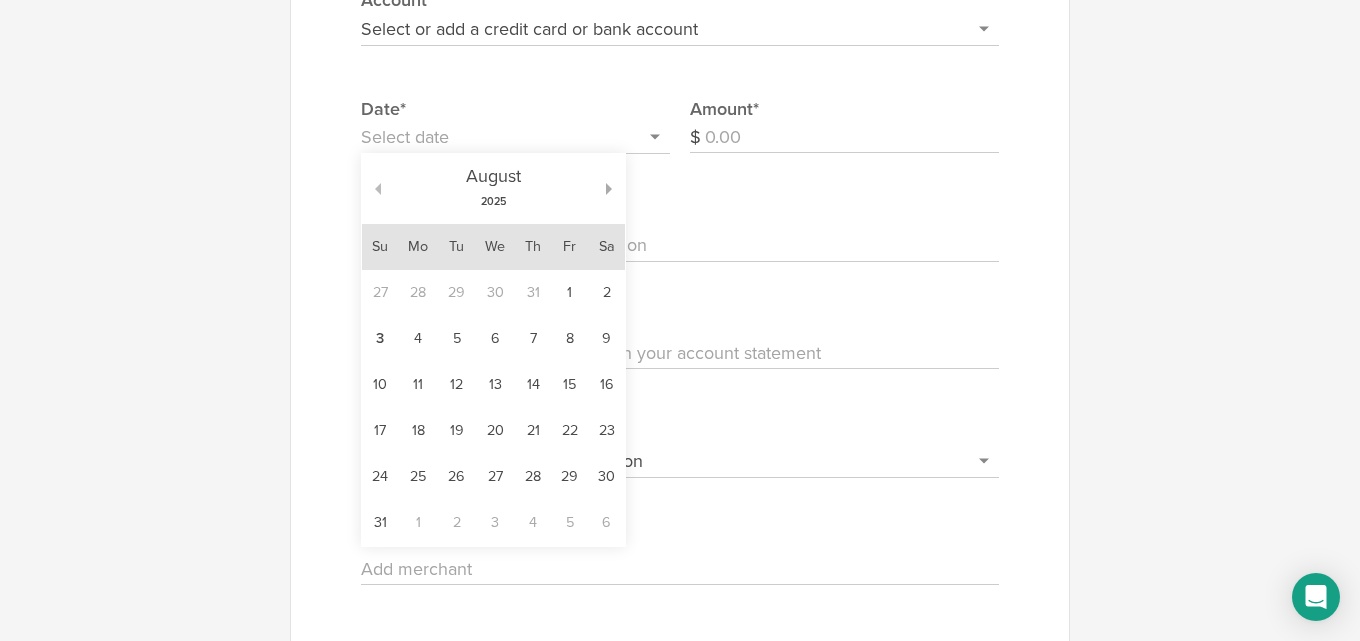 click at bounding box center (371, 189) 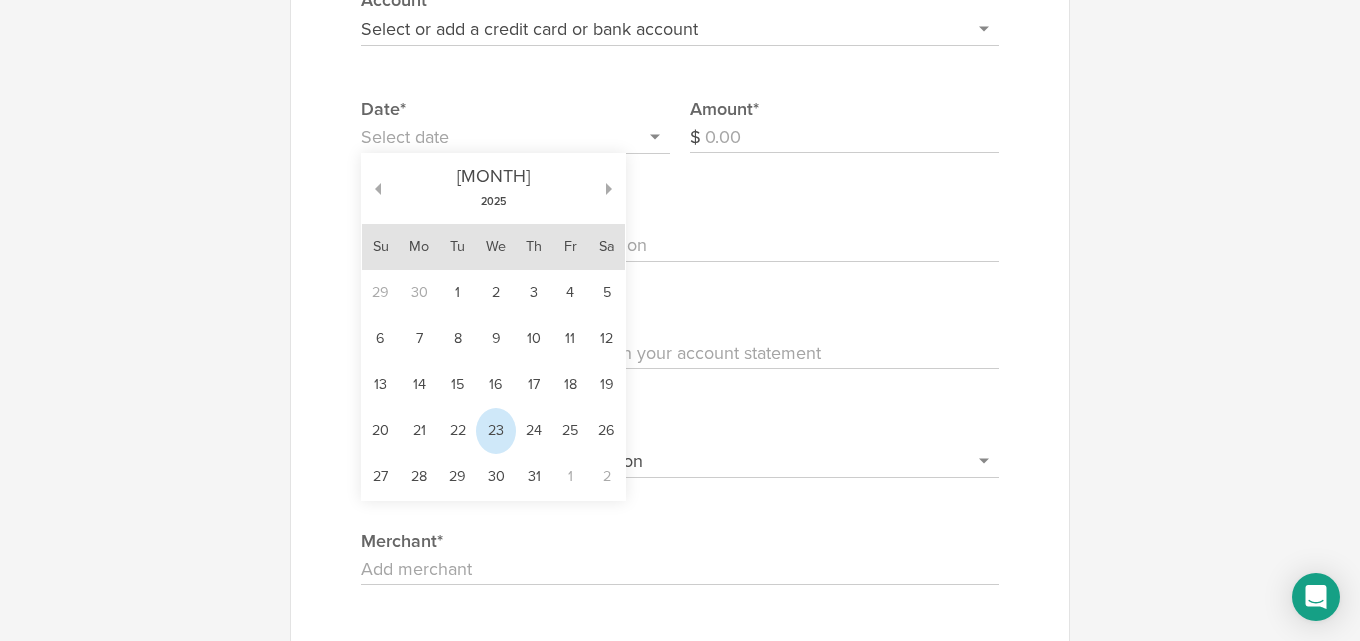 click on "23" at bounding box center [496, 431] 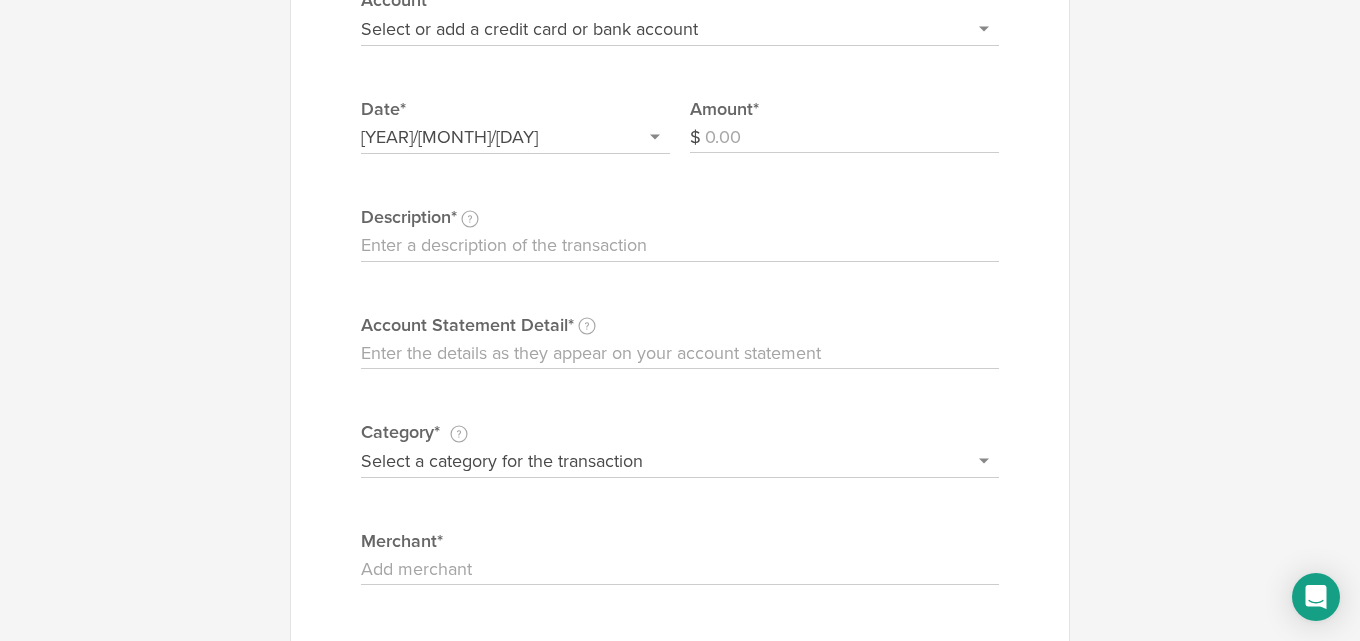 click on "Amount" at bounding box center (852, 138) 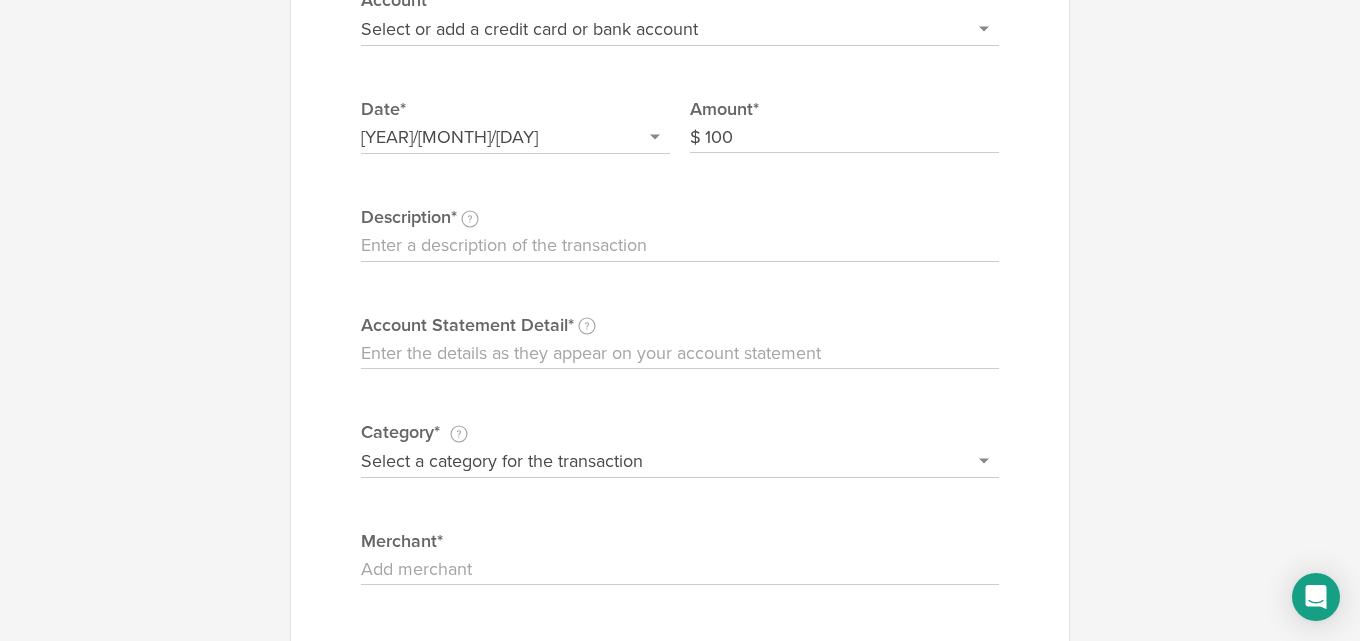 type on "100" 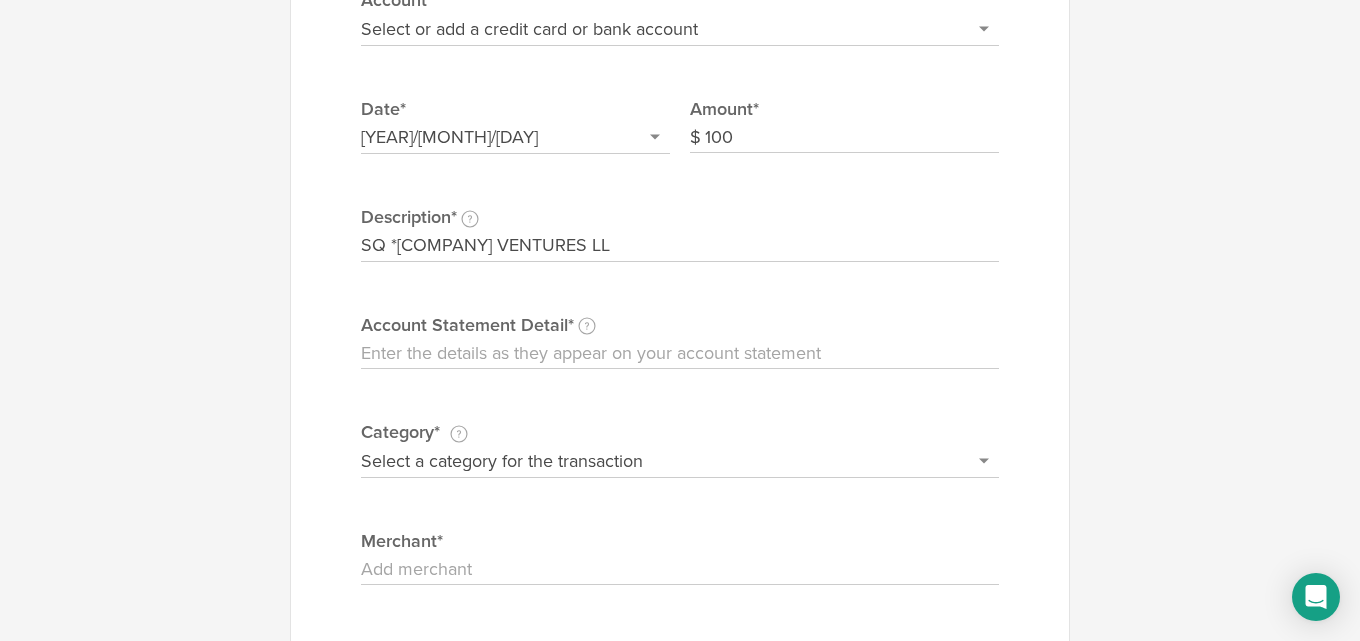 type on "SQ *ALLIED VENTURES LL" 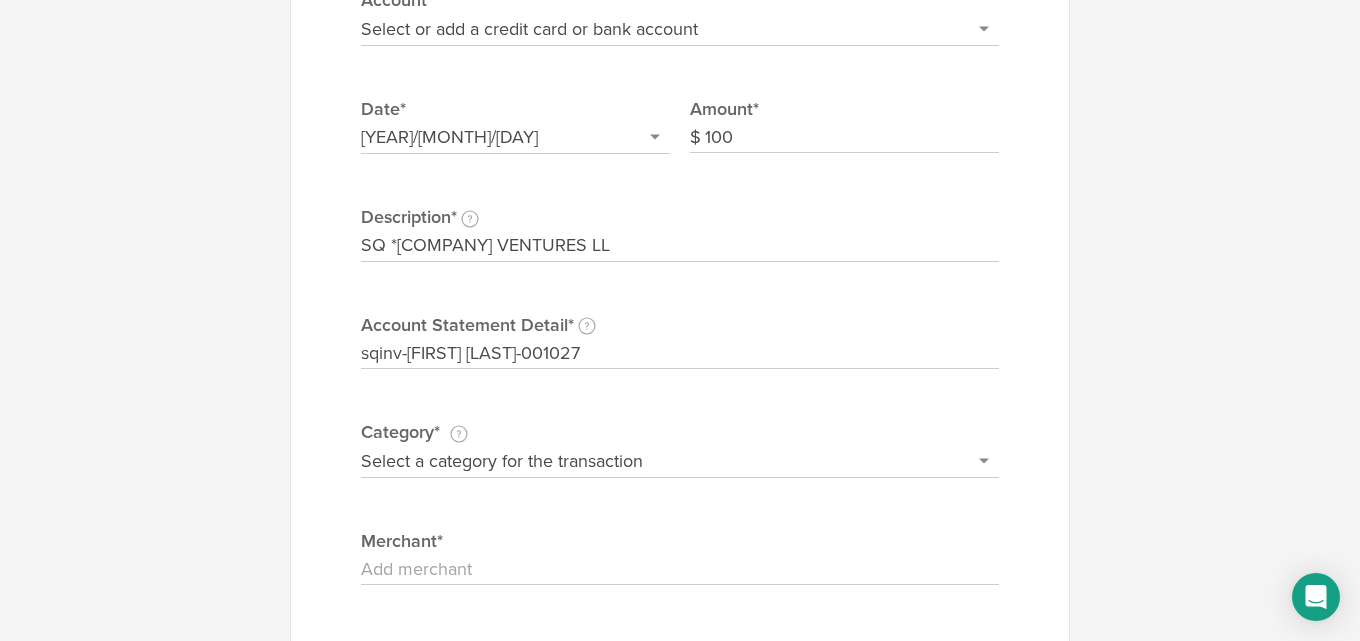 type on "sqinv-Dimitry Gromkov-001027" 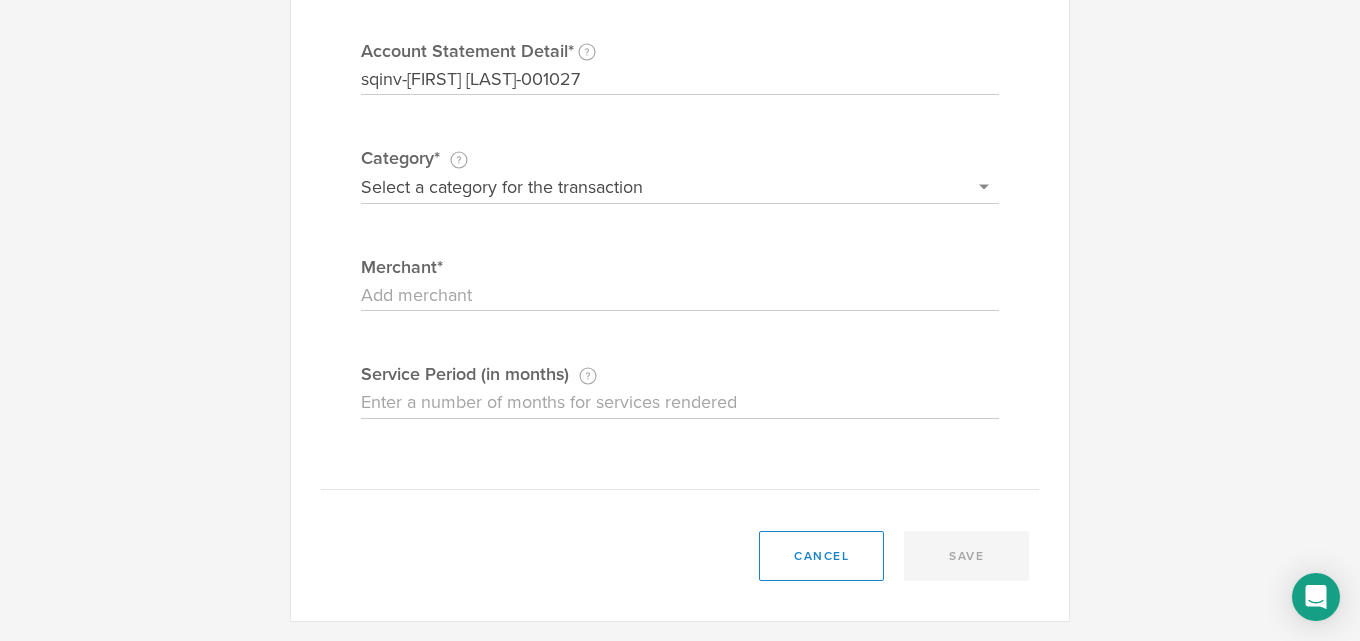 scroll, scrollTop: 475, scrollLeft: 0, axis: vertical 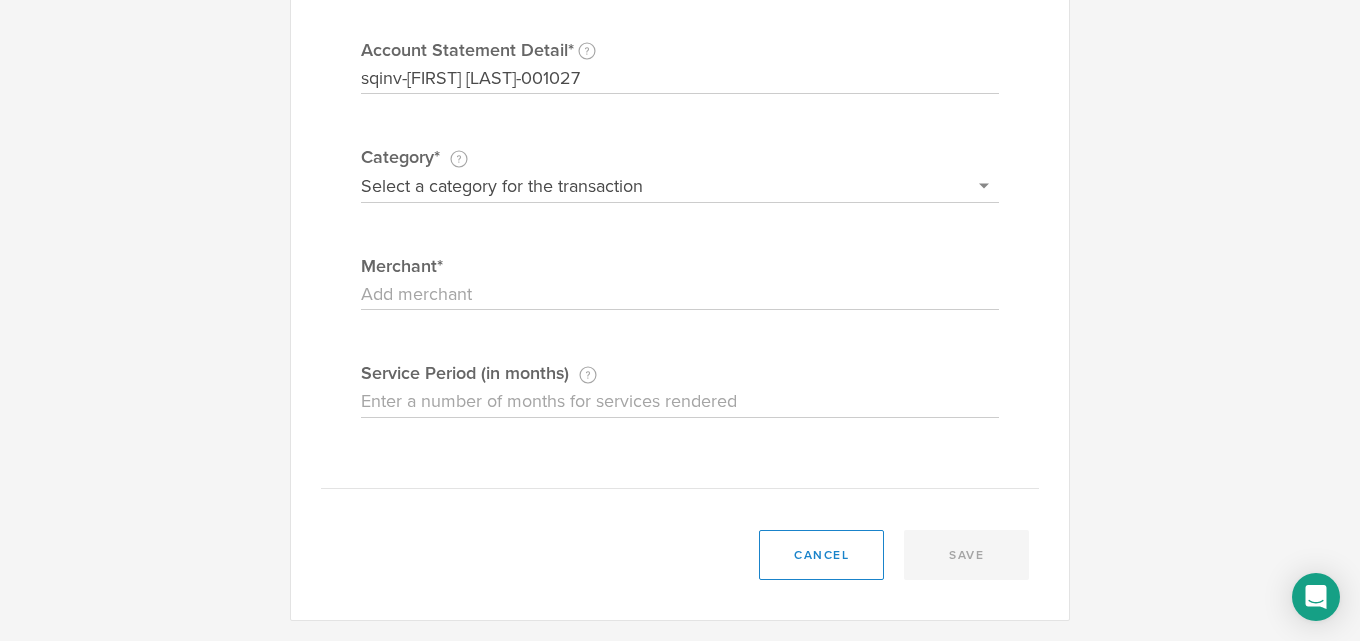 click on "Merchant" at bounding box center (680, 295) 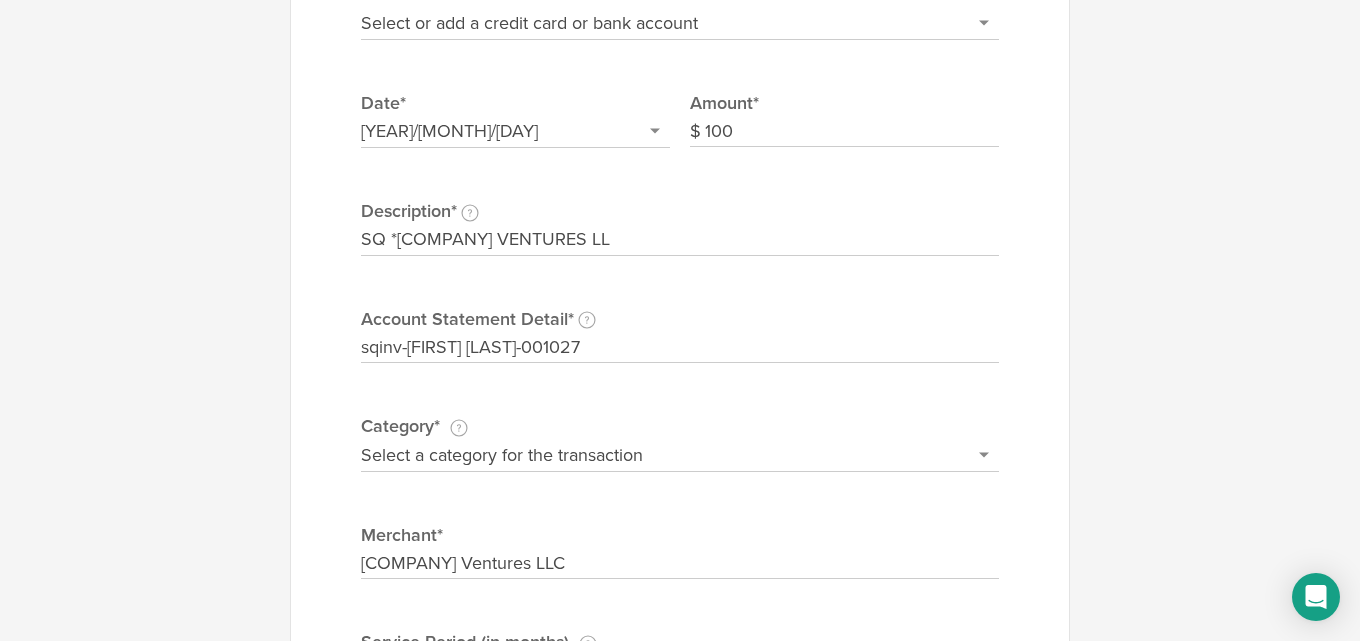 scroll, scrollTop: 175, scrollLeft: 0, axis: vertical 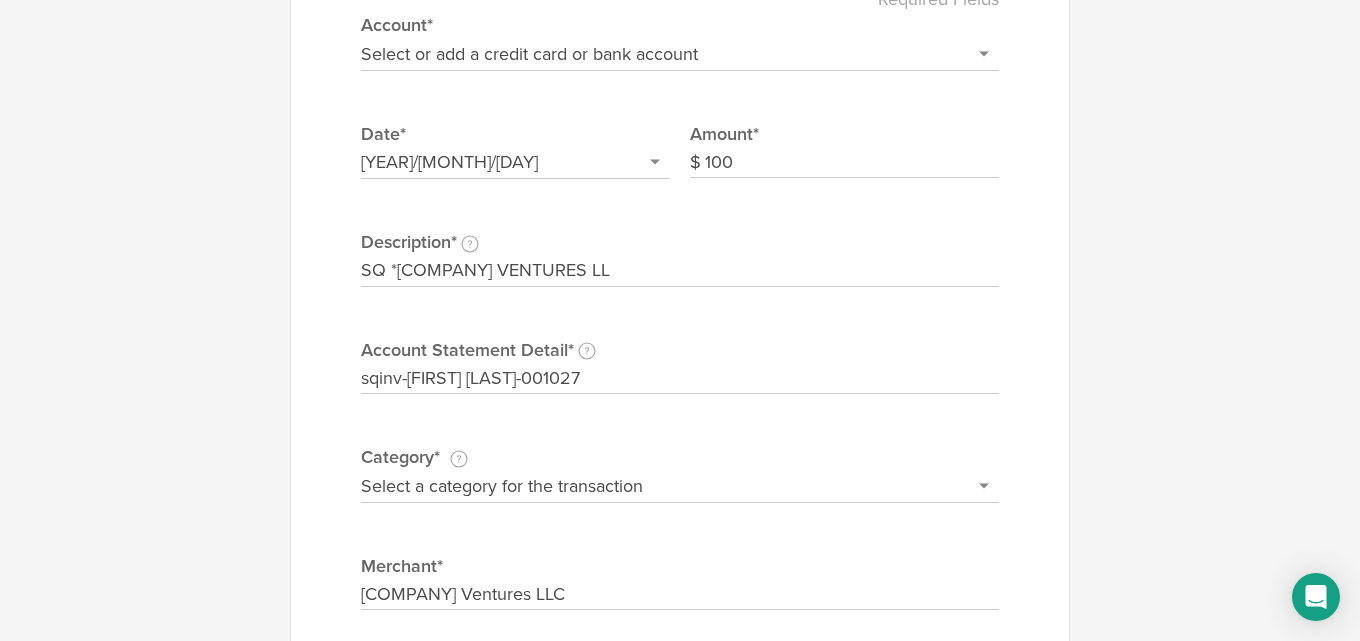 type on "Allied Ventures LLC" 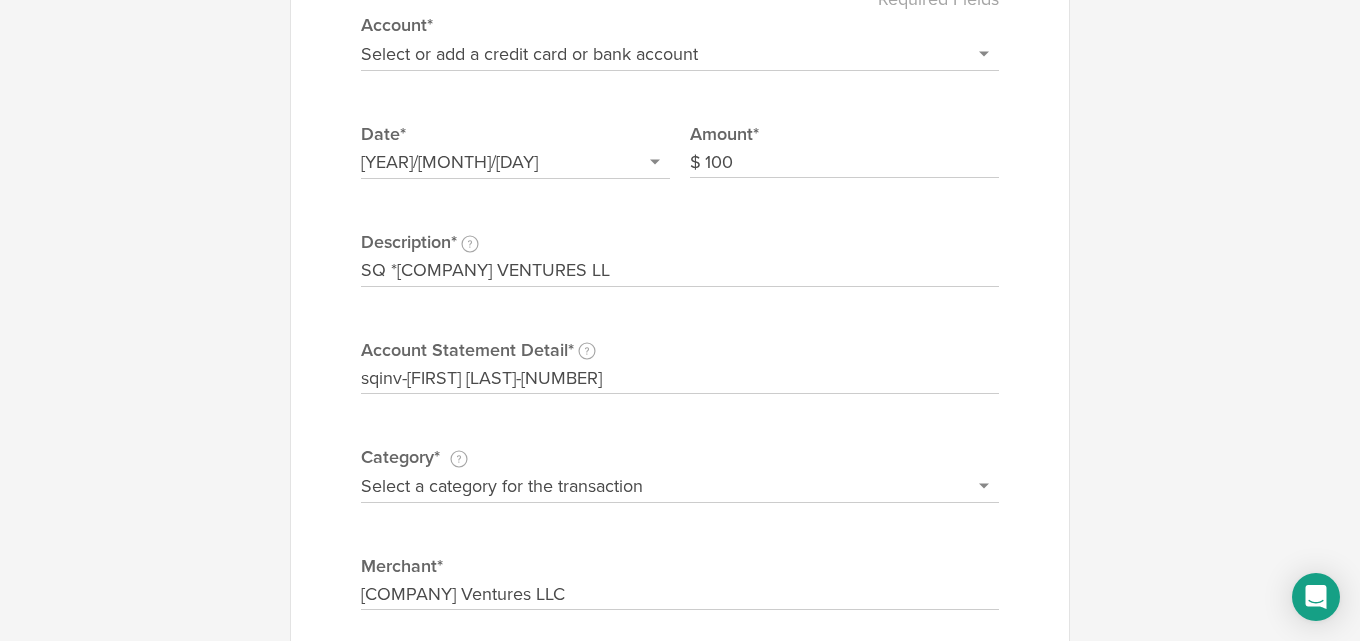 type on "sqinv-Dimitry Gromkov-001027" 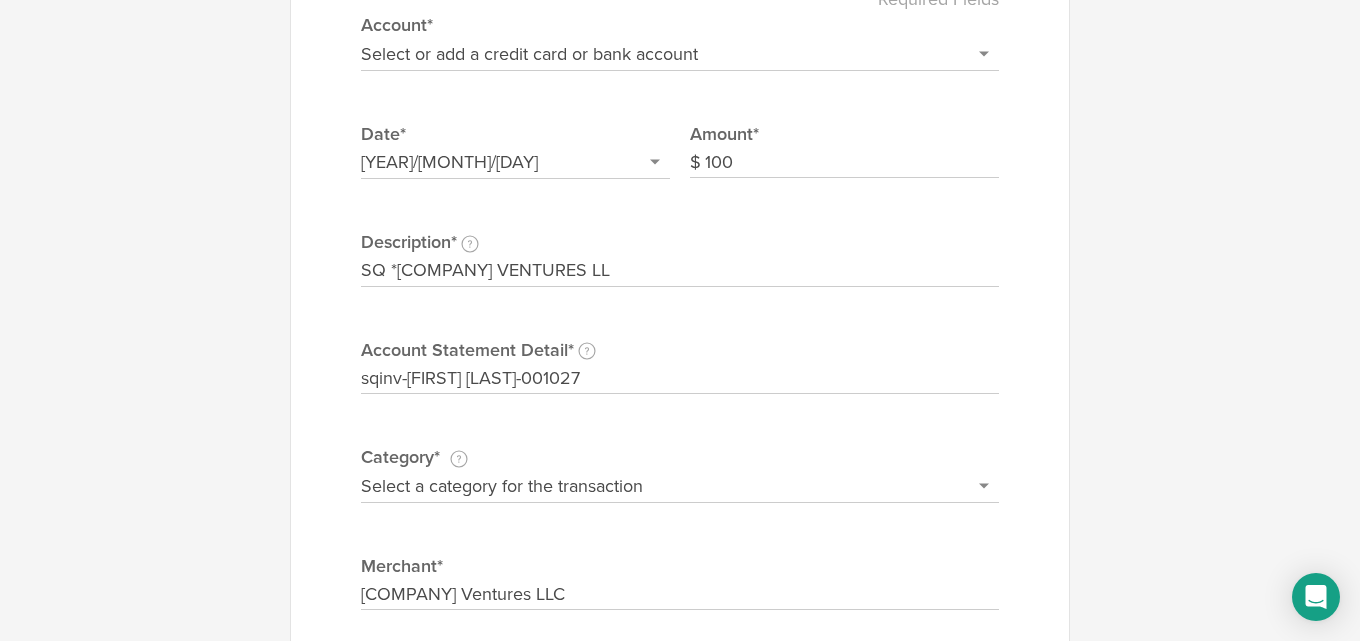 click on "Select a category for the transaction Manufacturing equipment Product/service materials Advertising & marketing Bank fees Sales commissions Entertainment & food Insurance Web site design & hosting Lawyer fees General administrative Consultant fees Taxes & licenses Research & development Employee salaries & payroll costs Rent Facility & equipment maintenance Shipping Office supplies & computers Travel Utilities Incorporation filing costs Software Contractor - Research & development Contractor - Web site design & hosting Contractor - General administrative Contractor - Advertising & marketing Contractor - Facility & equipment maintenance Contractor - Other" at bounding box center [680, 486] 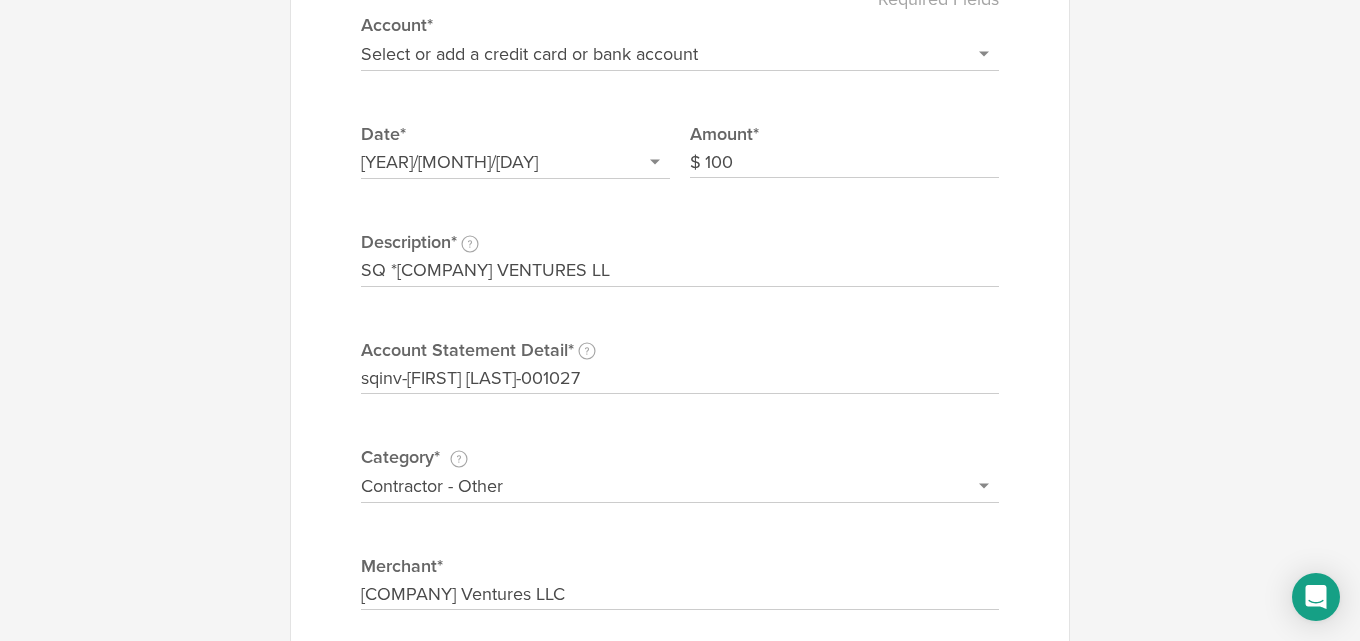 click on "Select a category for the transaction Manufacturing equipment Product/service materials Advertising & marketing Bank fees Sales commissions Entertainment & food Insurance Web site design & hosting Lawyer fees General administrative Consultant fees Taxes & licenses Research & development Employee salaries & payroll costs Rent Facility & equipment maintenance Shipping Office supplies & computers Travel Utilities Incorporation filing costs Software Contractor - Research & development Contractor - Web site design & hosting Contractor - General administrative Contractor - Advertising & marketing Contractor - Facility & equipment maintenance Contractor - Other" at bounding box center (680, 486) 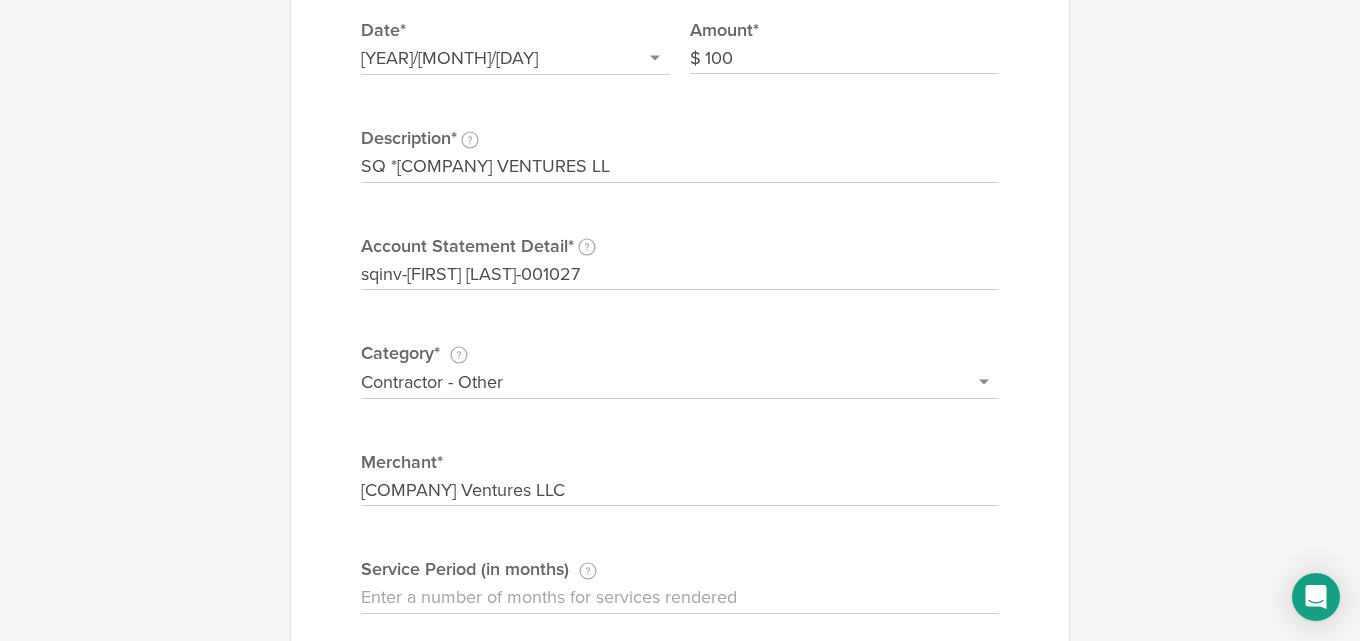 scroll, scrollTop: 475, scrollLeft: 0, axis: vertical 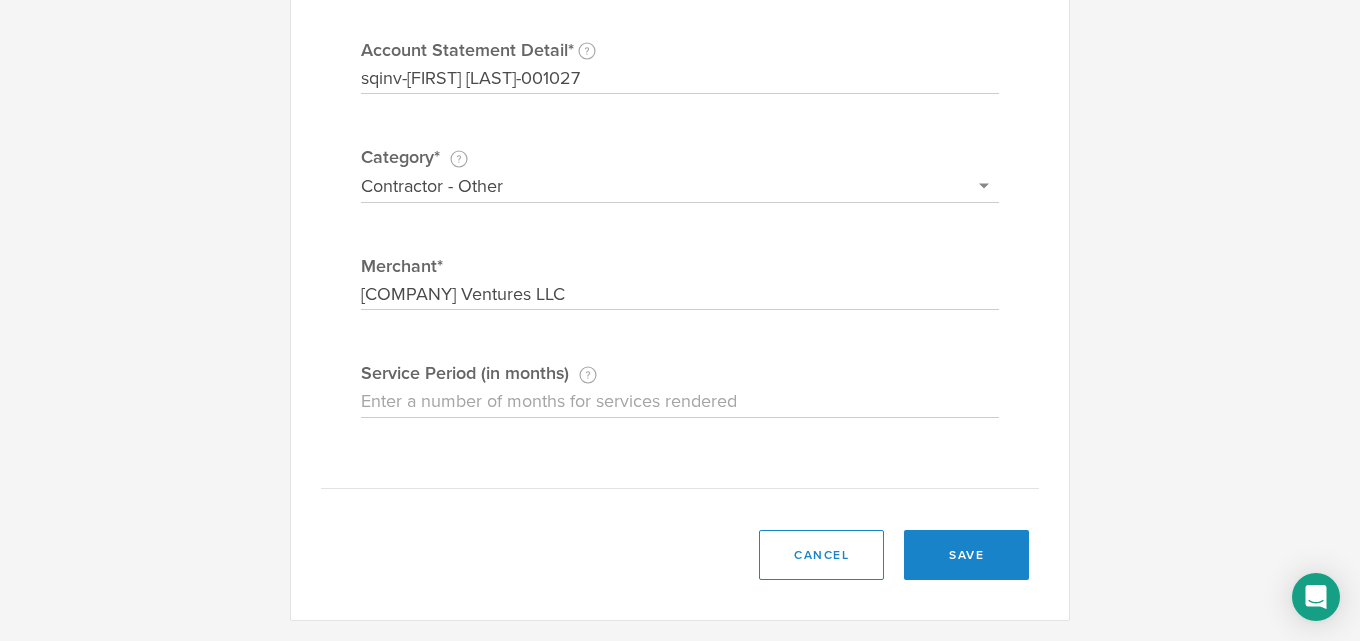 click on "Select a category for the transaction Manufacturing equipment Product/service materials Advertising & marketing Bank fees Sales commissions Entertainment & food Insurance Web site design & hosting Lawyer fees General administrative Consultant fees Taxes & licenses Research & development Employee salaries & payroll costs Rent Facility & equipment maintenance Shipping Office supplies & computers Travel Utilities Incorporation filing costs Software Contractor - Research & development Contractor - Web site design & hosting Contractor - General administrative Contractor - Advertising & marketing Contractor - Facility & equipment maintenance Contractor - Other" at bounding box center [680, 186] 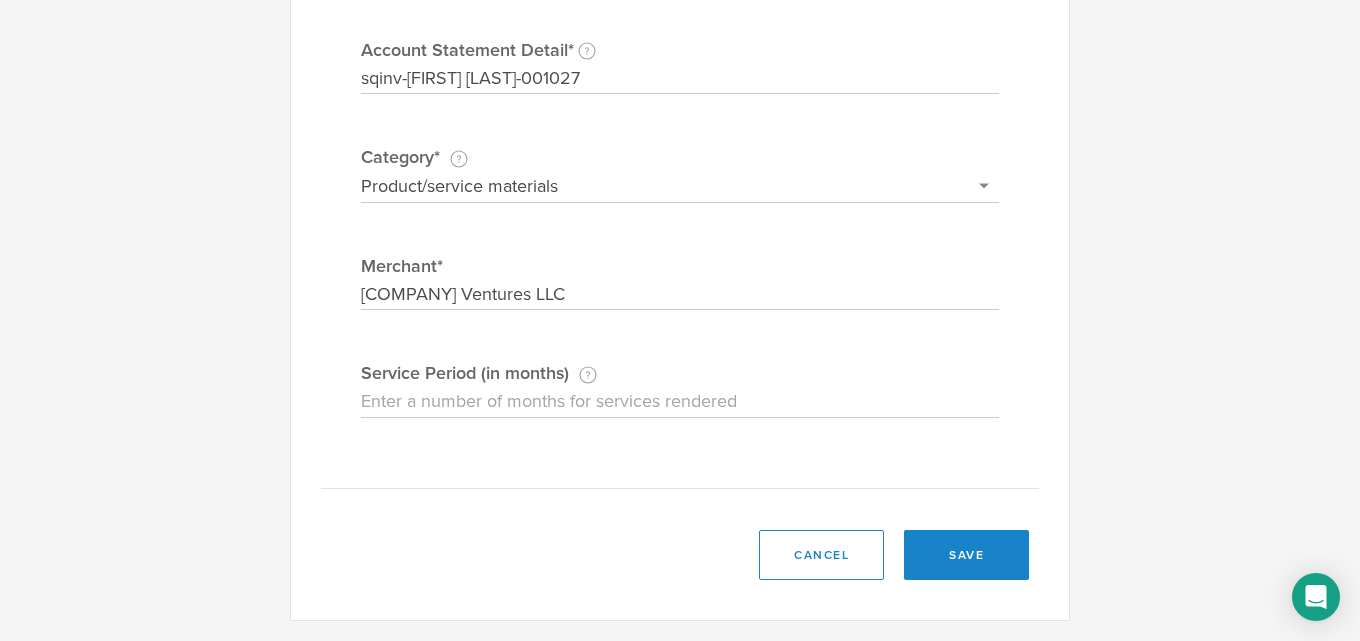 click on "Service Period (in months) If this expense is a subscription or contract, enter the number of months for which the services will be provided." at bounding box center [680, 402] 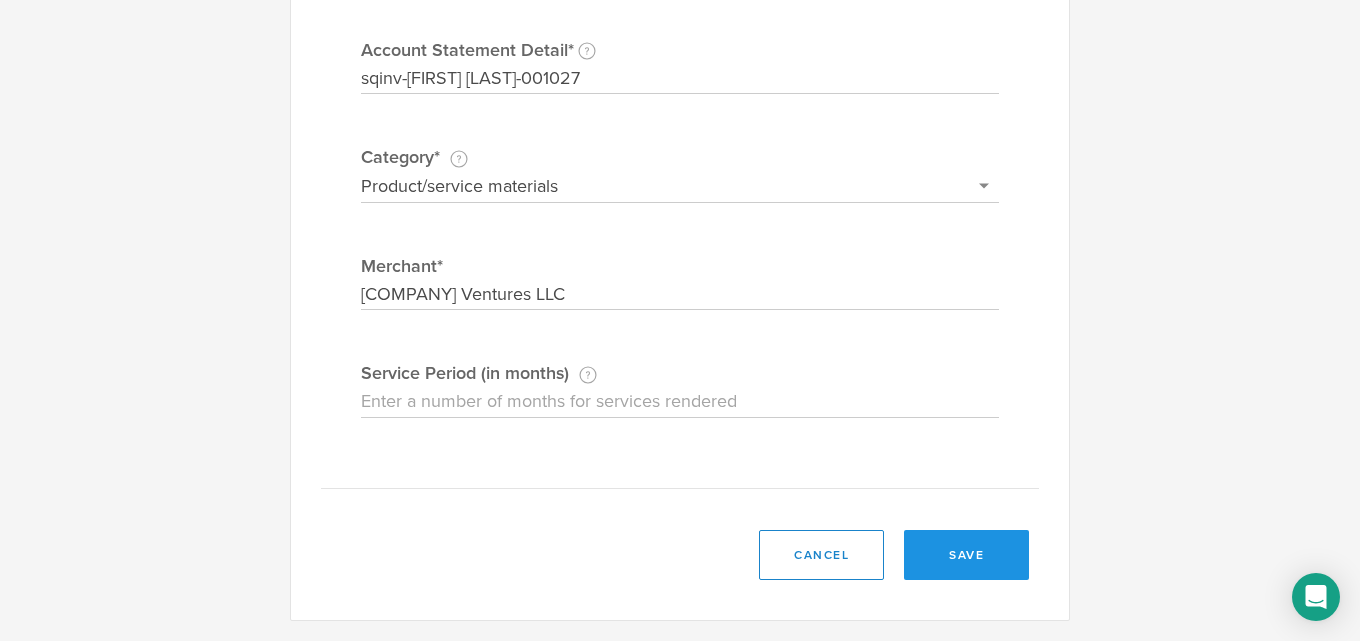 click on "save" at bounding box center [966, 555] 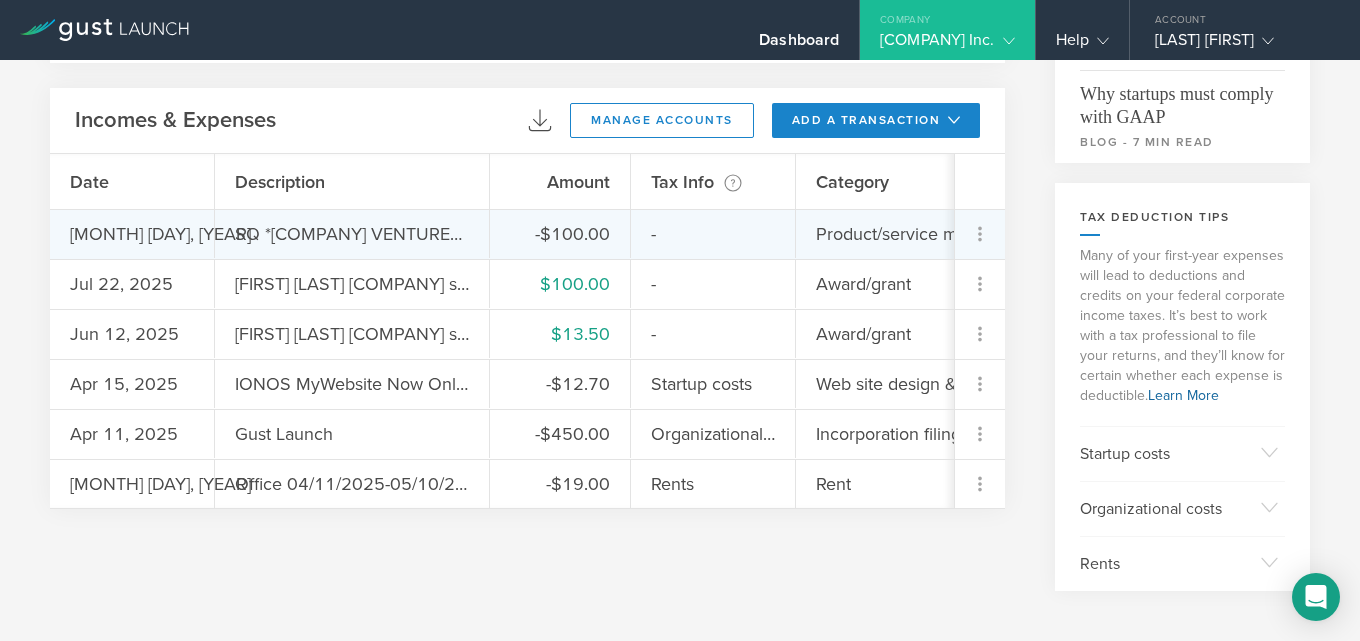 click 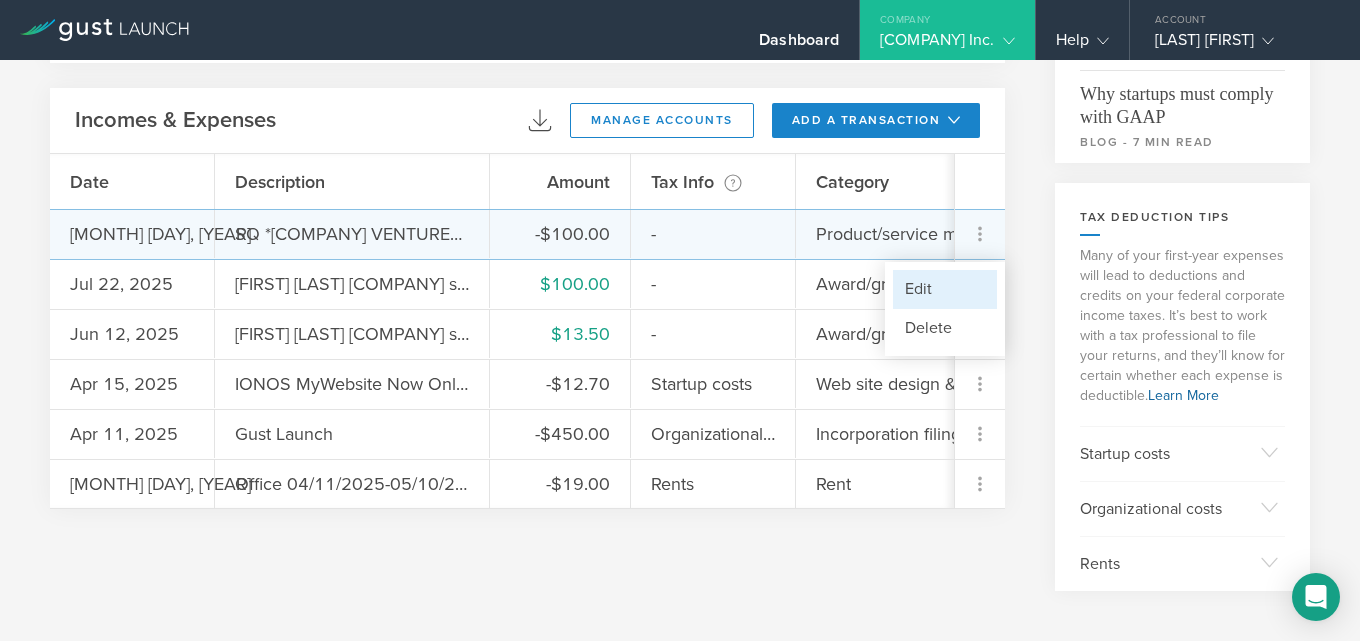 click on "Edit" at bounding box center (945, 289) 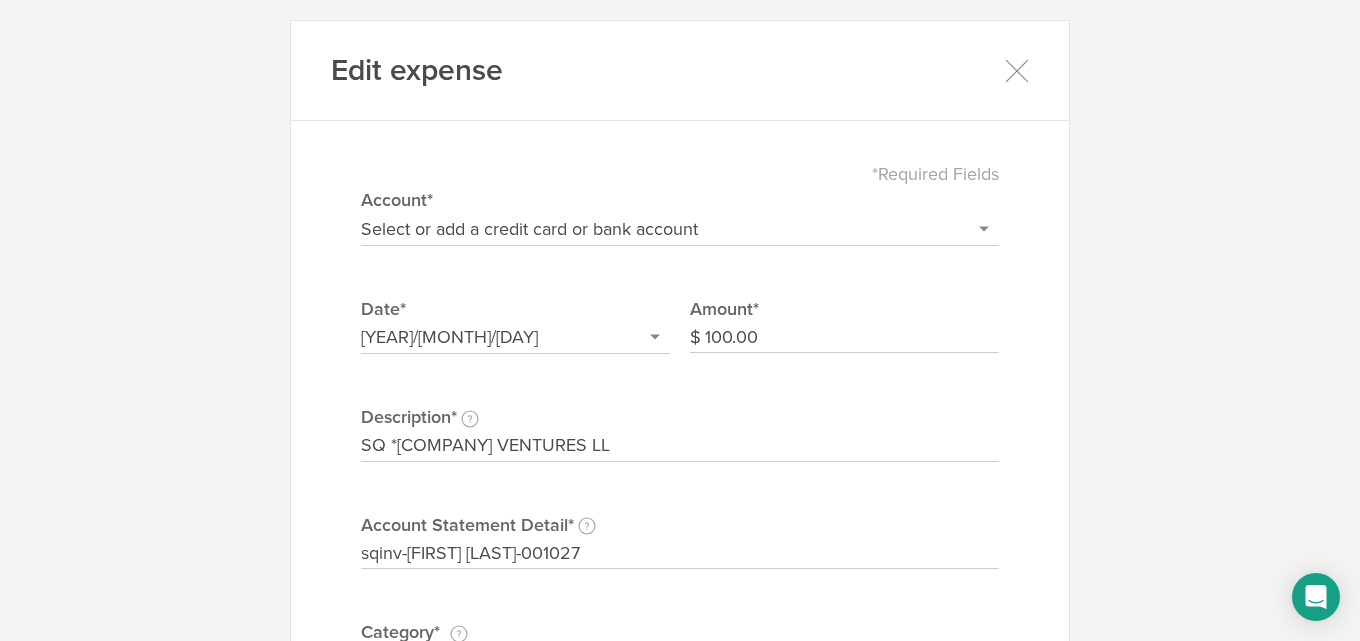 drag, startPoint x: 589, startPoint y: 444, endPoint x: 292, endPoint y: 439, distance: 297.04208 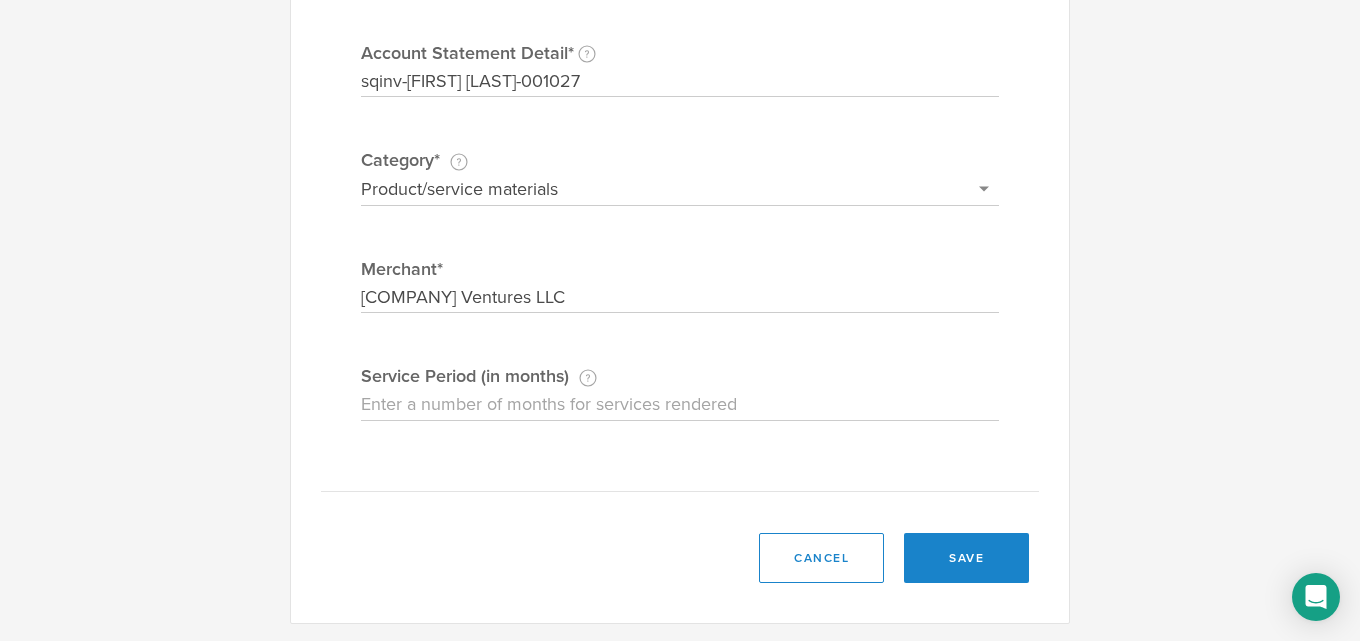 scroll, scrollTop: 475, scrollLeft: 0, axis: vertical 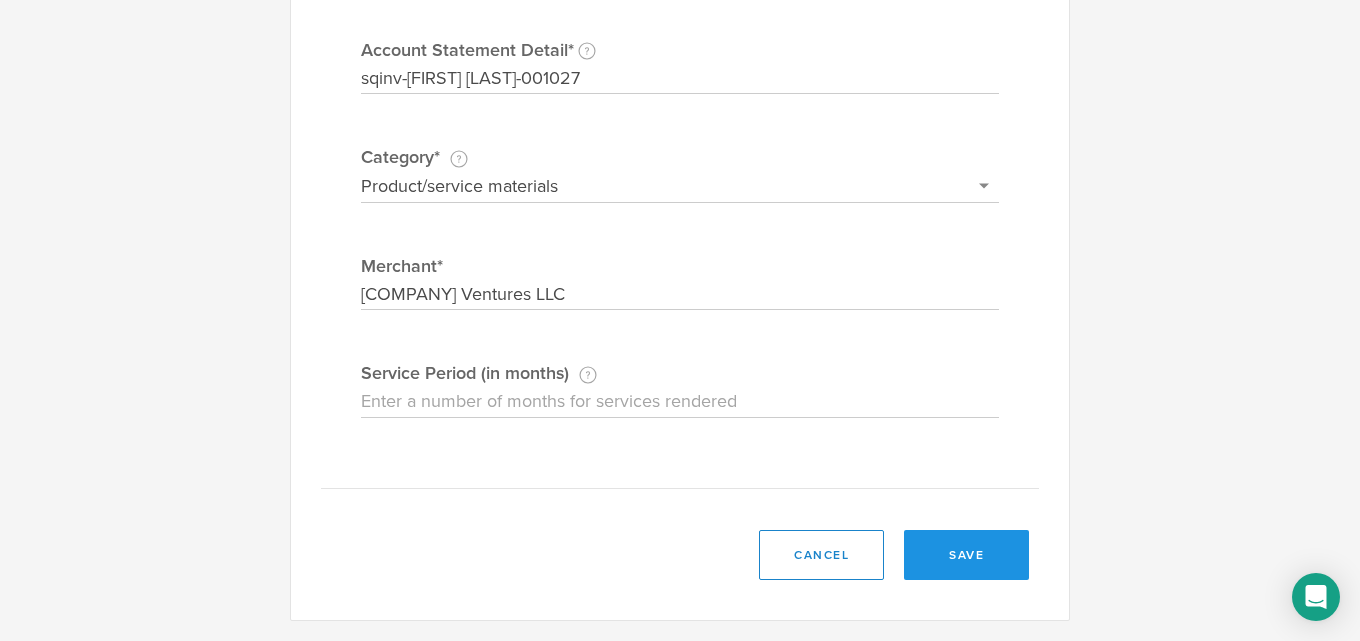 type on "Land" 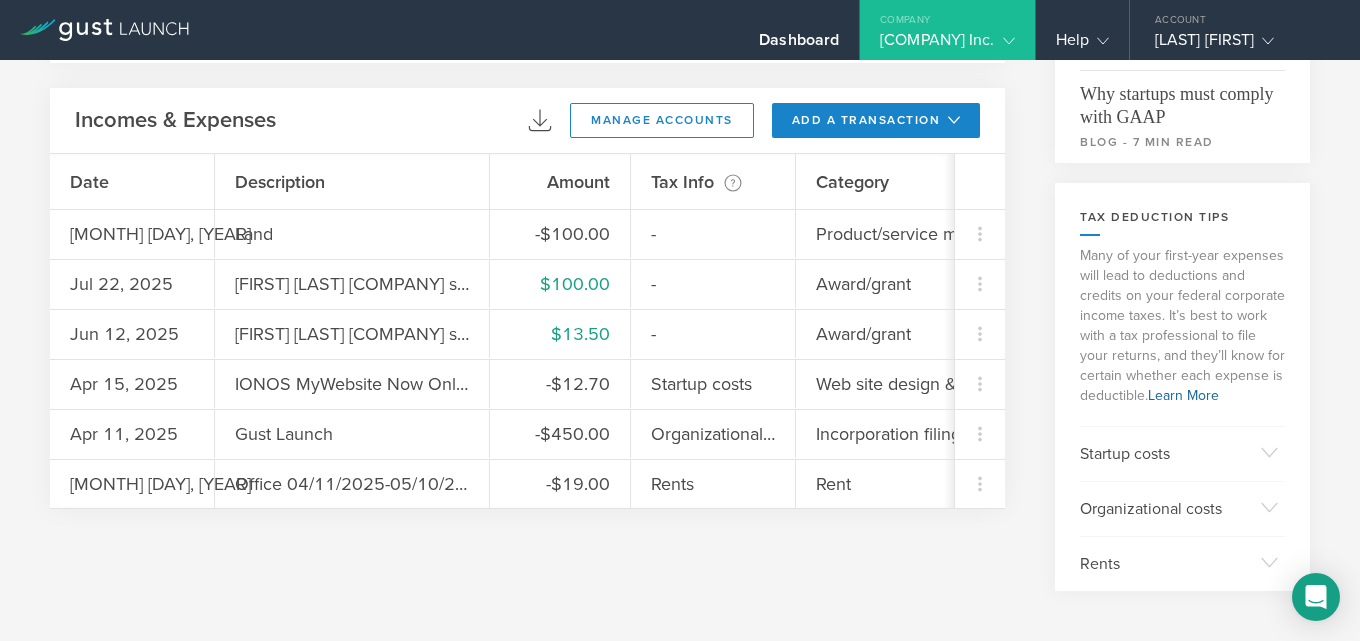 scroll, scrollTop: 0, scrollLeft: 0, axis: both 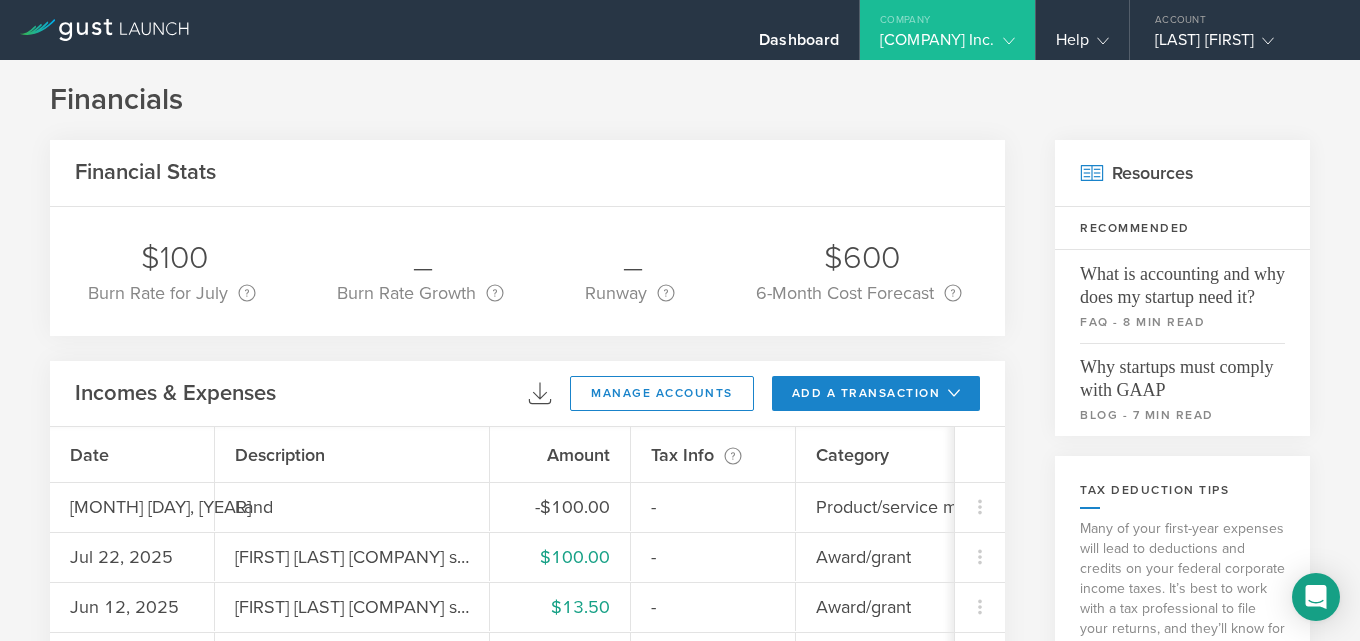 click on "Neogravex Inc." at bounding box center (947, 45) 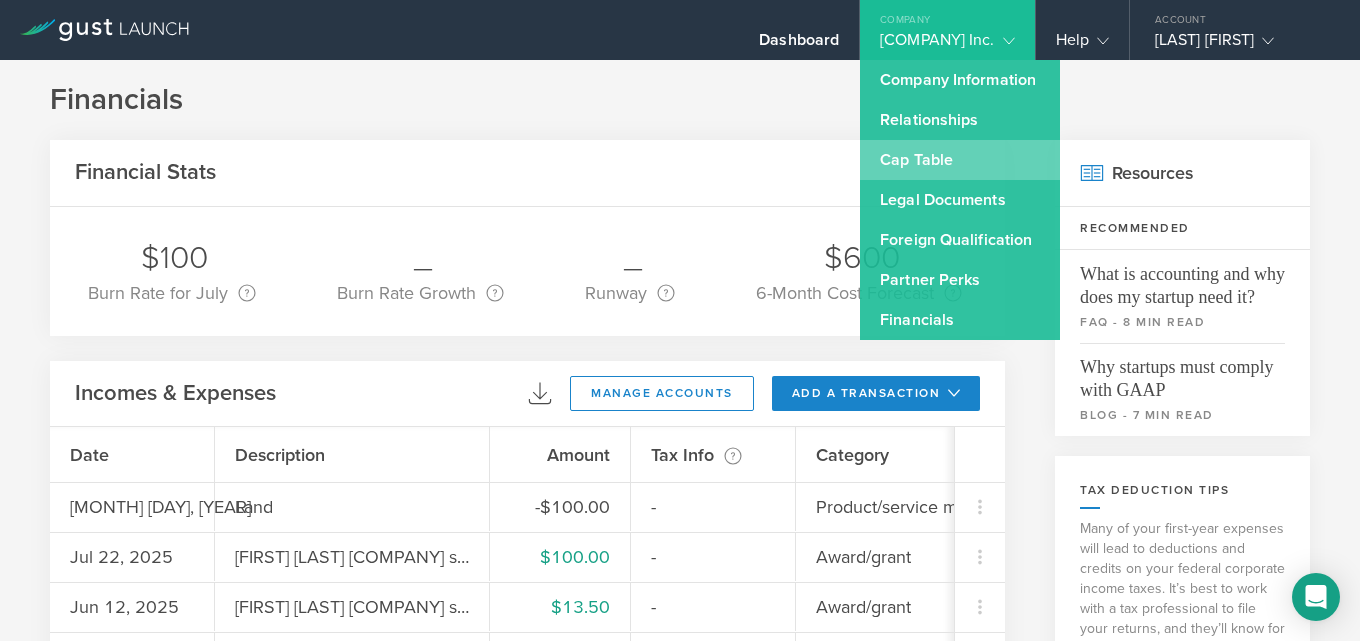 click on "Cap Table" at bounding box center (960, 160) 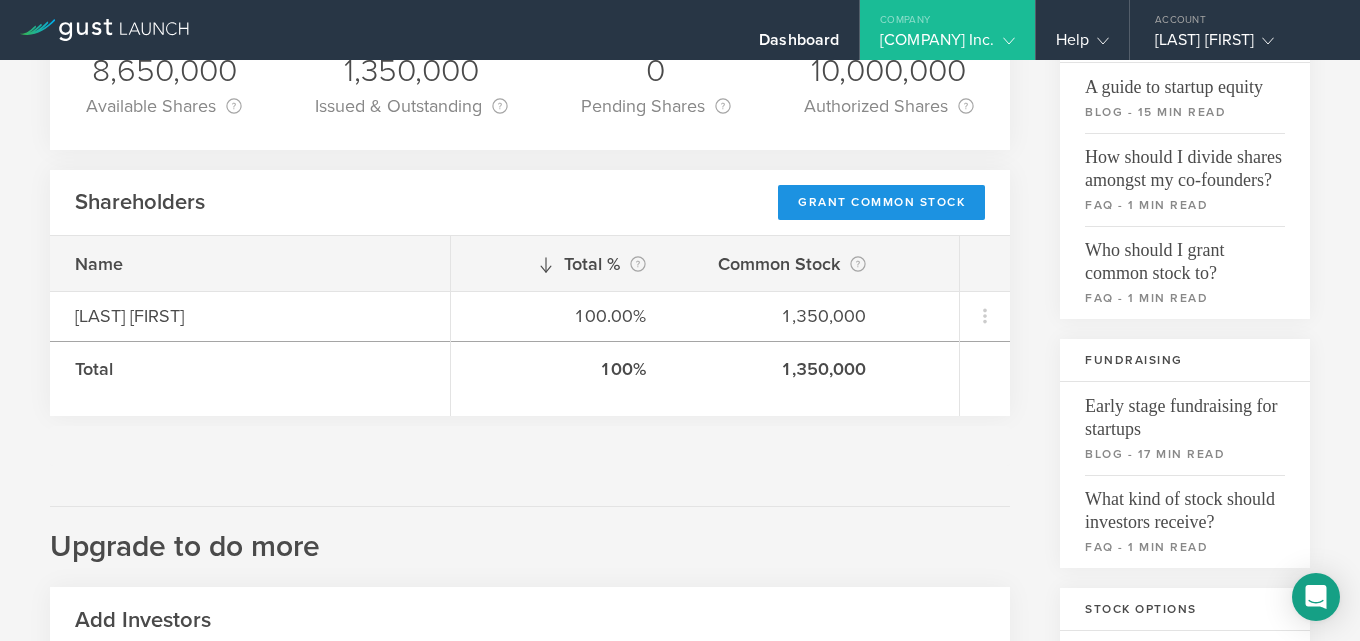 scroll, scrollTop: 184, scrollLeft: 0, axis: vertical 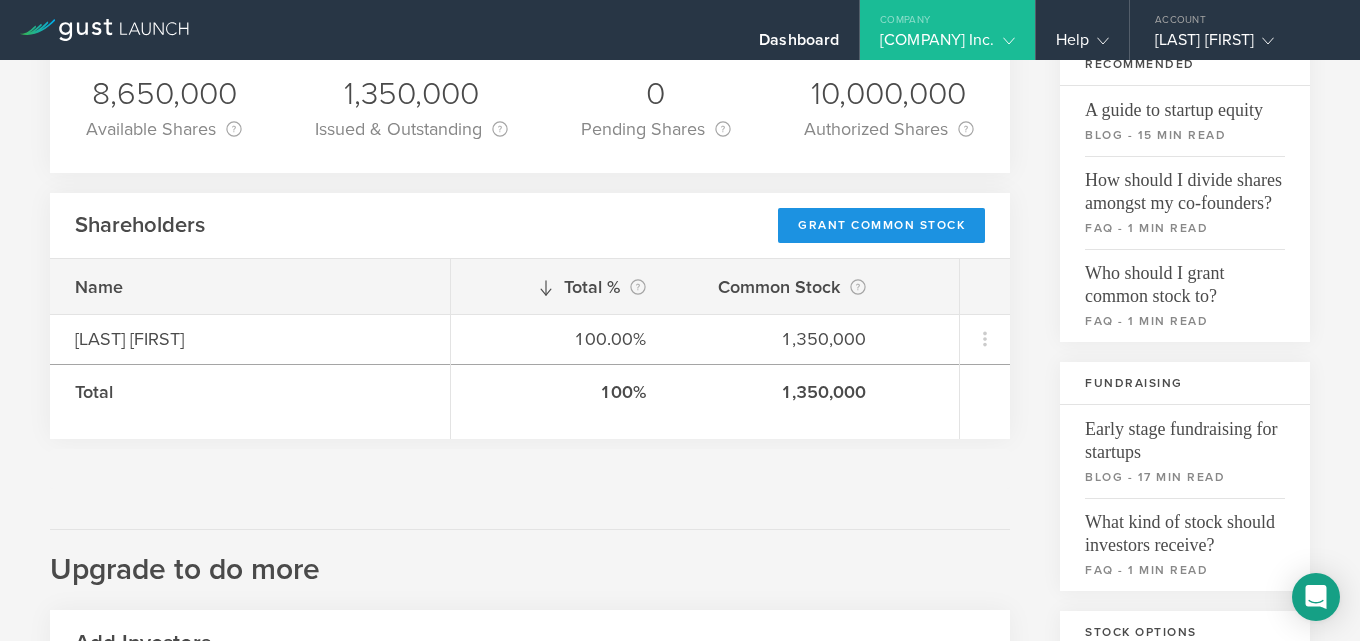 click on "Grant Common Stock" at bounding box center (881, 225) 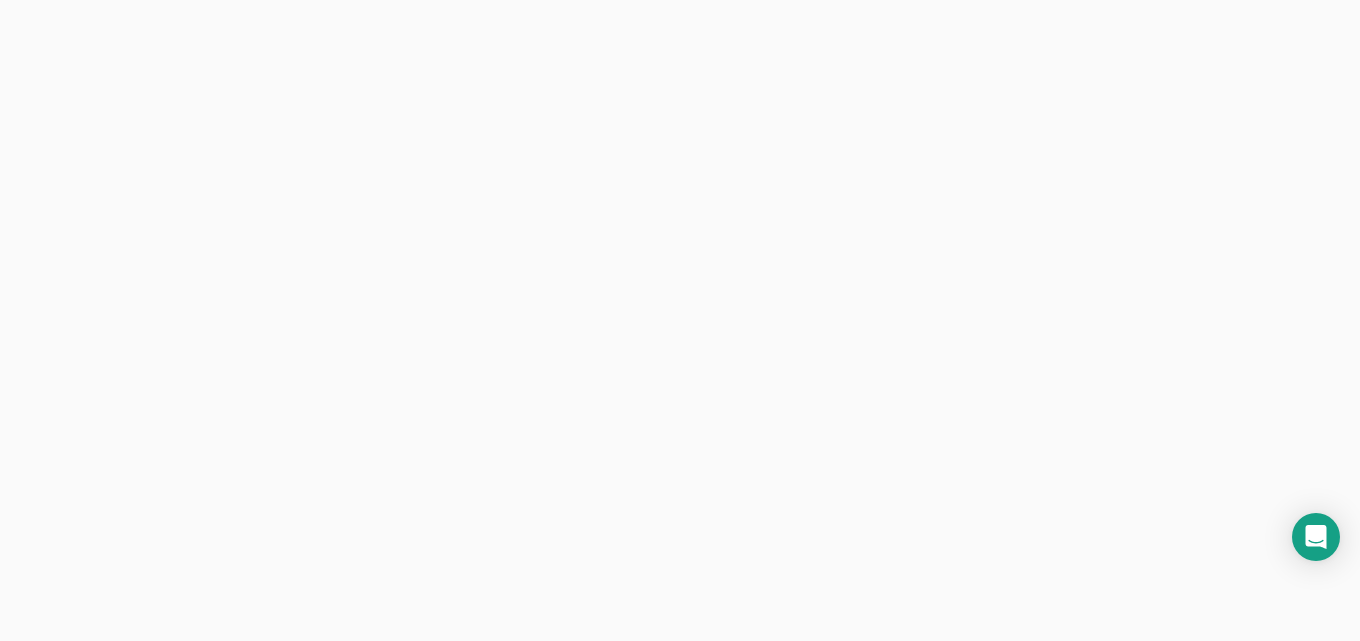 scroll, scrollTop: 0, scrollLeft: 0, axis: both 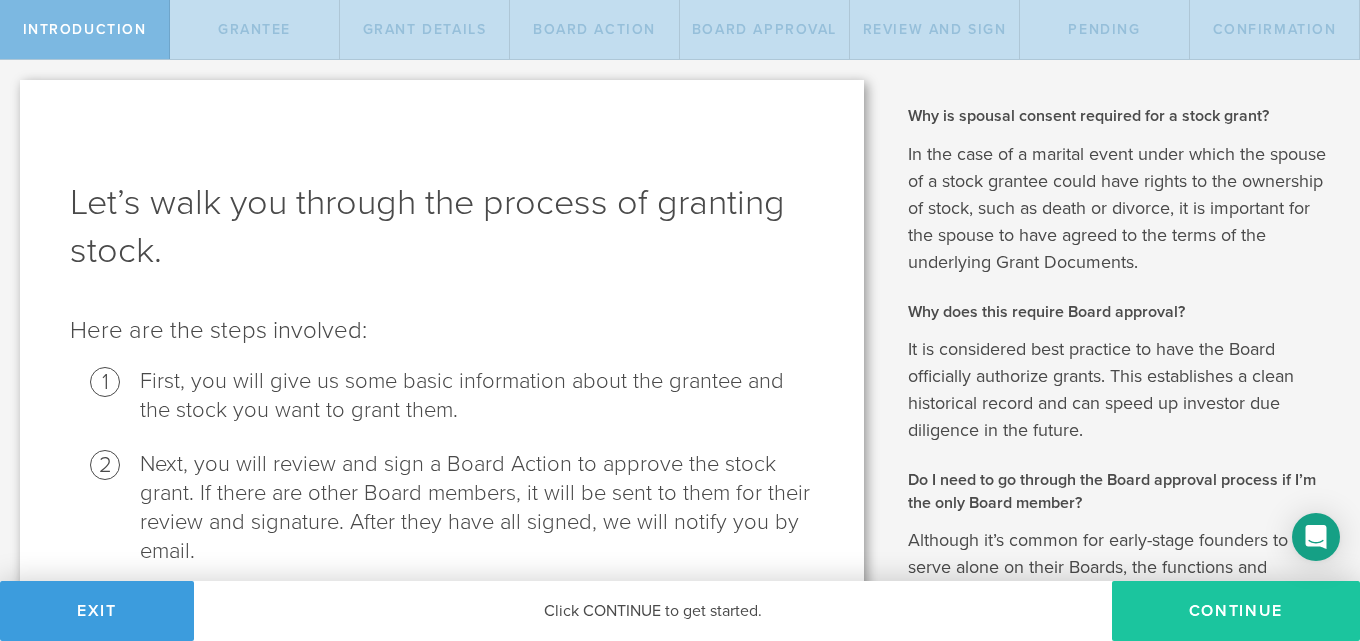 click on "Continue" at bounding box center [1236, 611] 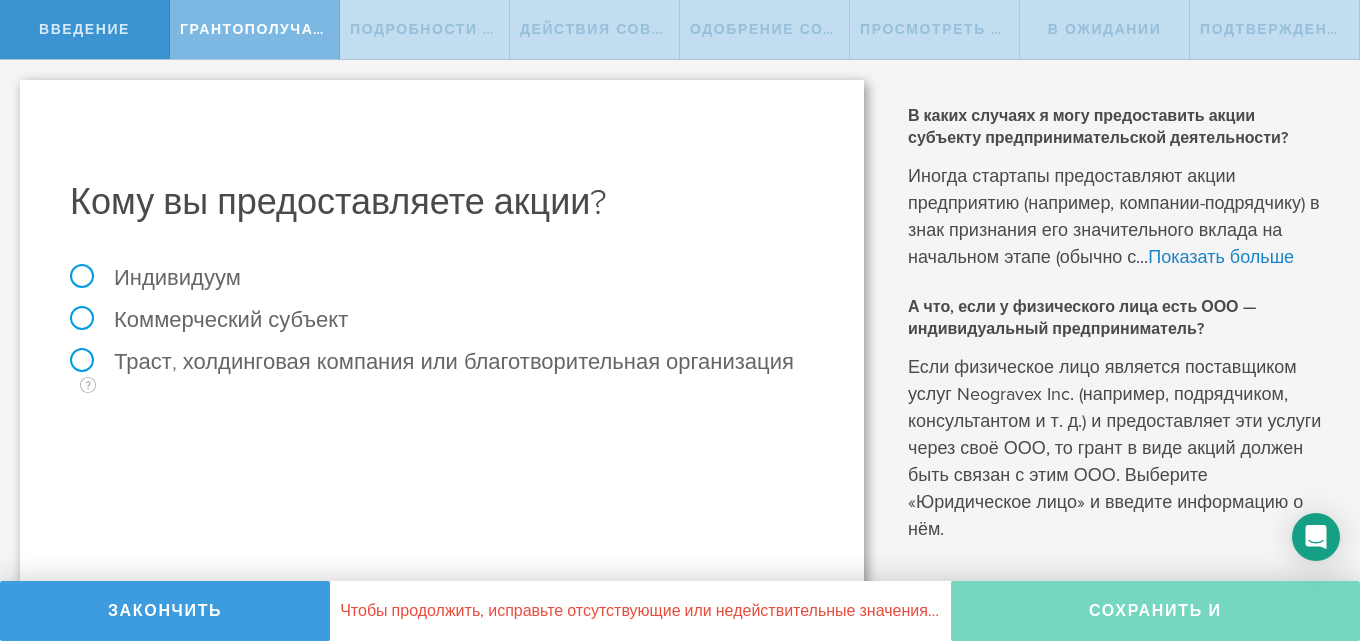 click on "Индивидуум" at bounding box center (155, 278) 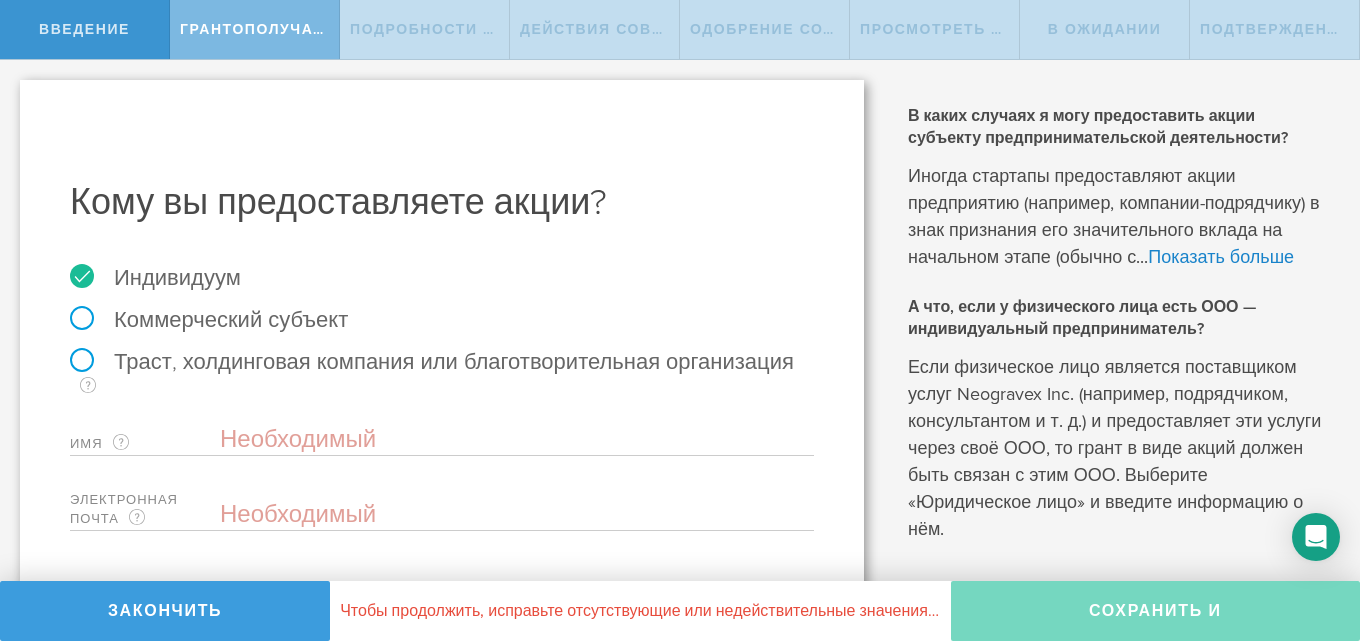scroll, scrollTop: 80, scrollLeft: 0, axis: vertical 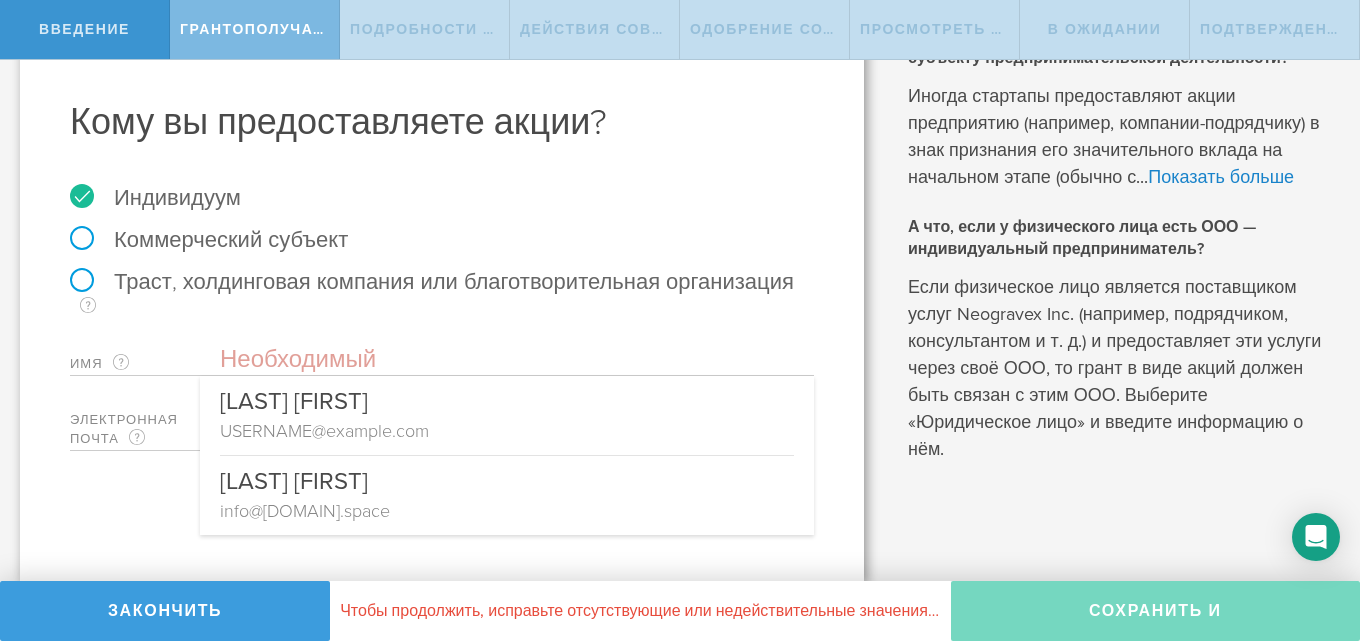 click at bounding box center (517, 360) 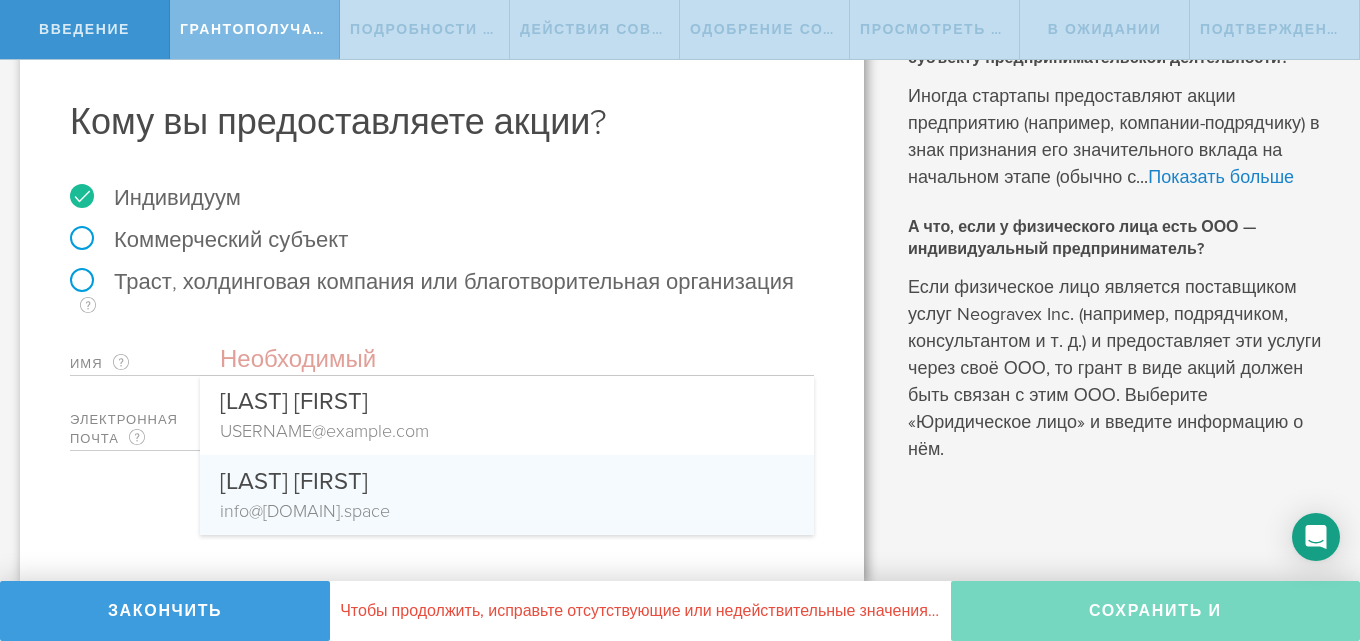 click on "[LAST] [FIRST]" at bounding box center (507, 476) 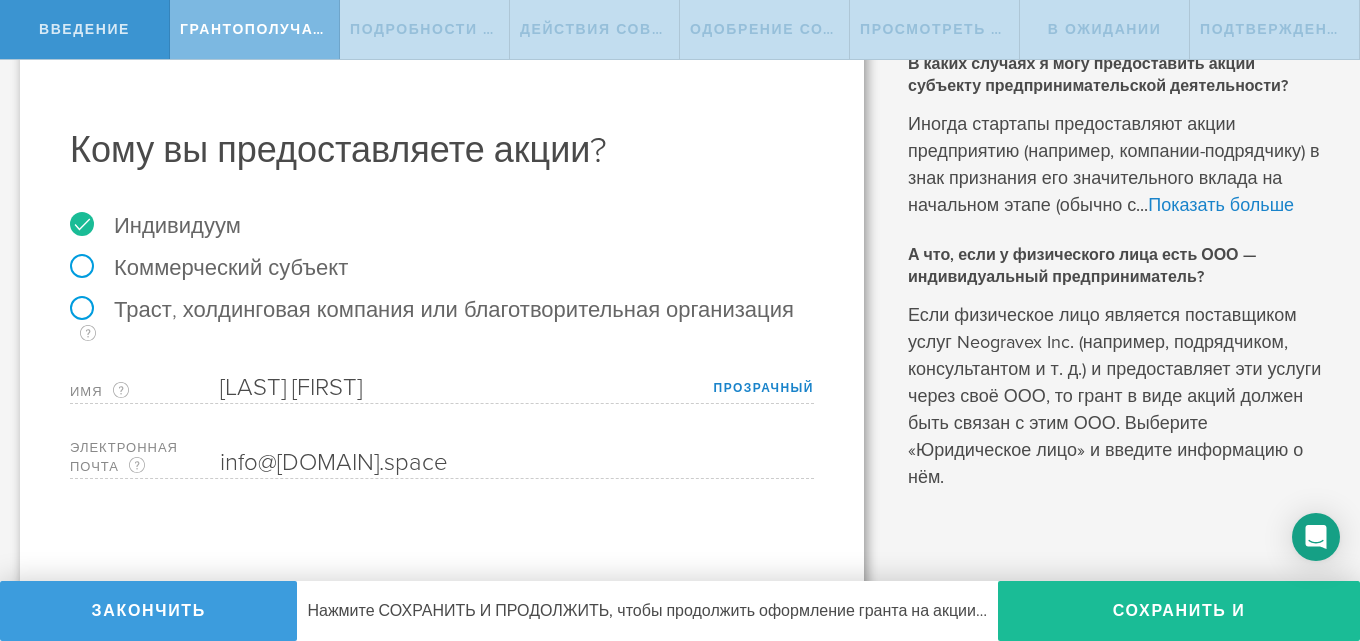 scroll, scrollTop: 80, scrollLeft: 0, axis: vertical 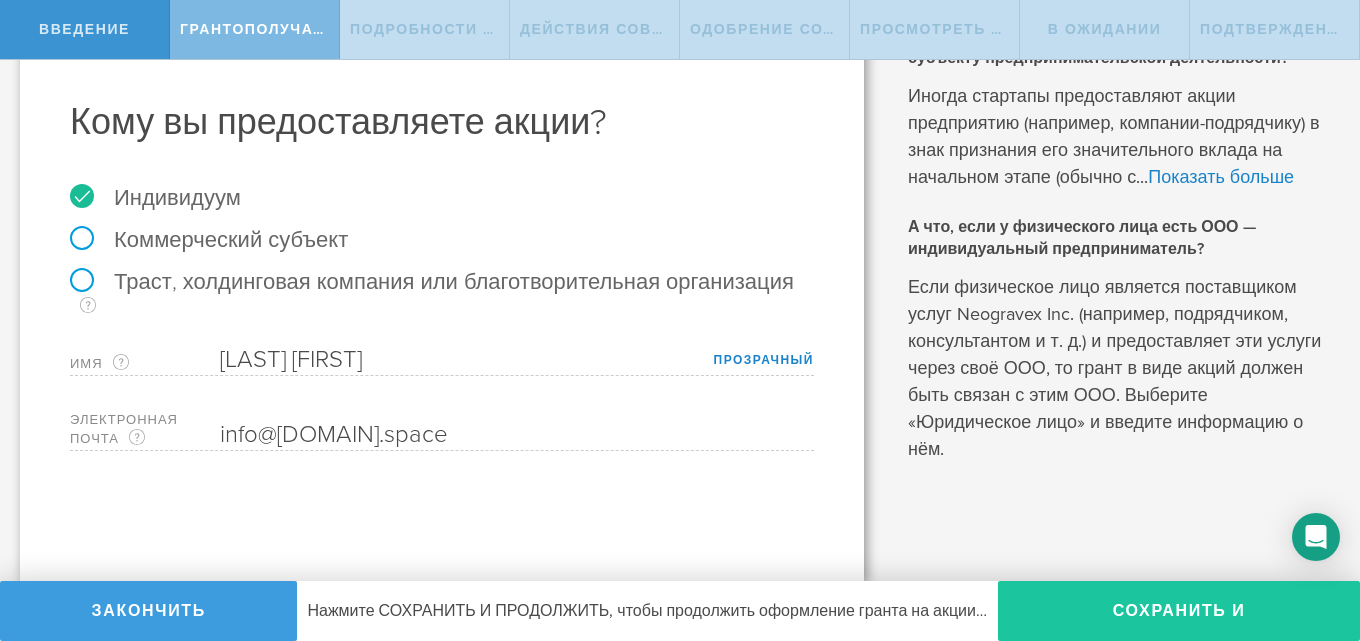 click on "Сохранить и продолжить" at bounding box center [1179, 611] 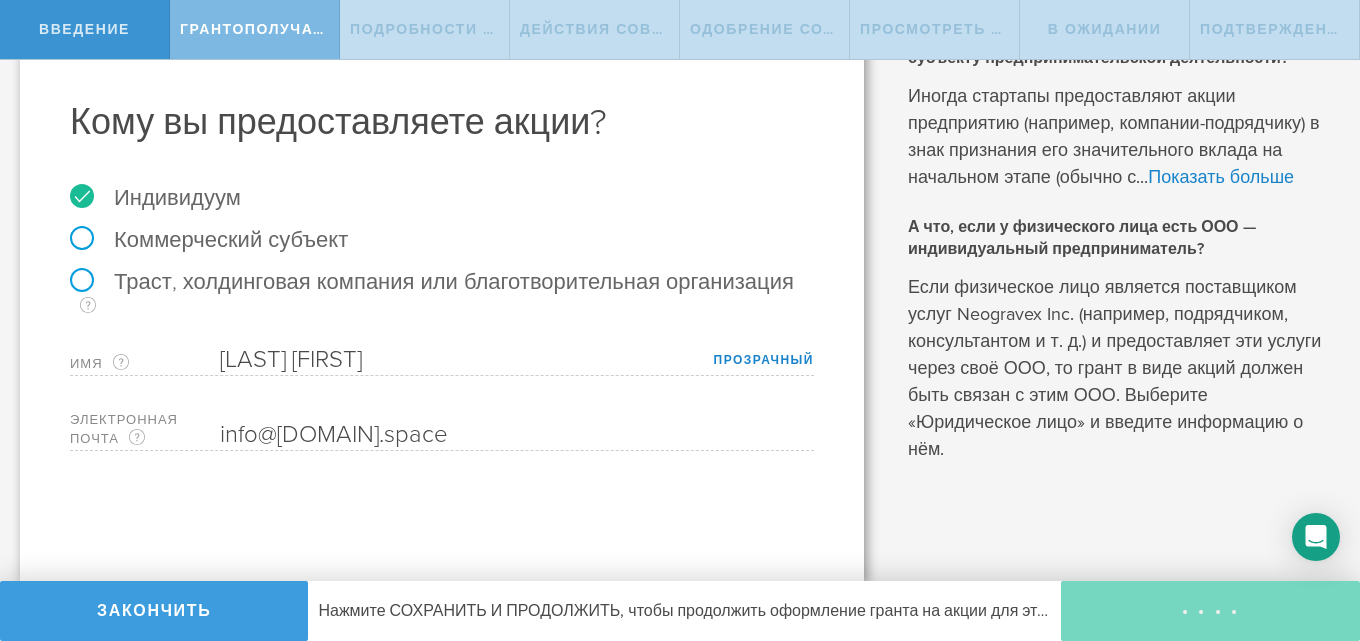 type on "48" 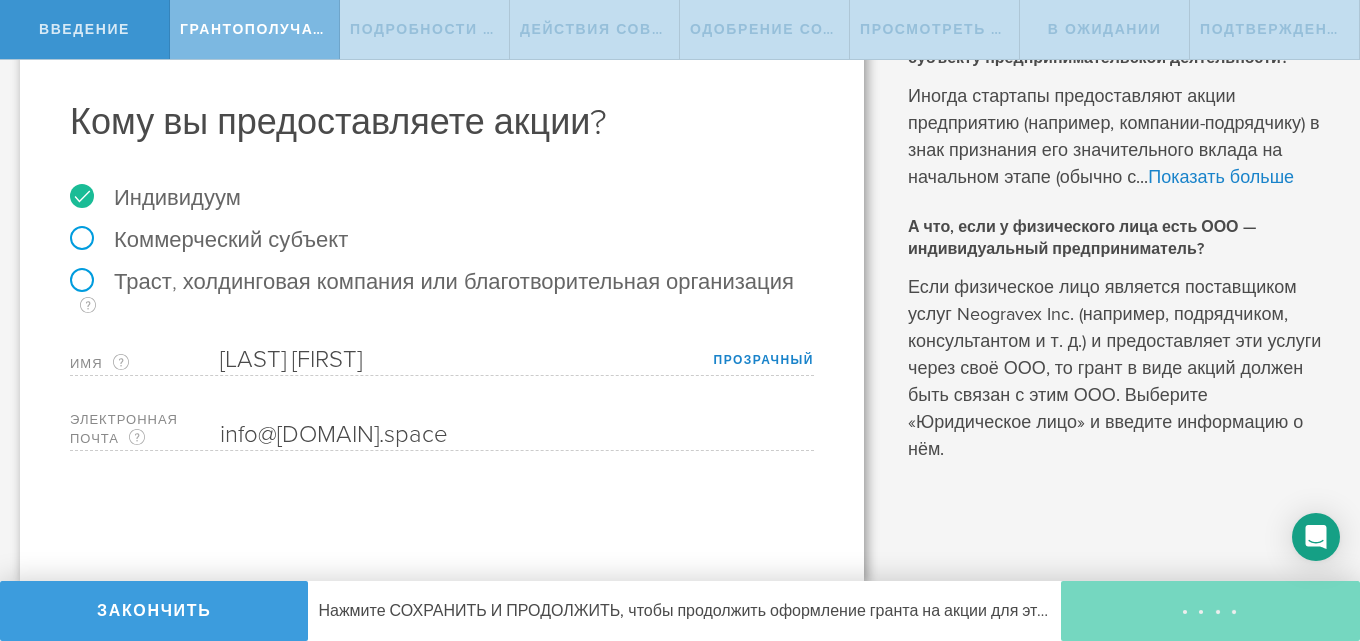 type on "12" 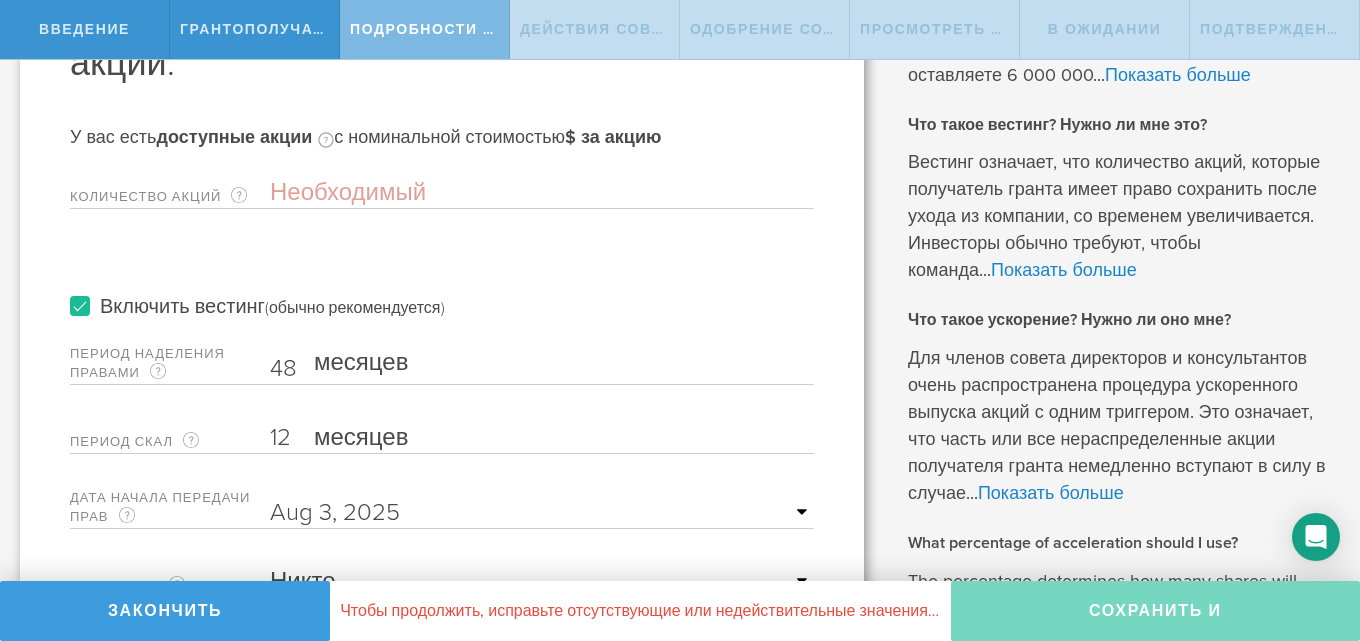 scroll, scrollTop: 200, scrollLeft: 0, axis: vertical 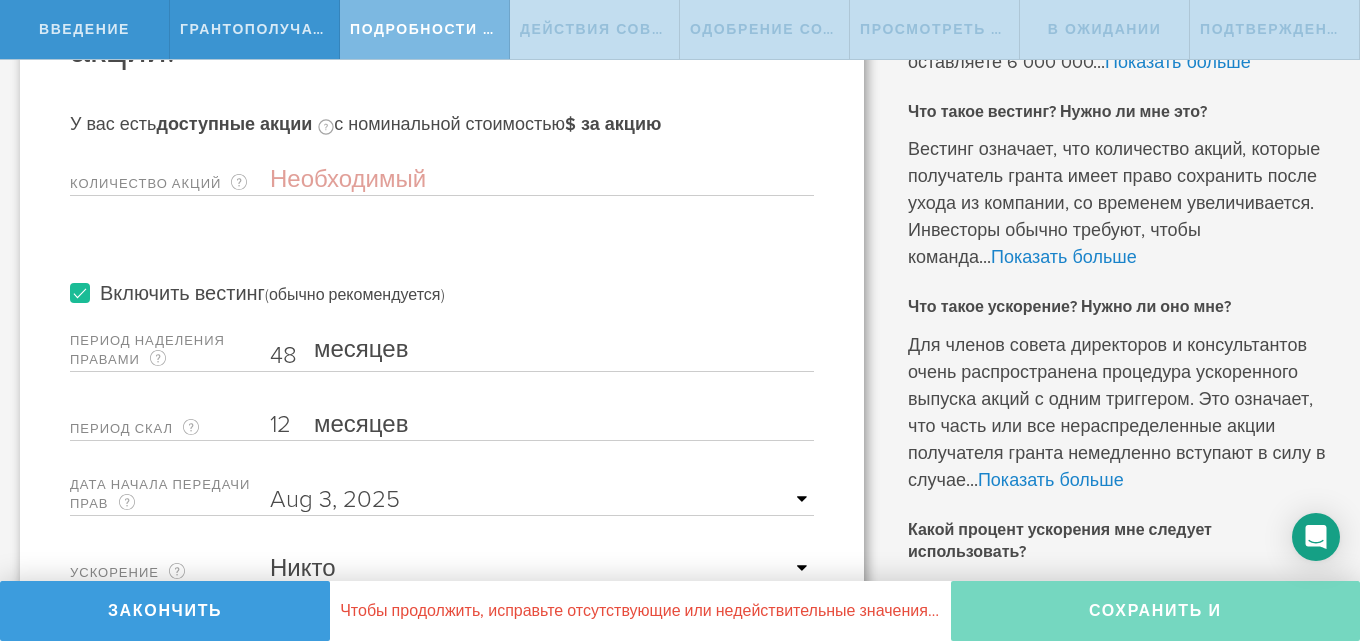 click on "Количество акций Общее количество акций, которые компания предоставляет данному получателю." at bounding box center [542, 180] 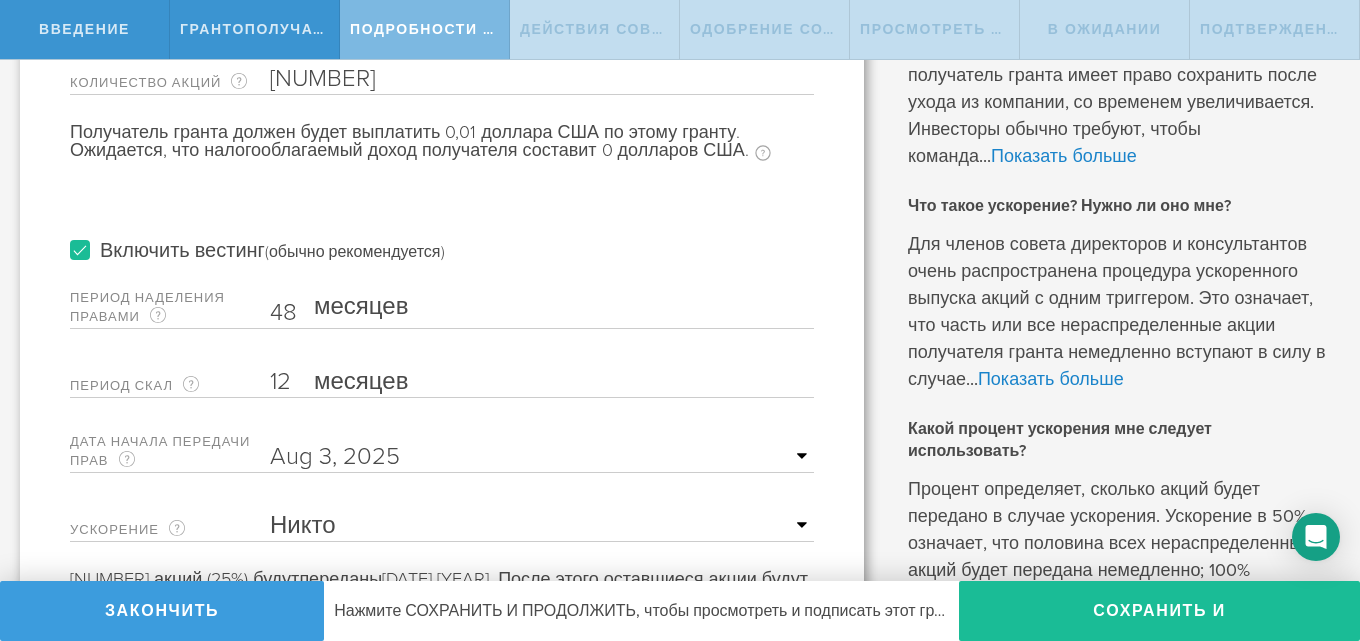 scroll, scrollTop: 300, scrollLeft: 0, axis: vertical 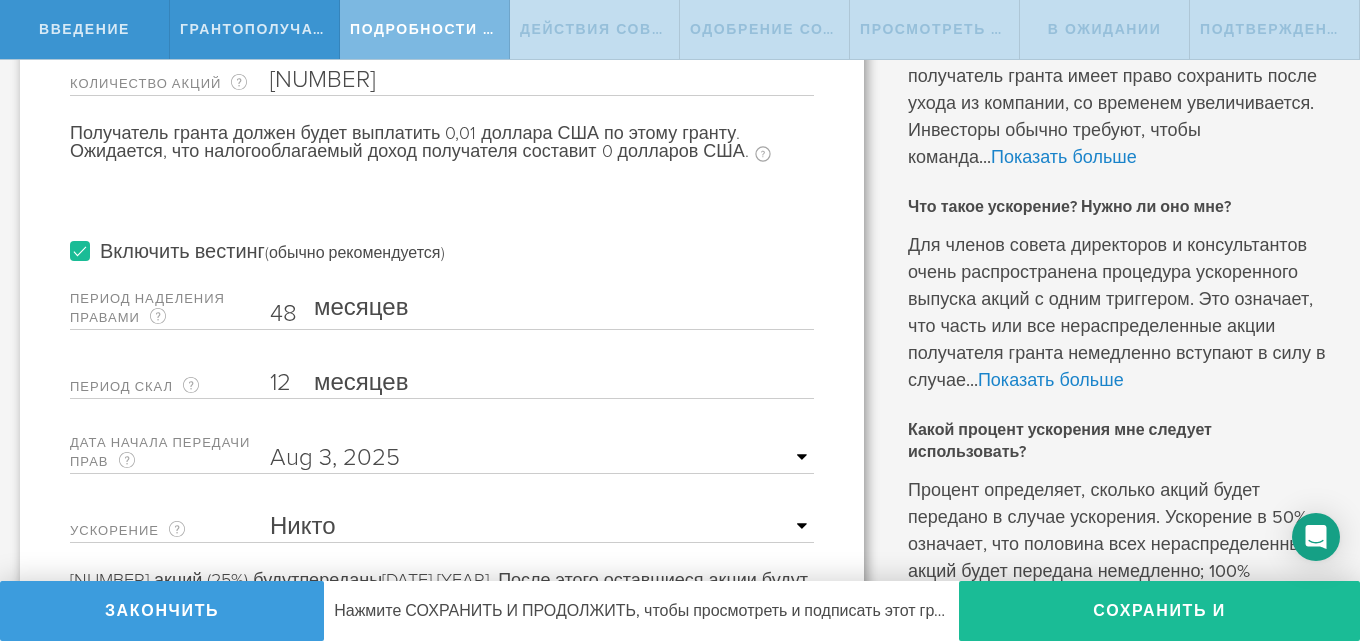 type on "2,000" 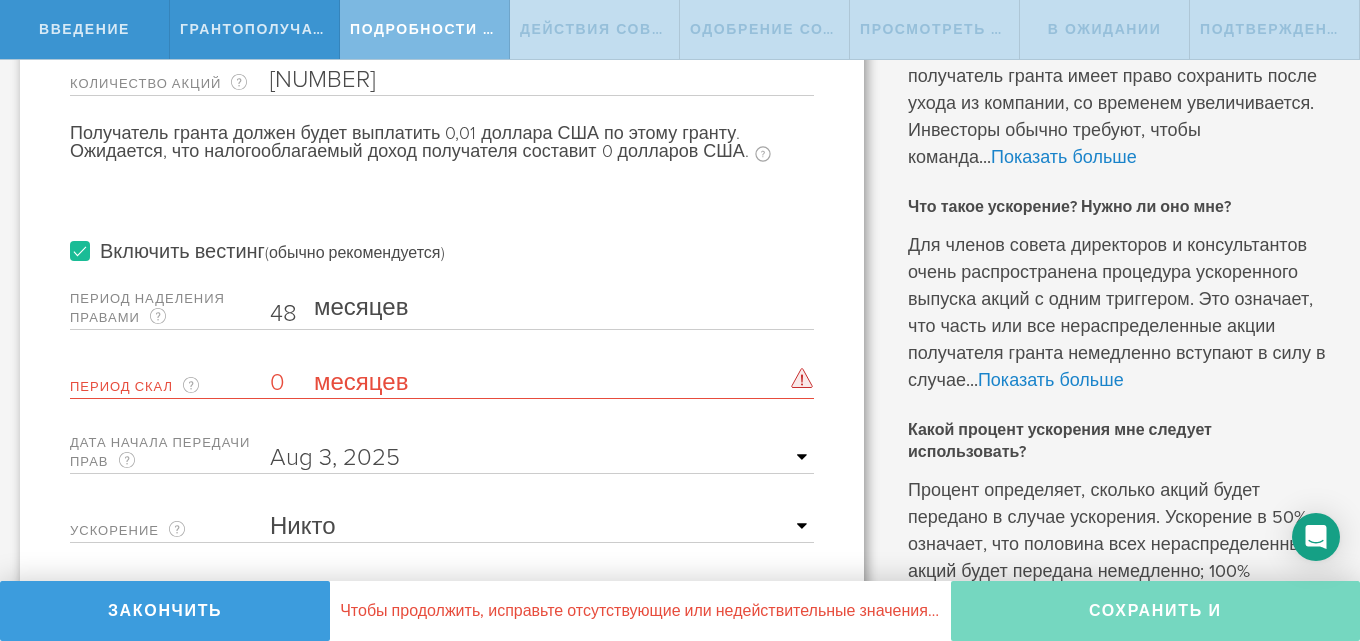 type on "0" 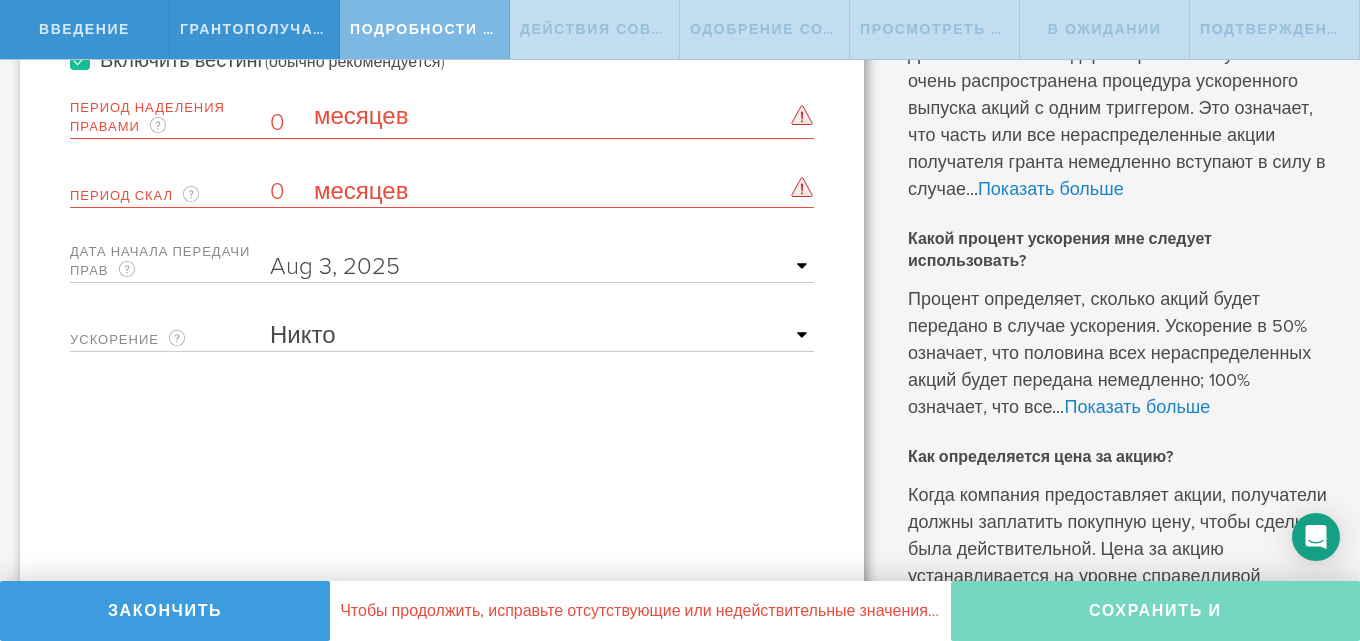 scroll, scrollTop: 500, scrollLeft: 0, axis: vertical 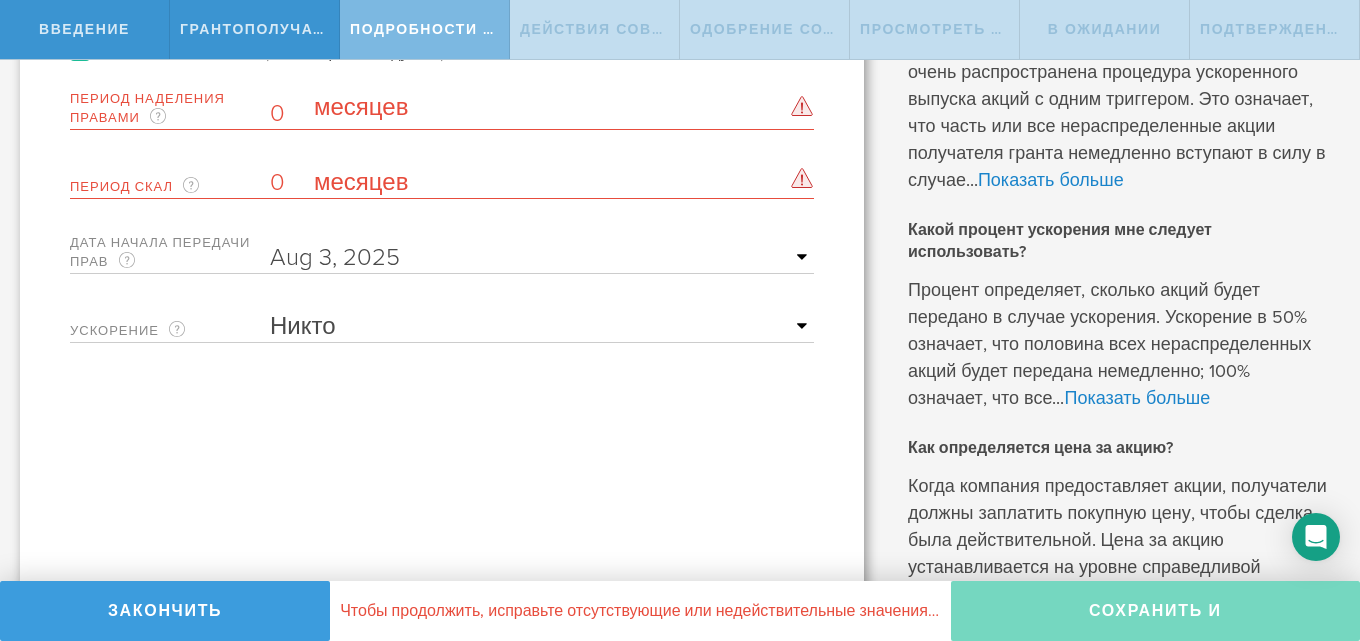type on "0" 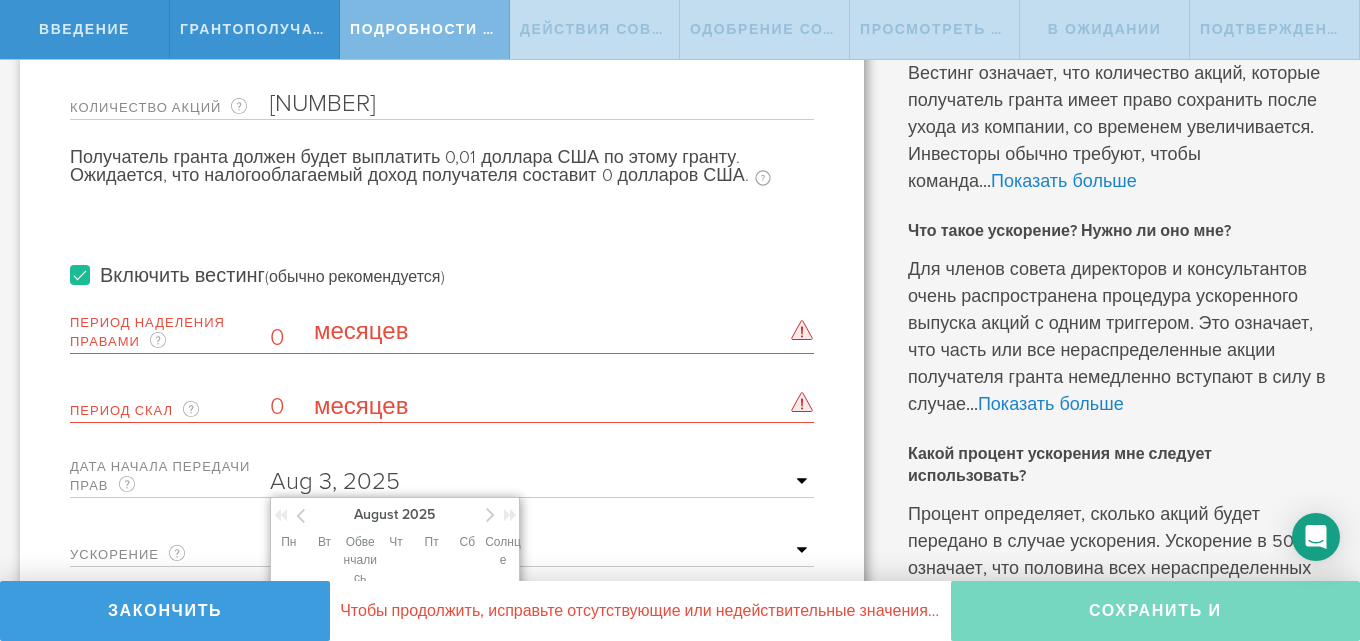 scroll, scrollTop: 600, scrollLeft: 0, axis: vertical 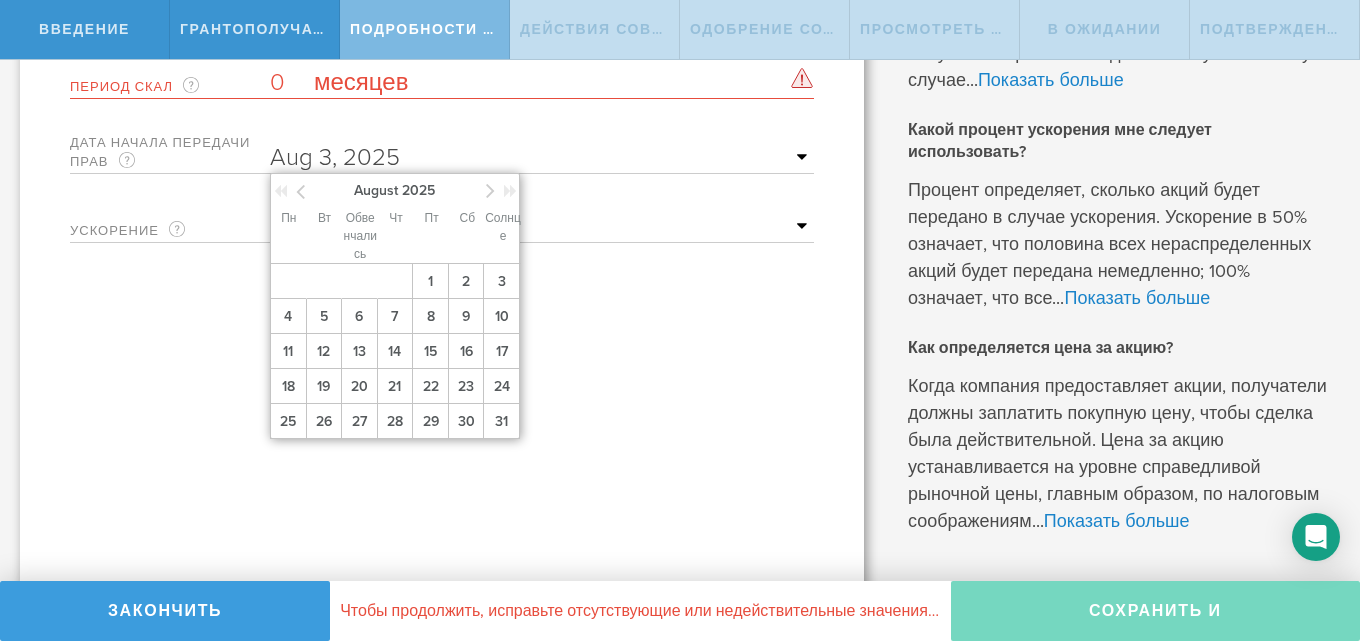 click at bounding box center [490, 190] 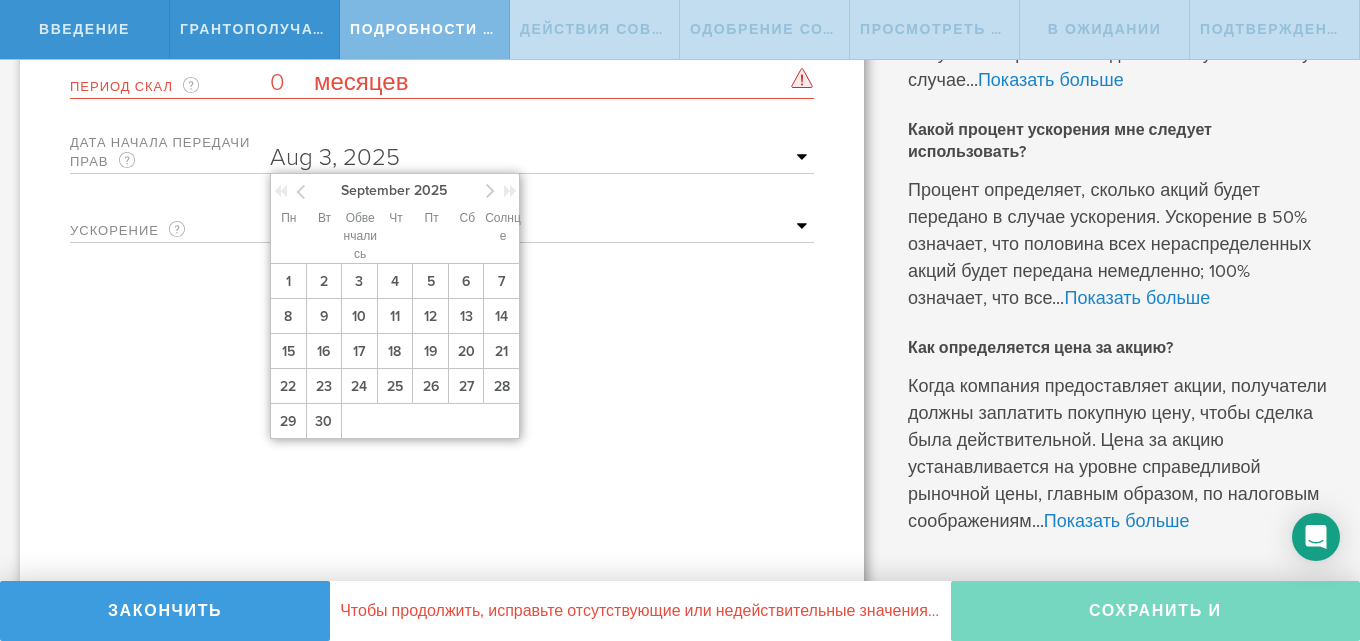 click at bounding box center (490, 190) 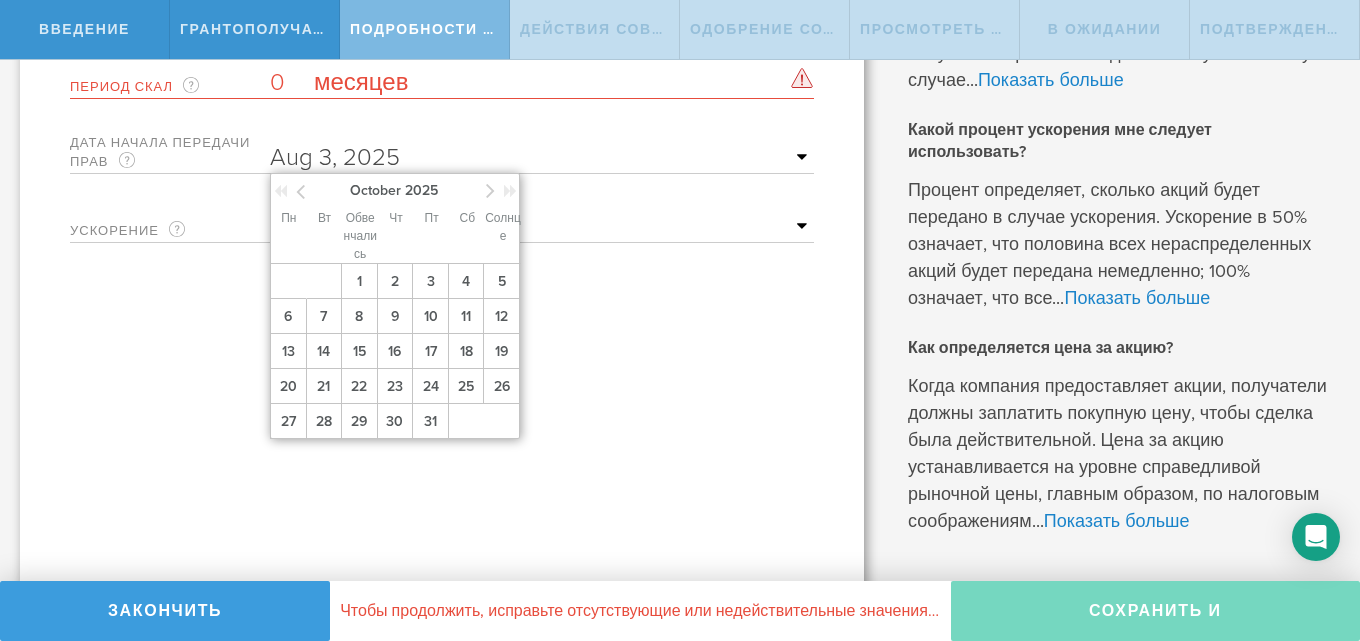 click at bounding box center (490, 190) 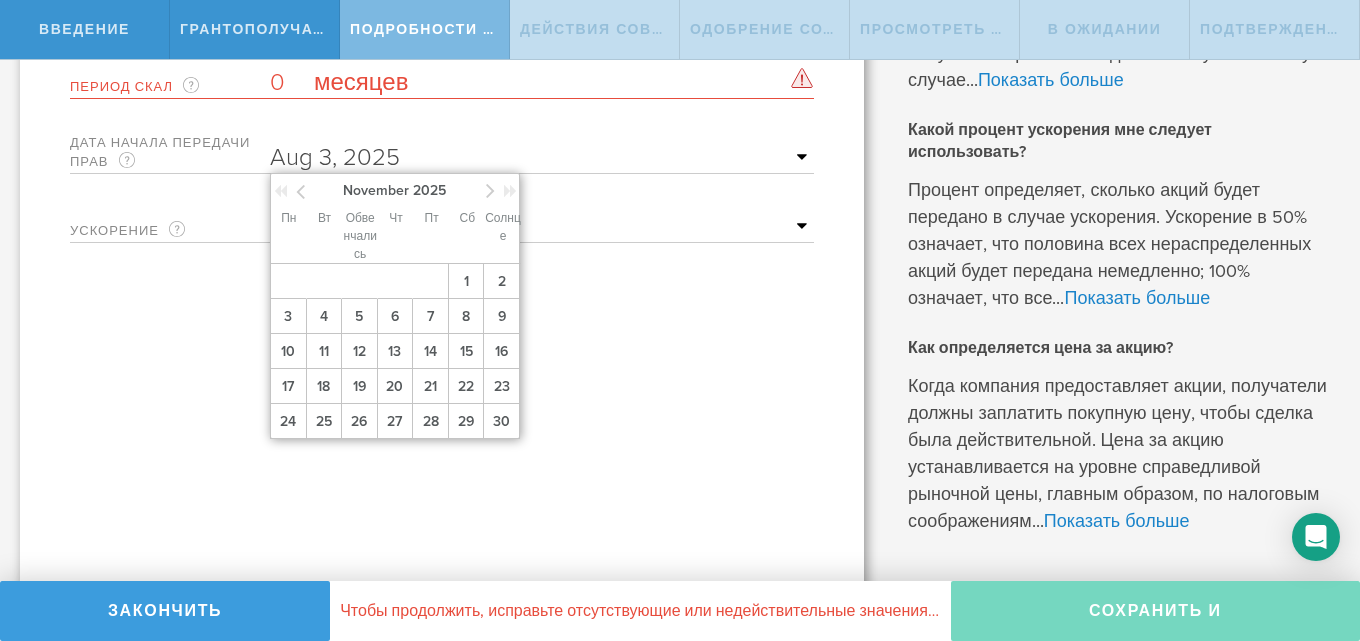 click at bounding box center (490, 190) 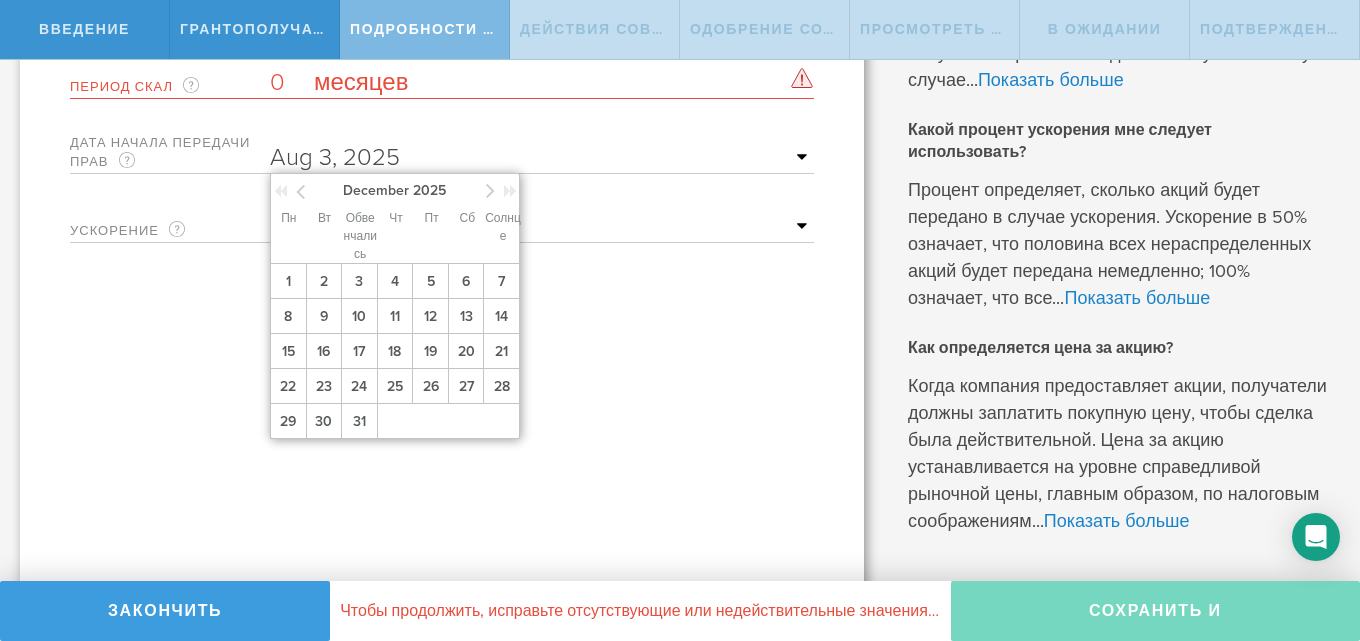 click at bounding box center [490, 190] 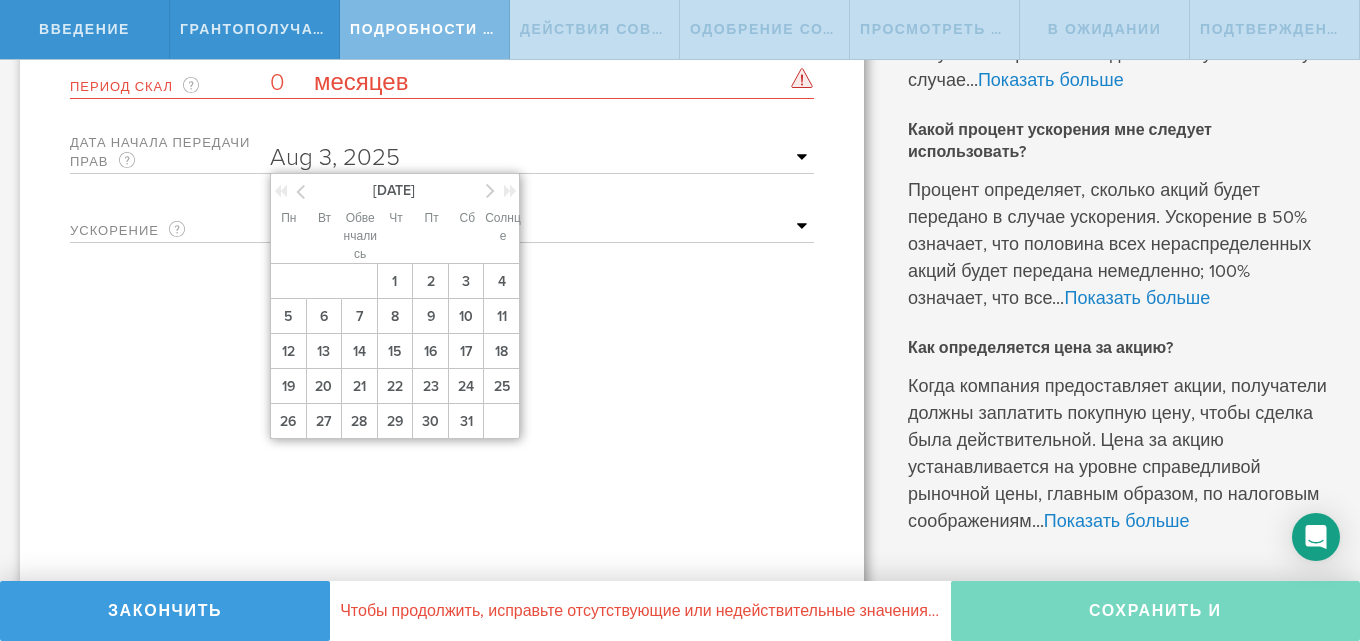 click at bounding box center [490, 190] 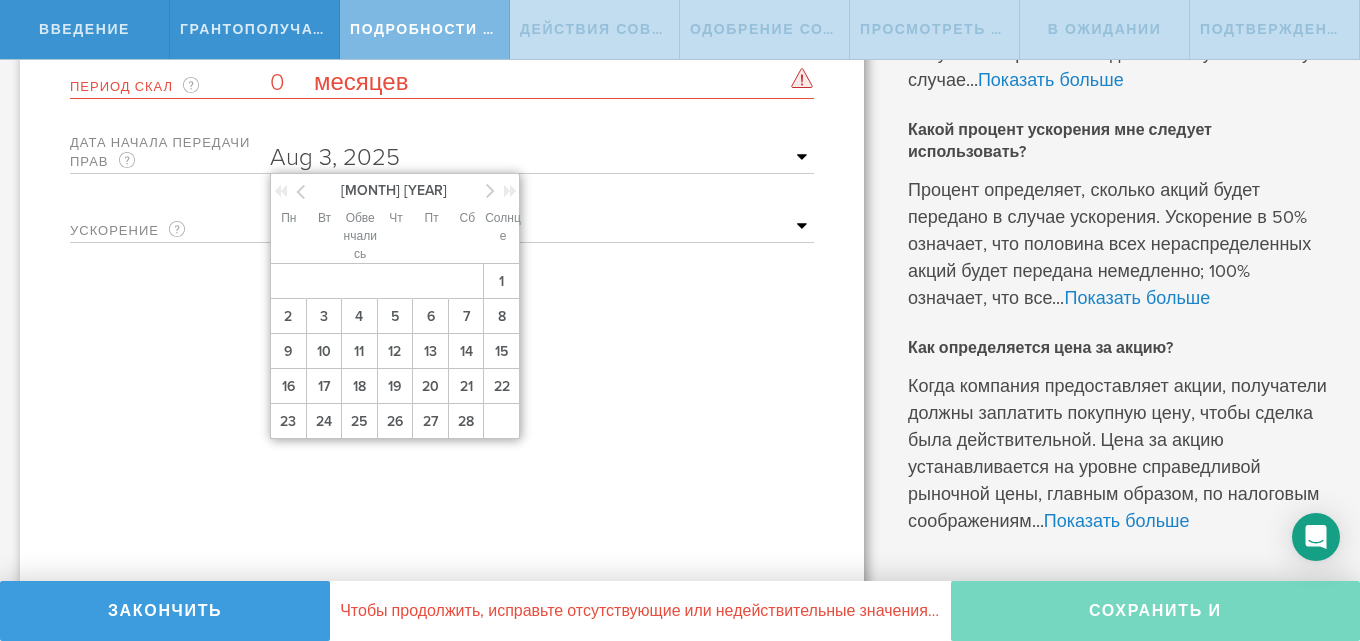 click at bounding box center [490, 190] 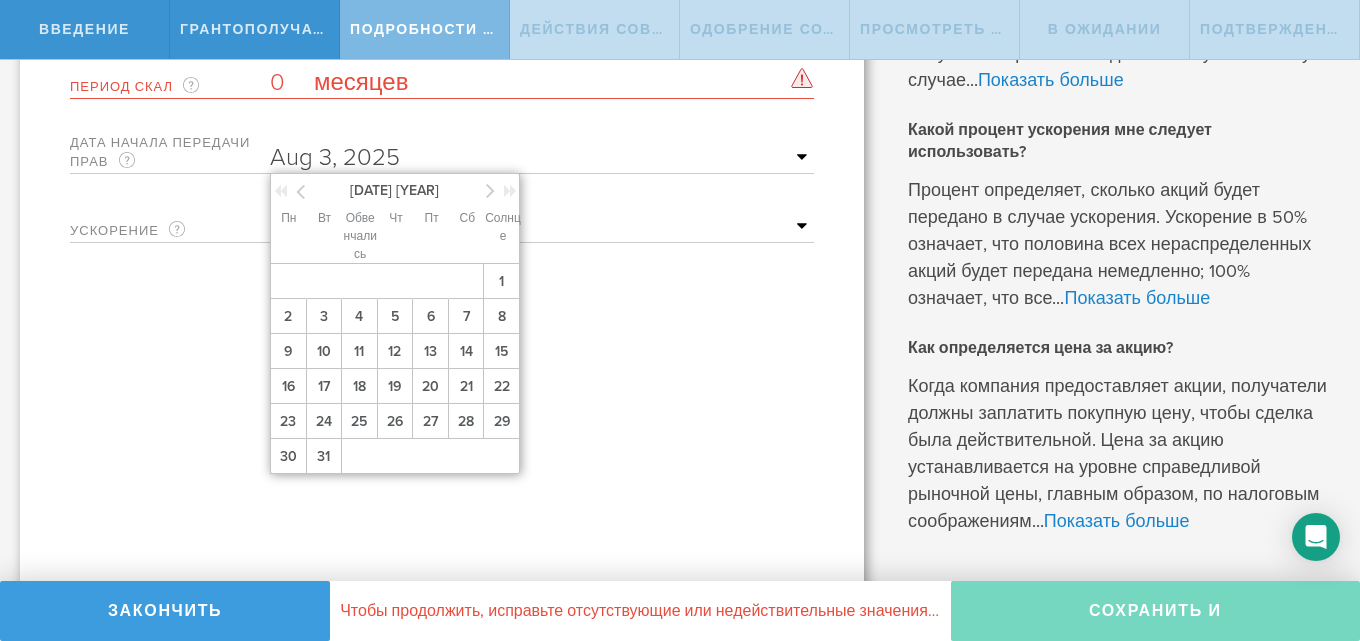 click at bounding box center [490, 190] 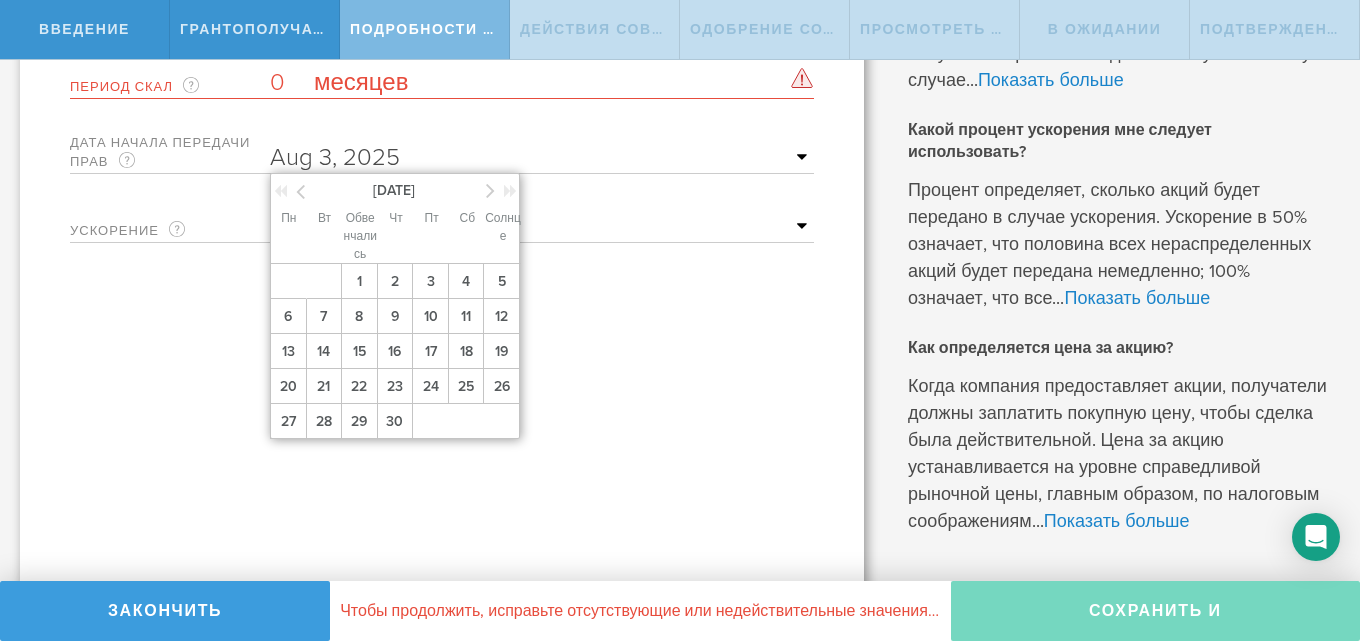 click at bounding box center (490, 190) 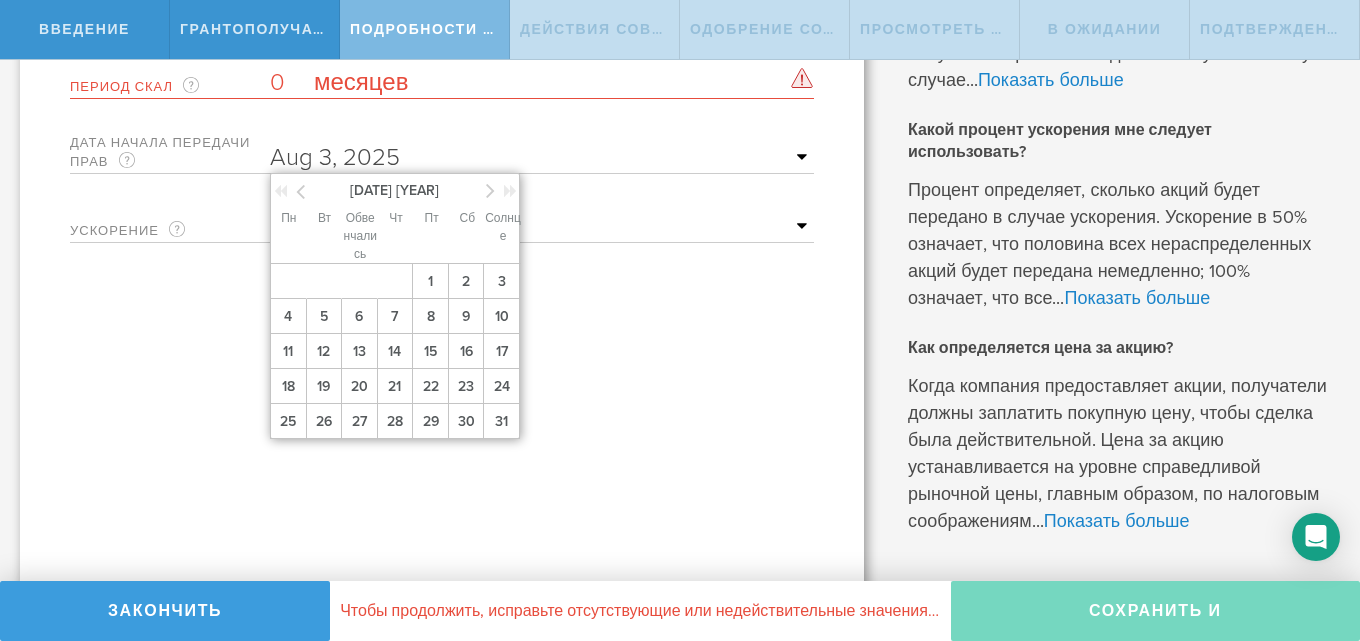 click at bounding box center (490, 190) 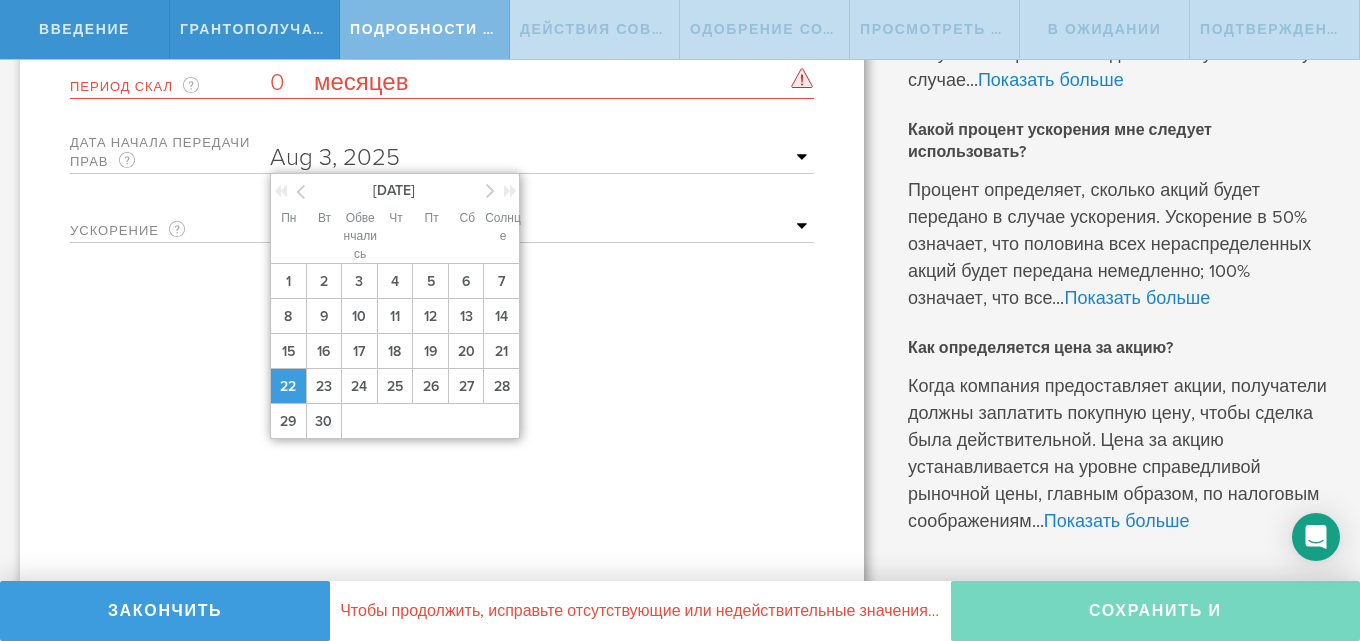 click on "22" at bounding box center [288, 386] 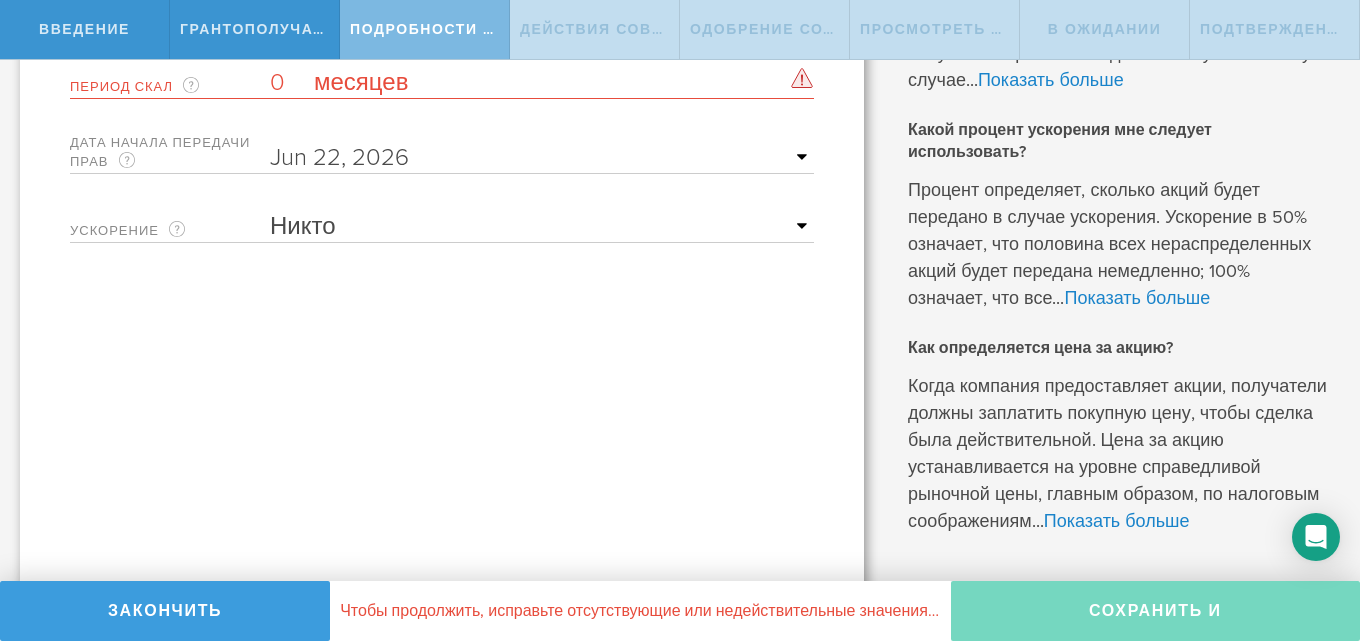 click on "Никто Одиночный триггер Двойной триггер" at bounding box center [542, 227] 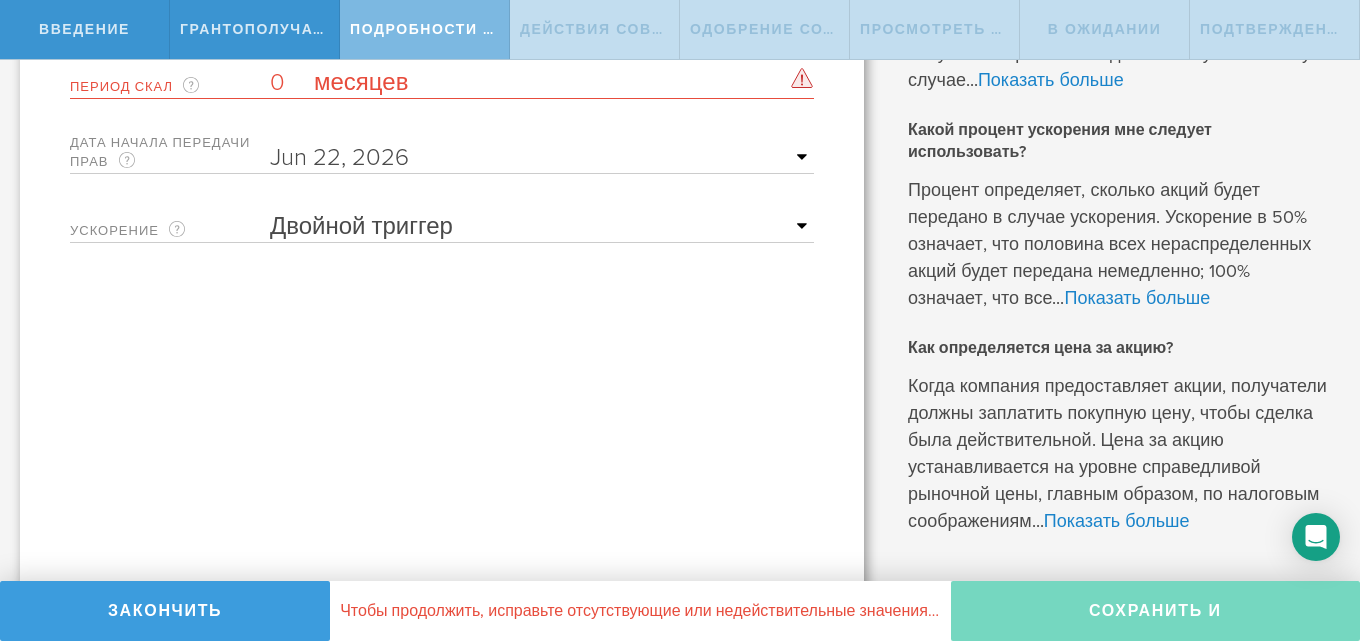 click on "Никто Одиночный триггер Двойной триггер" at bounding box center [542, 227] 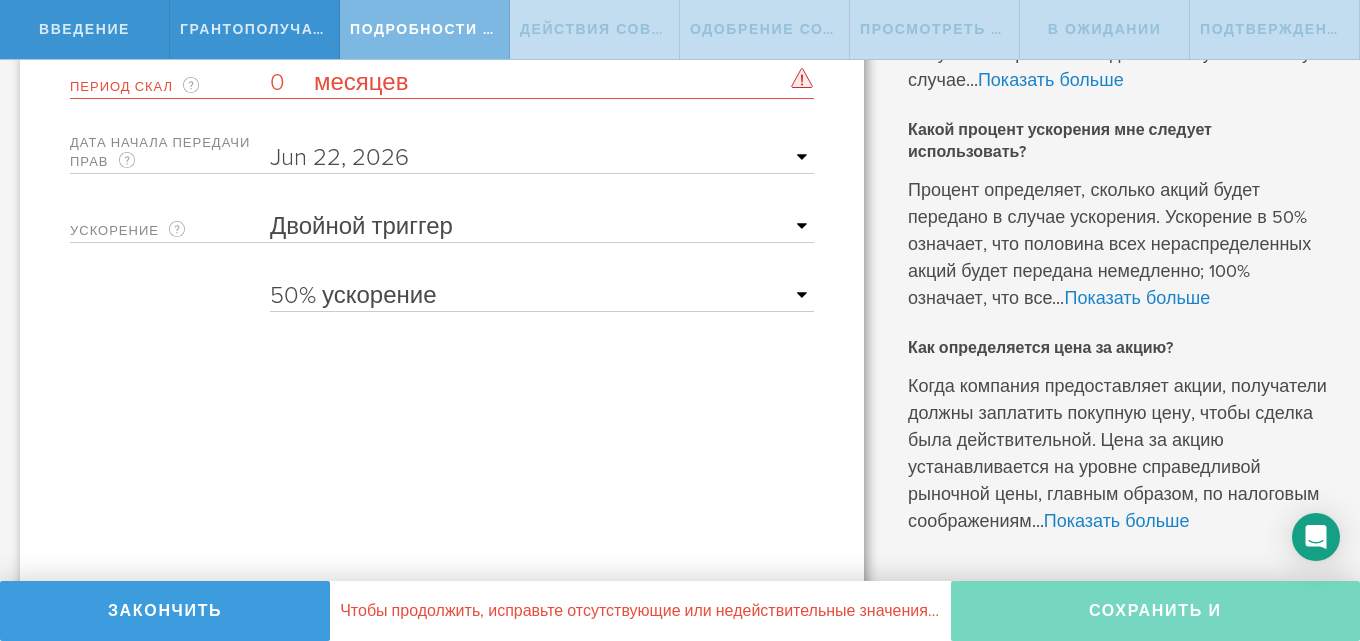 click on "25% ускорение 50% ускорение 75% ускорение 100% ускорение" at bounding box center [542, 296] 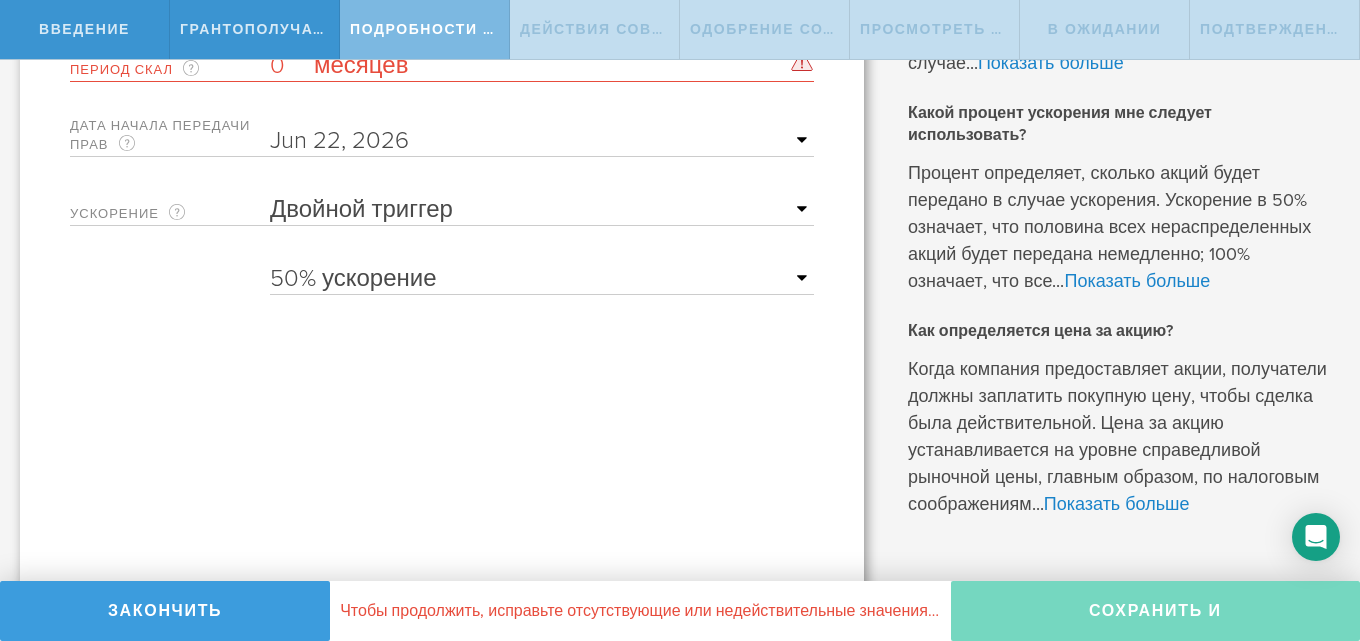 scroll, scrollTop: 672, scrollLeft: 0, axis: vertical 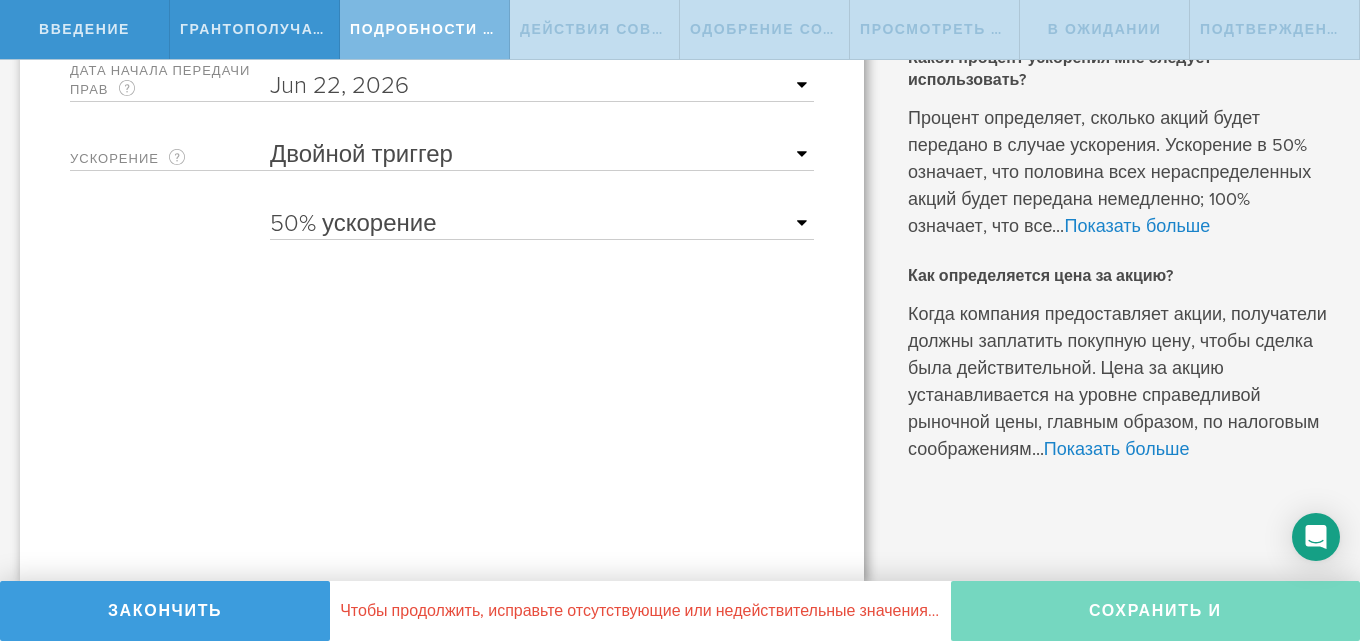 click on "25% ускорение 50% ускорение 75% ускорение 100% ускорение" at bounding box center [542, 224] 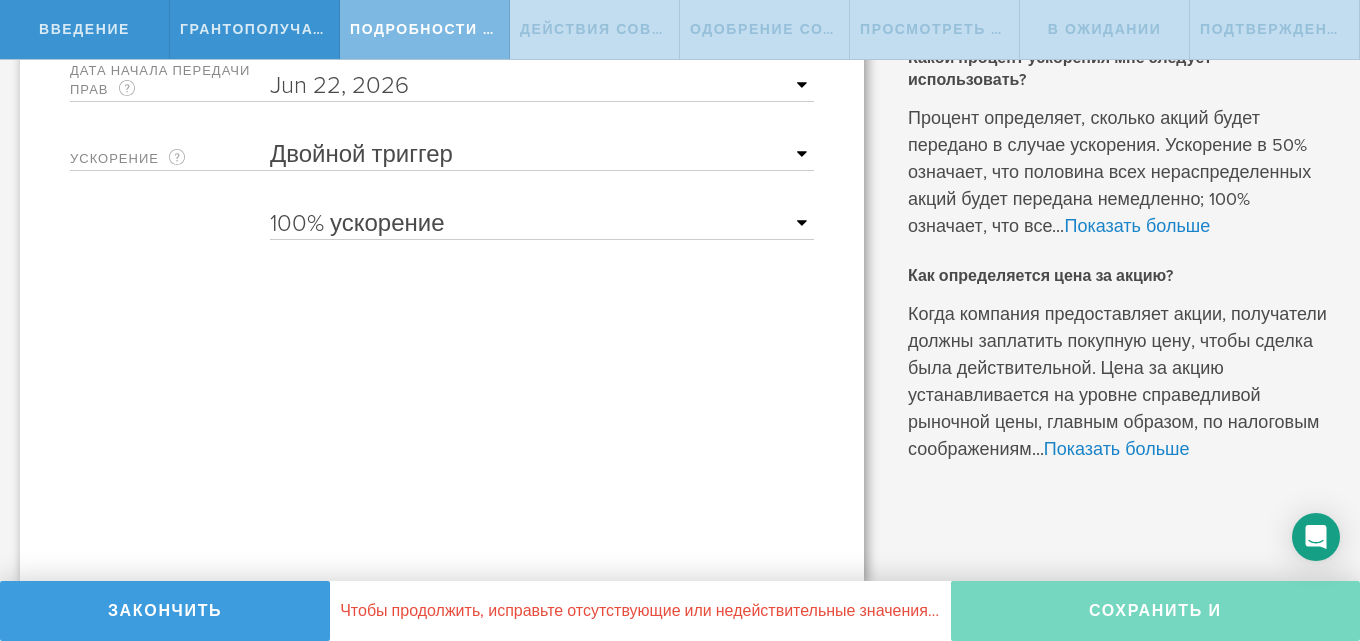 click on "25% ускорение 50% ускорение 75% ускорение 100% ускорение" at bounding box center (542, 224) 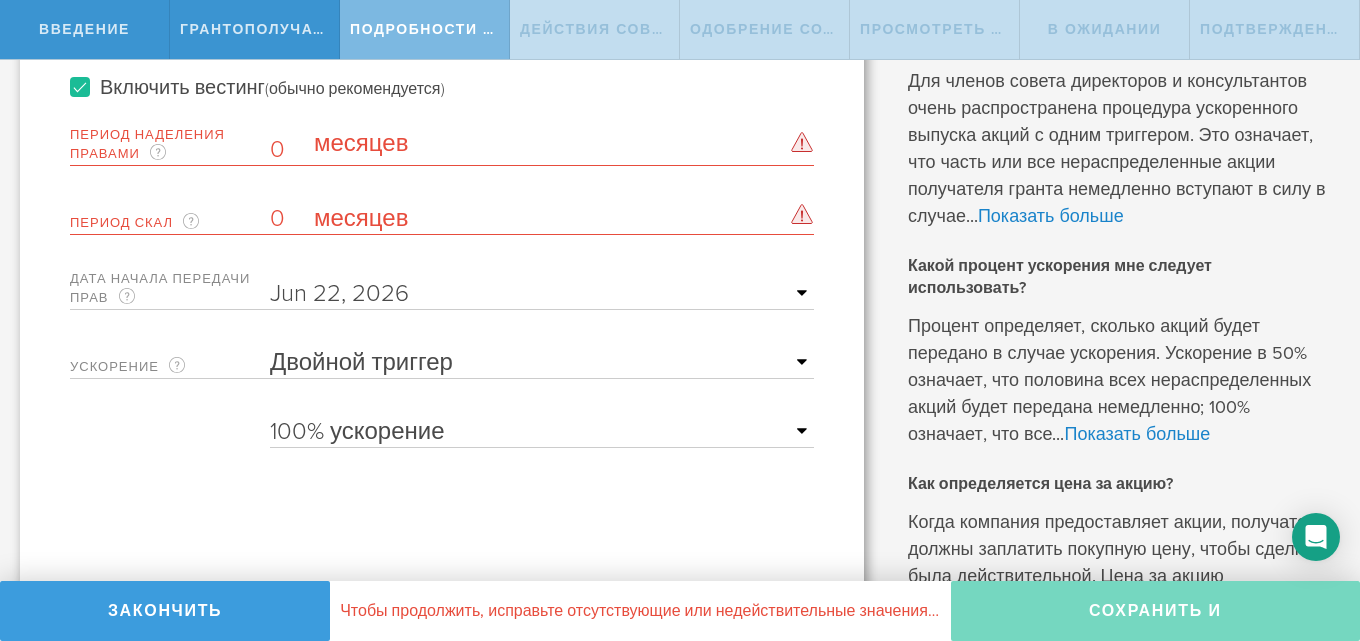 scroll, scrollTop: 472, scrollLeft: 0, axis: vertical 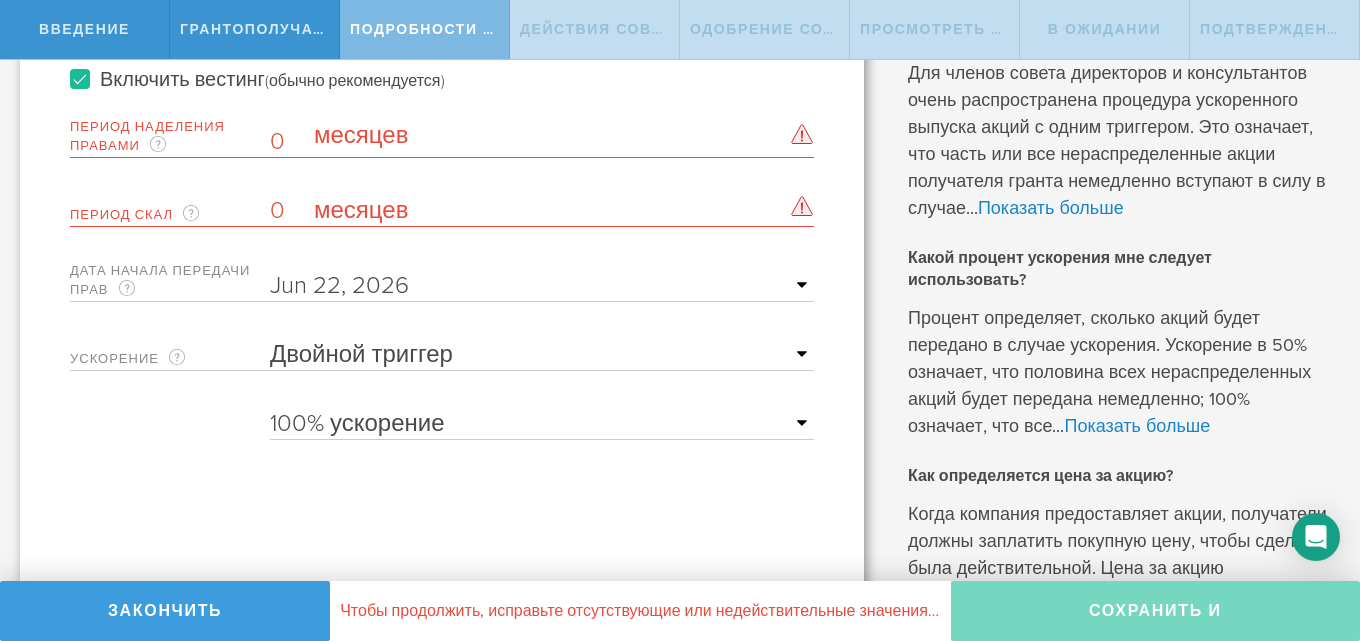 click on "Никто Одиночный триггер Двойной триггер" at bounding box center [542, 355] 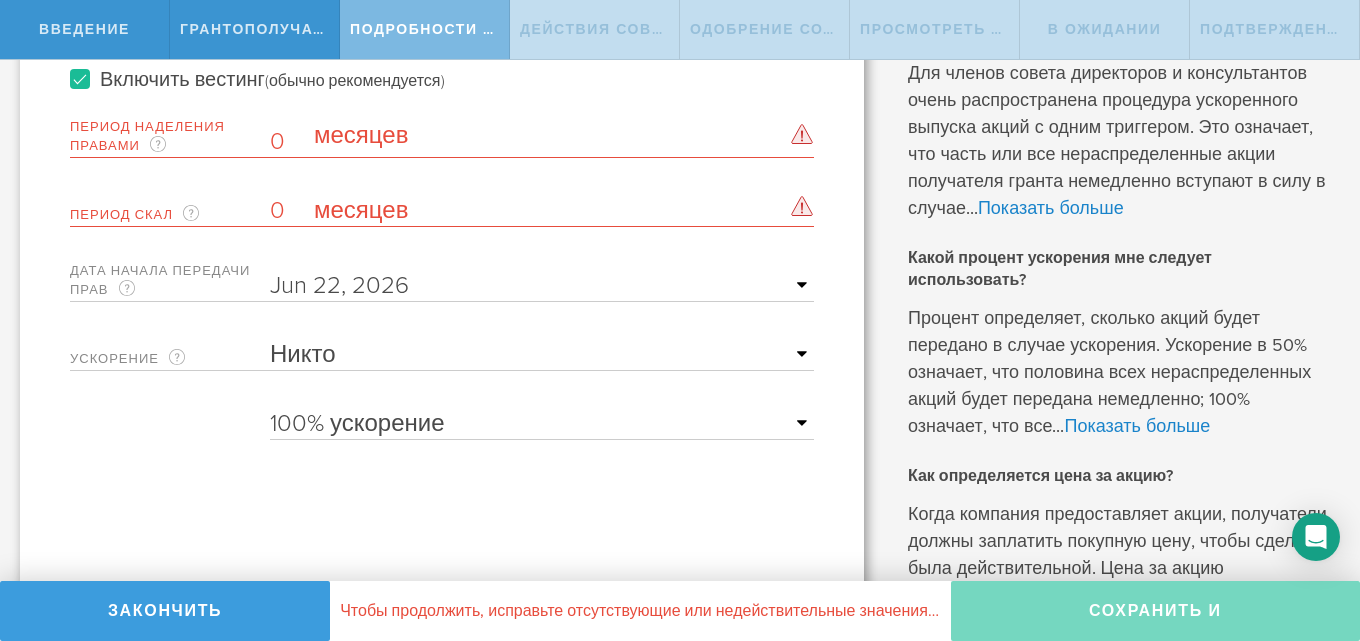 click on "Никто Одиночный триггер Двойной триггер" at bounding box center (542, 355) 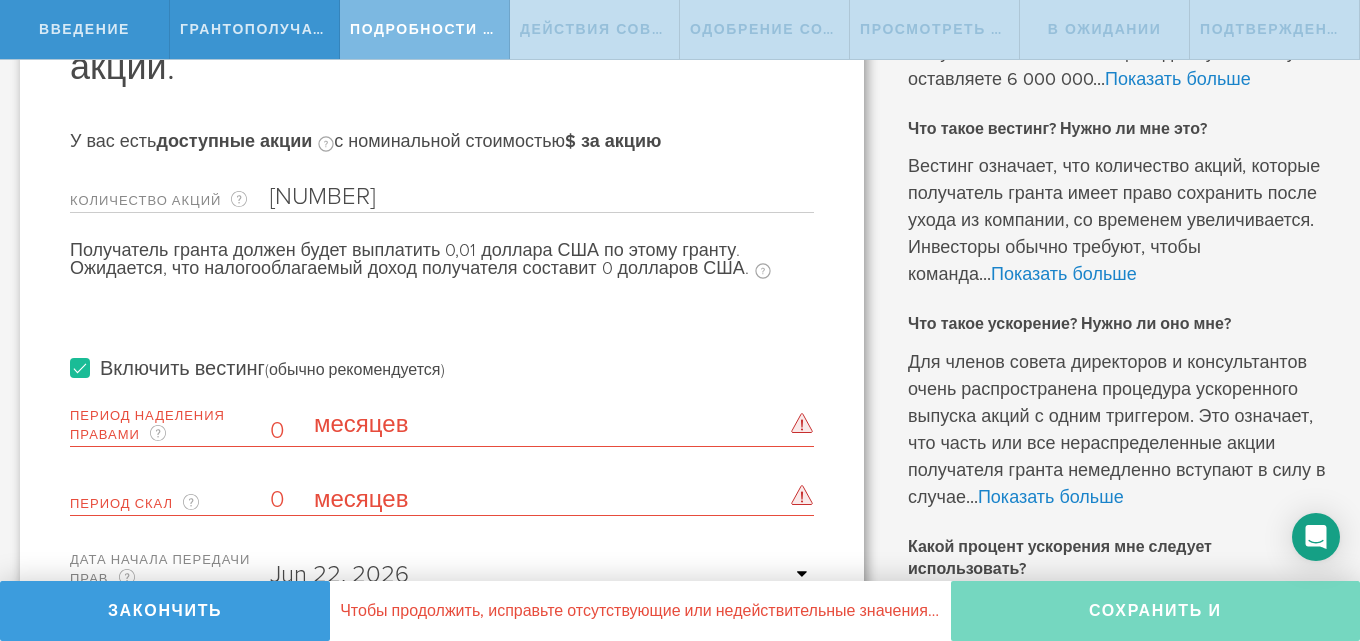 scroll, scrollTop: 172, scrollLeft: 0, axis: vertical 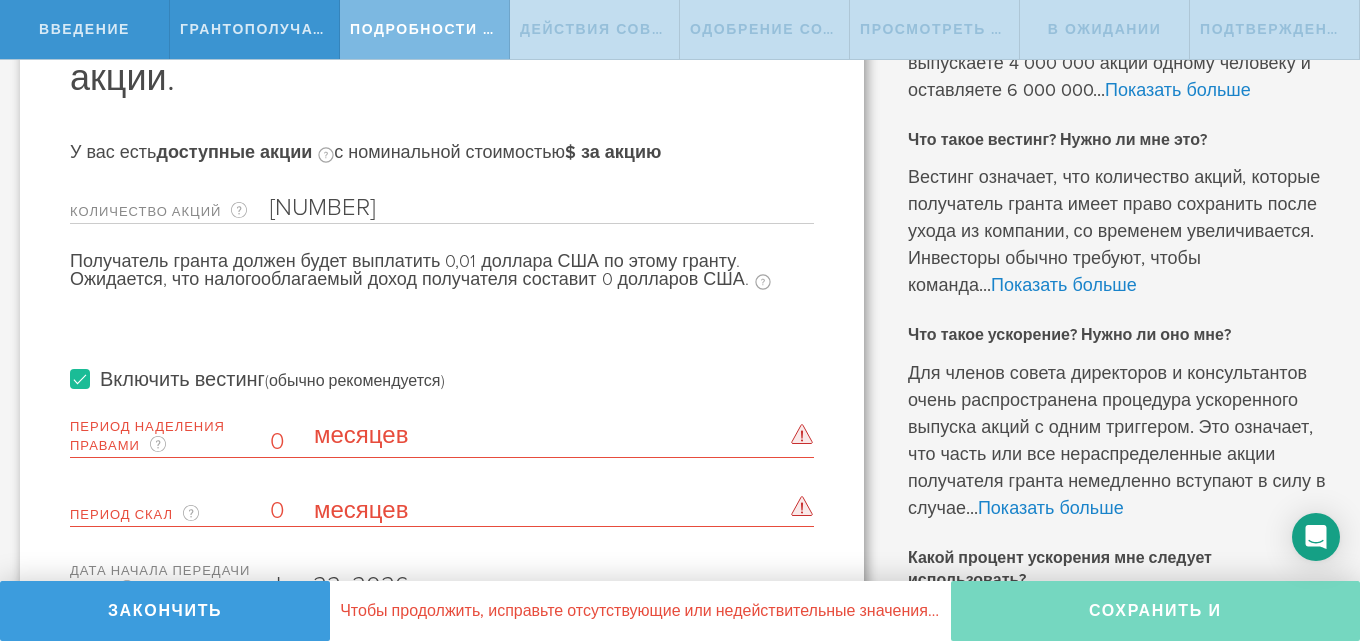 click on "0" at bounding box center (542, 442) 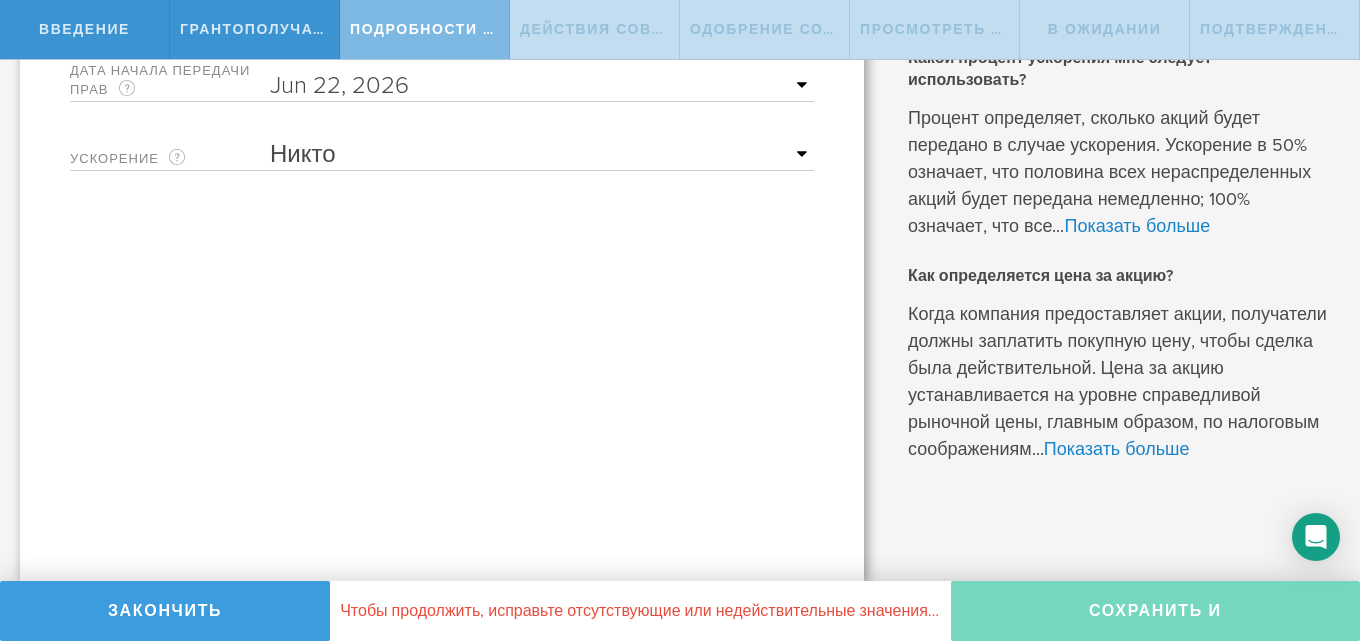 scroll, scrollTop: 0, scrollLeft: 0, axis: both 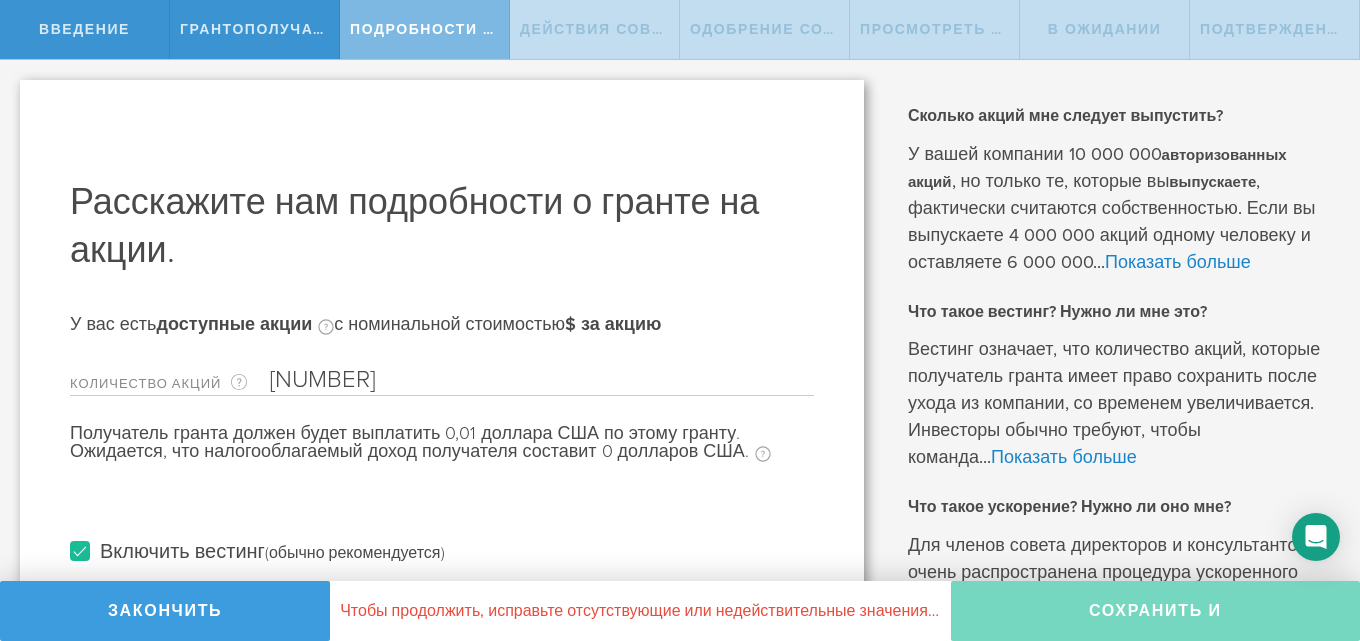 type on "12" 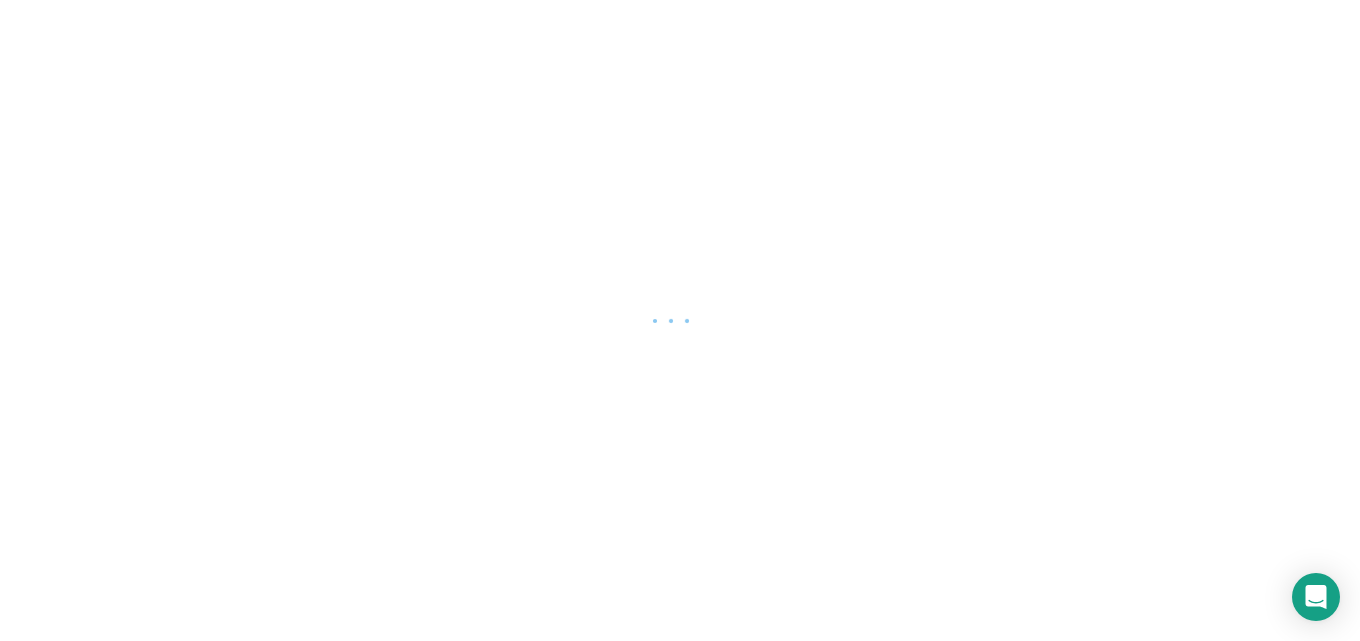 scroll, scrollTop: 0, scrollLeft: 0, axis: both 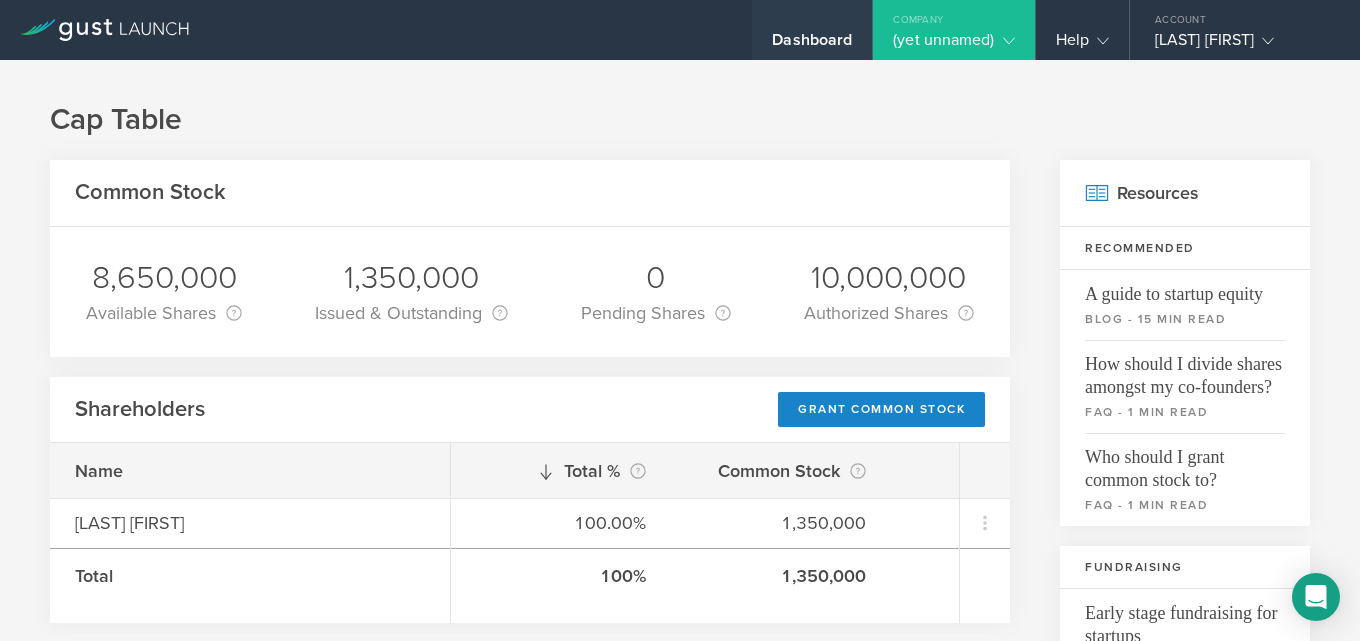 click on "Dashboard" at bounding box center [812, 45] 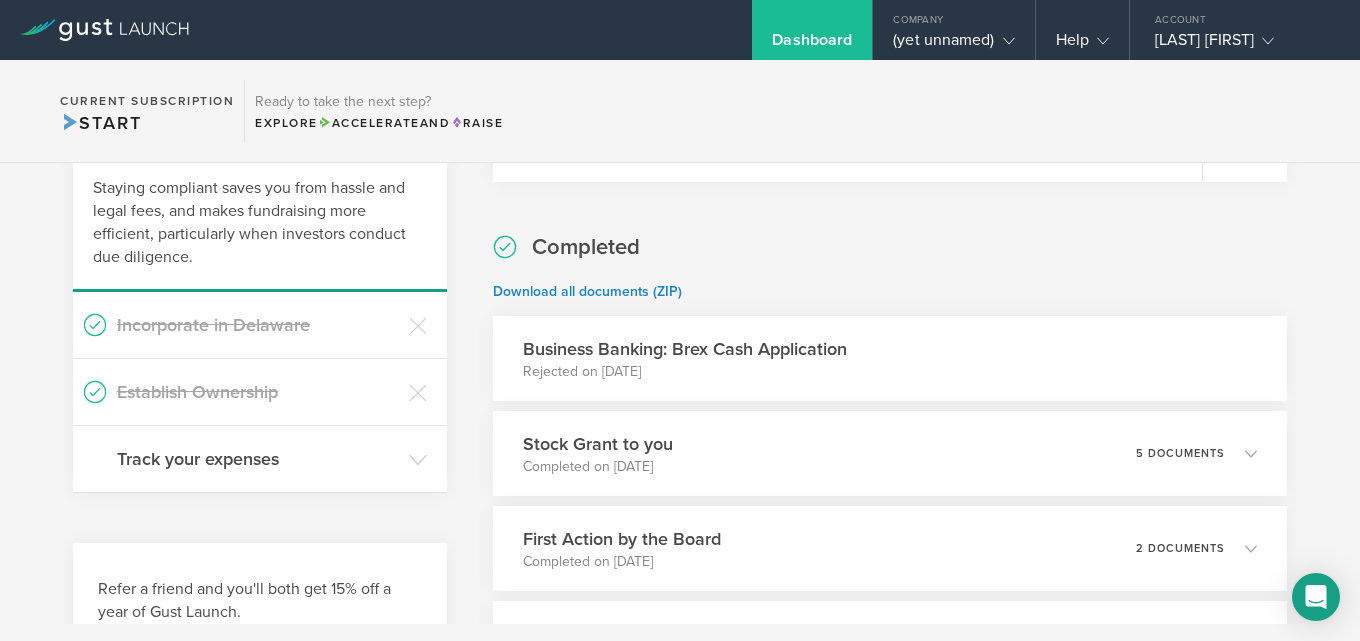scroll, scrollTop: 0, scrollLeft: 0, axis: both 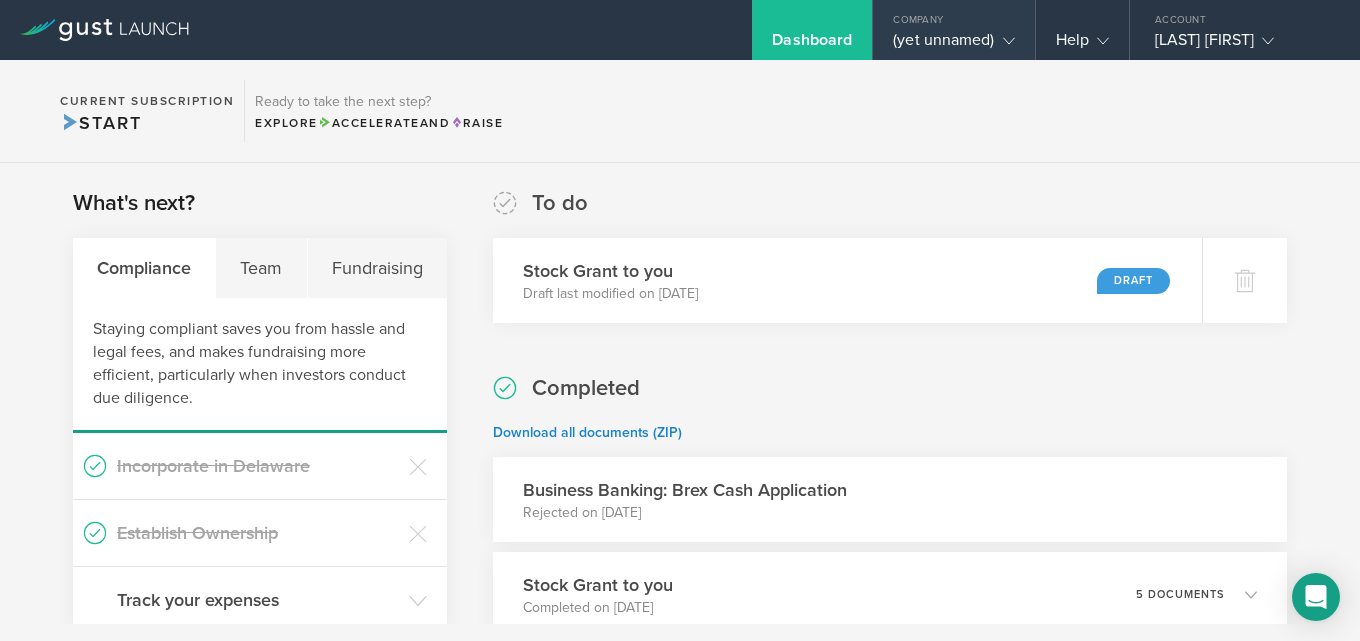 click on "Company" at bounding box center (953, 15) 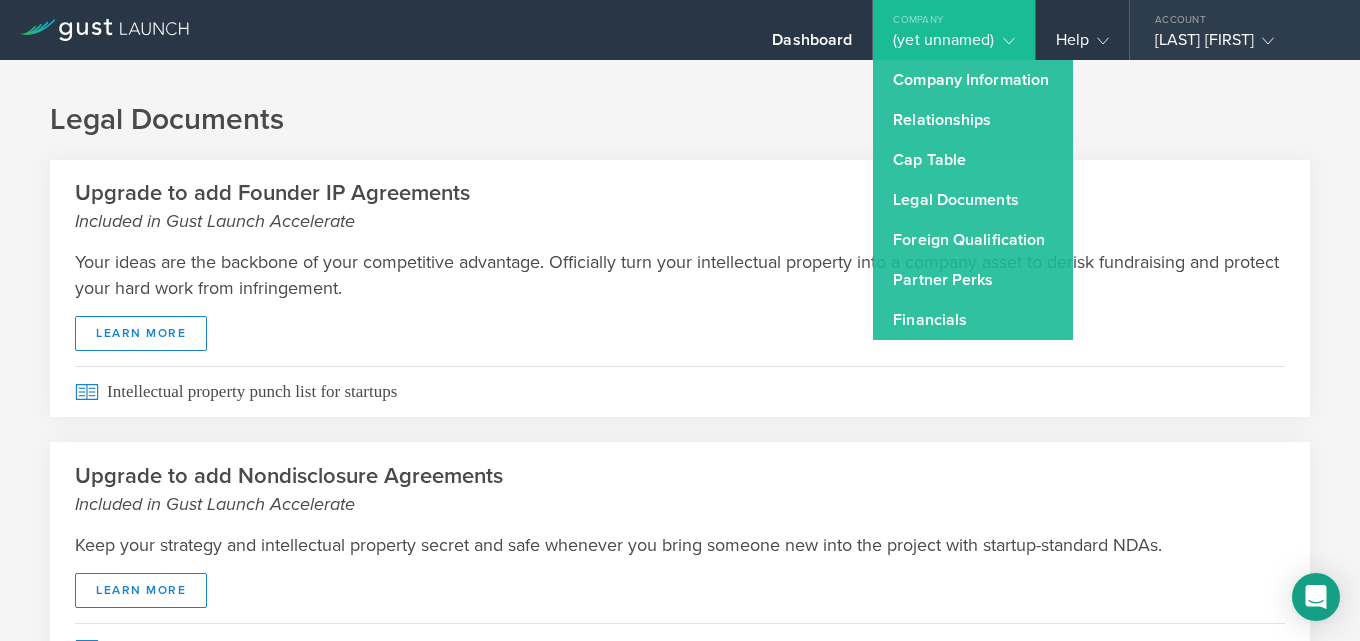 click on "[LAST] [FIRST]" at bounding box center (1240, 45) 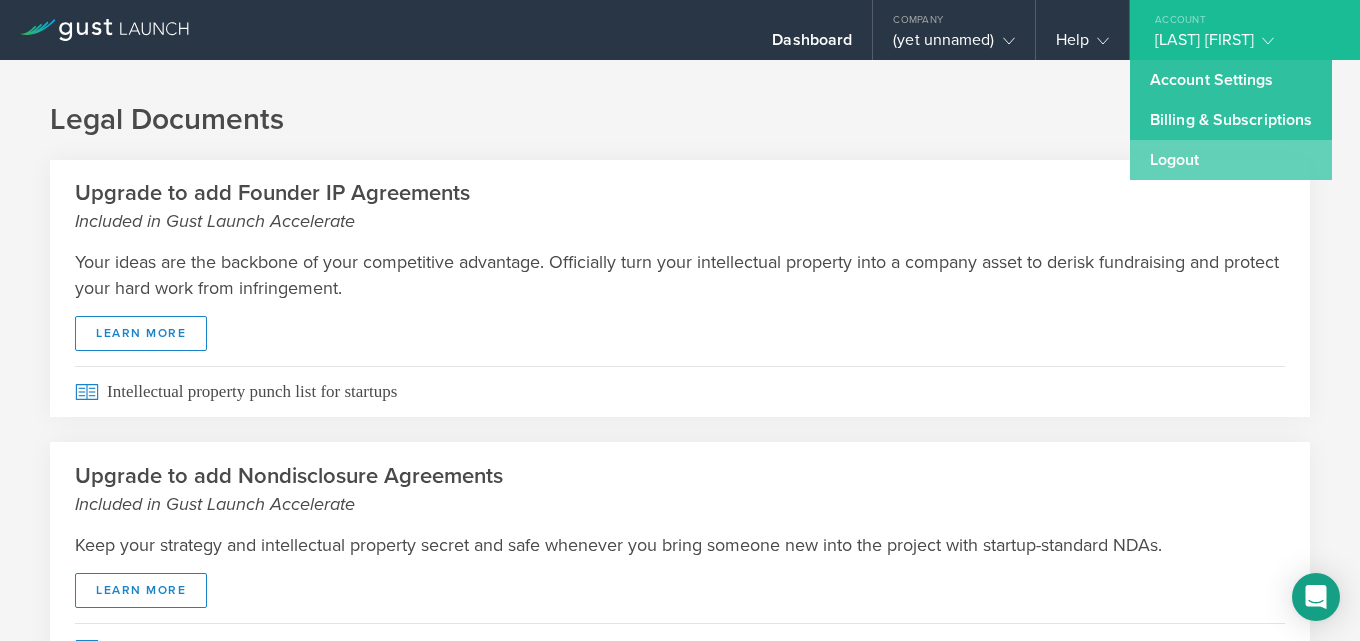 click on "Logout" at bounding box center [1231, 160] 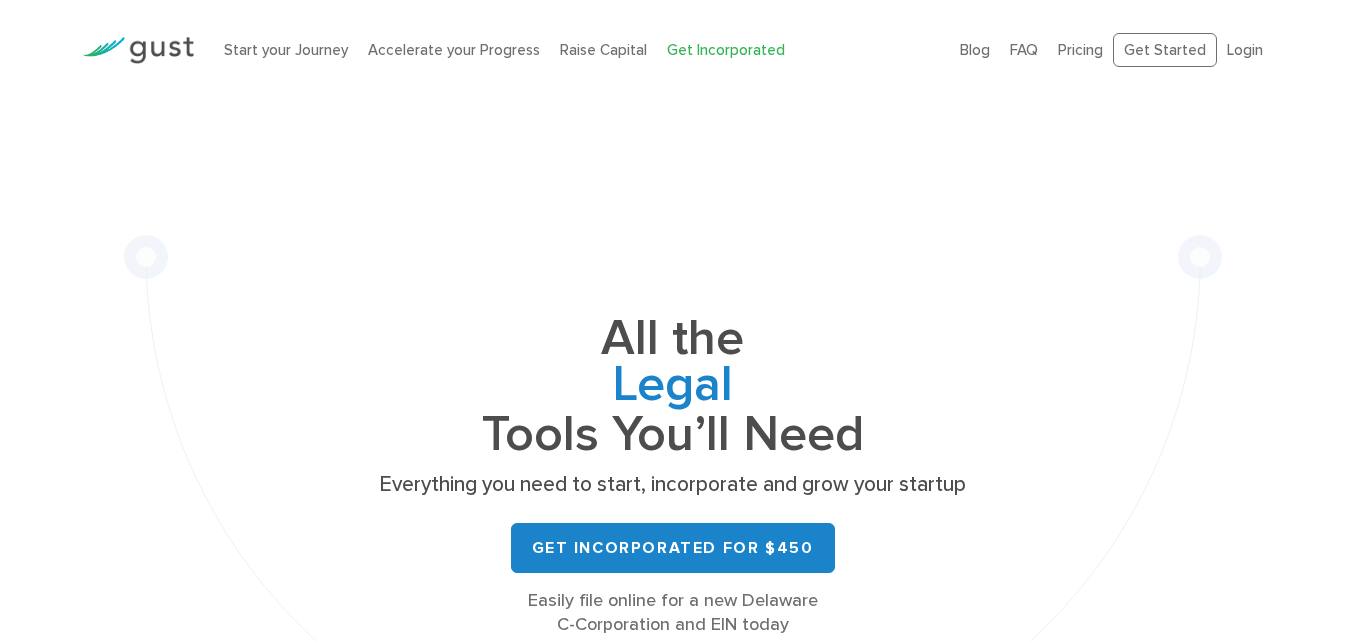 scroll, scrollTop: 0, scrollLeft: 0, axis: both 